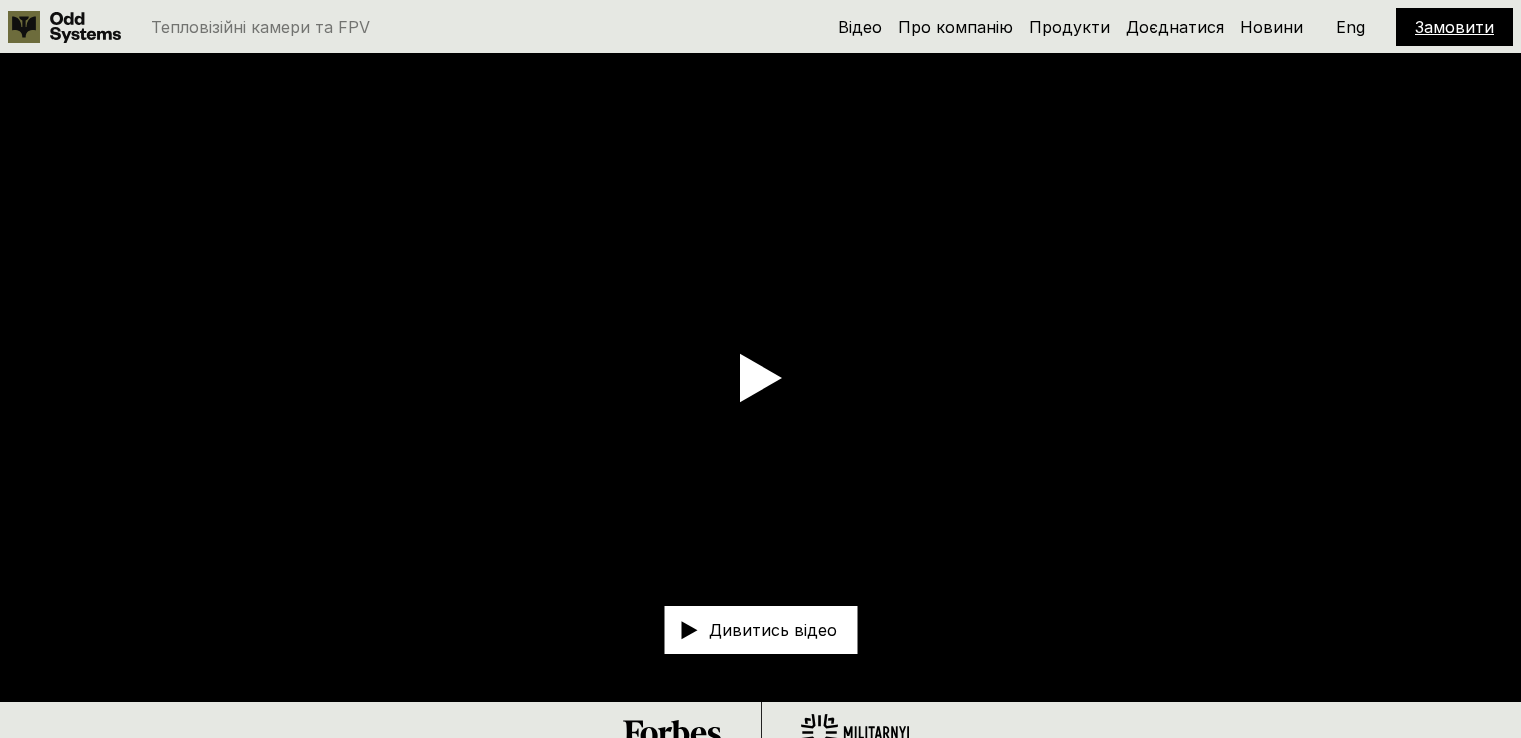 scroll, scrollTop: 0, scrollLeft: 0, axis: both 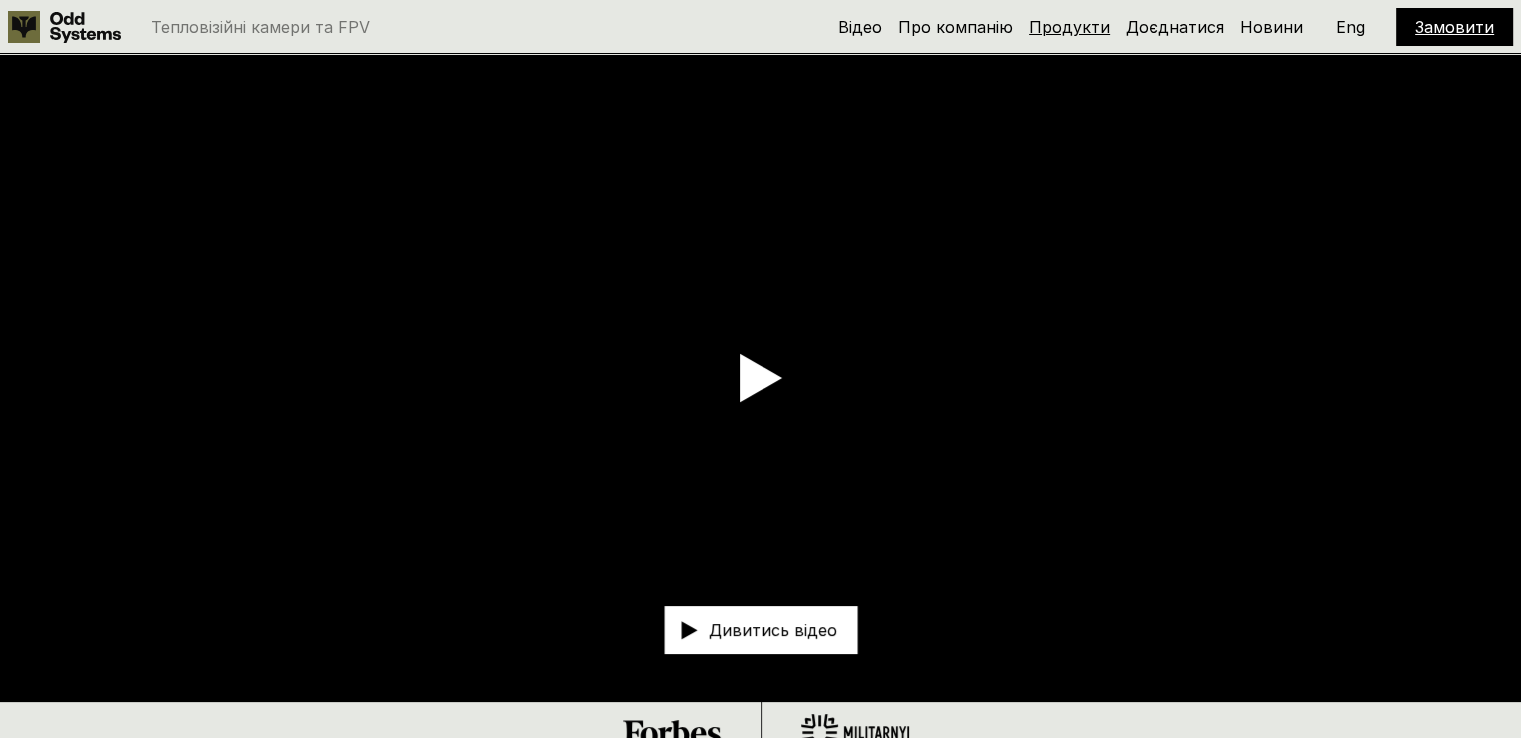 click on "Продукти" at bounding box center (1069, 27) 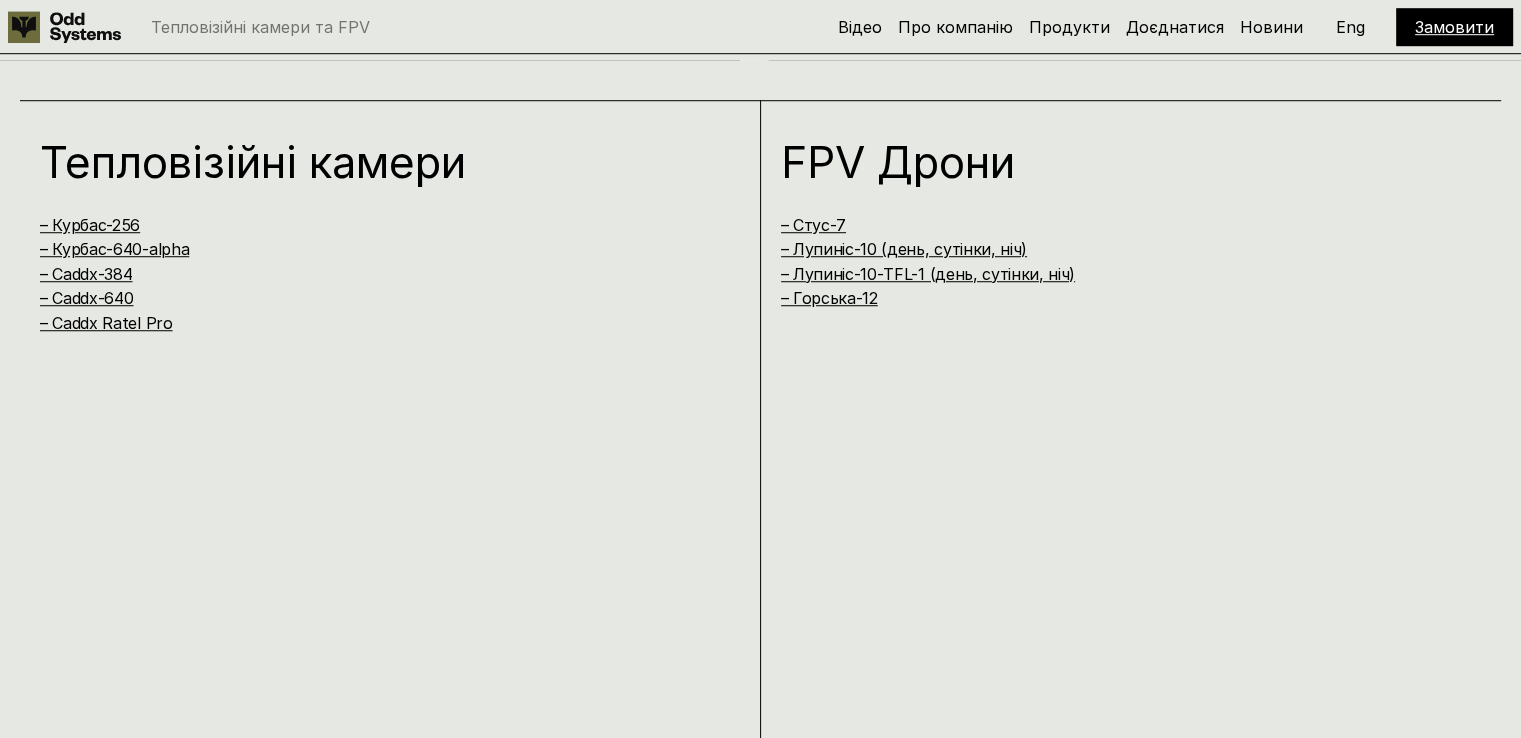 scroll, scrollTop: 1500, scrollLeft: 0, axis: vertical 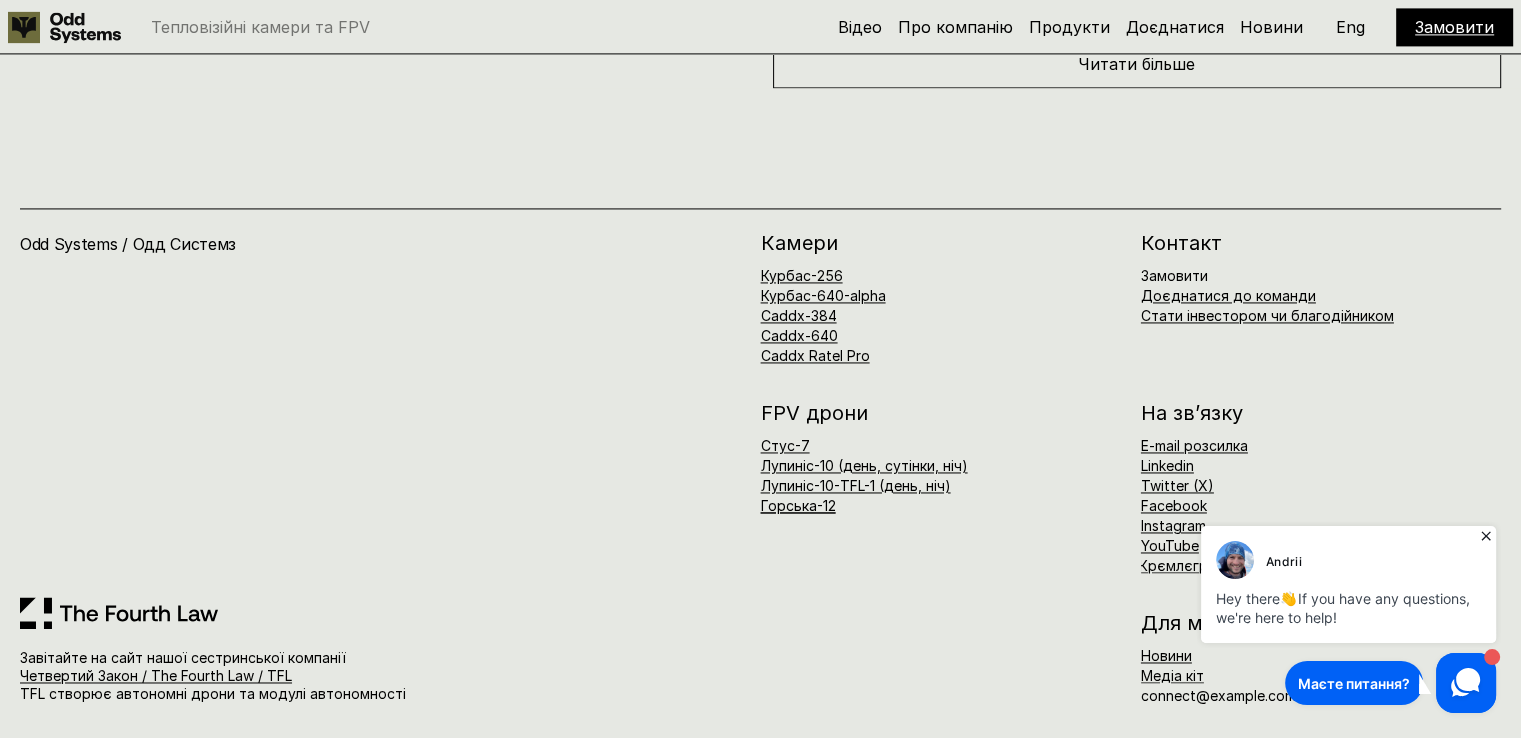 click on "Маєте питання?" at bounding box center (1354, 683) 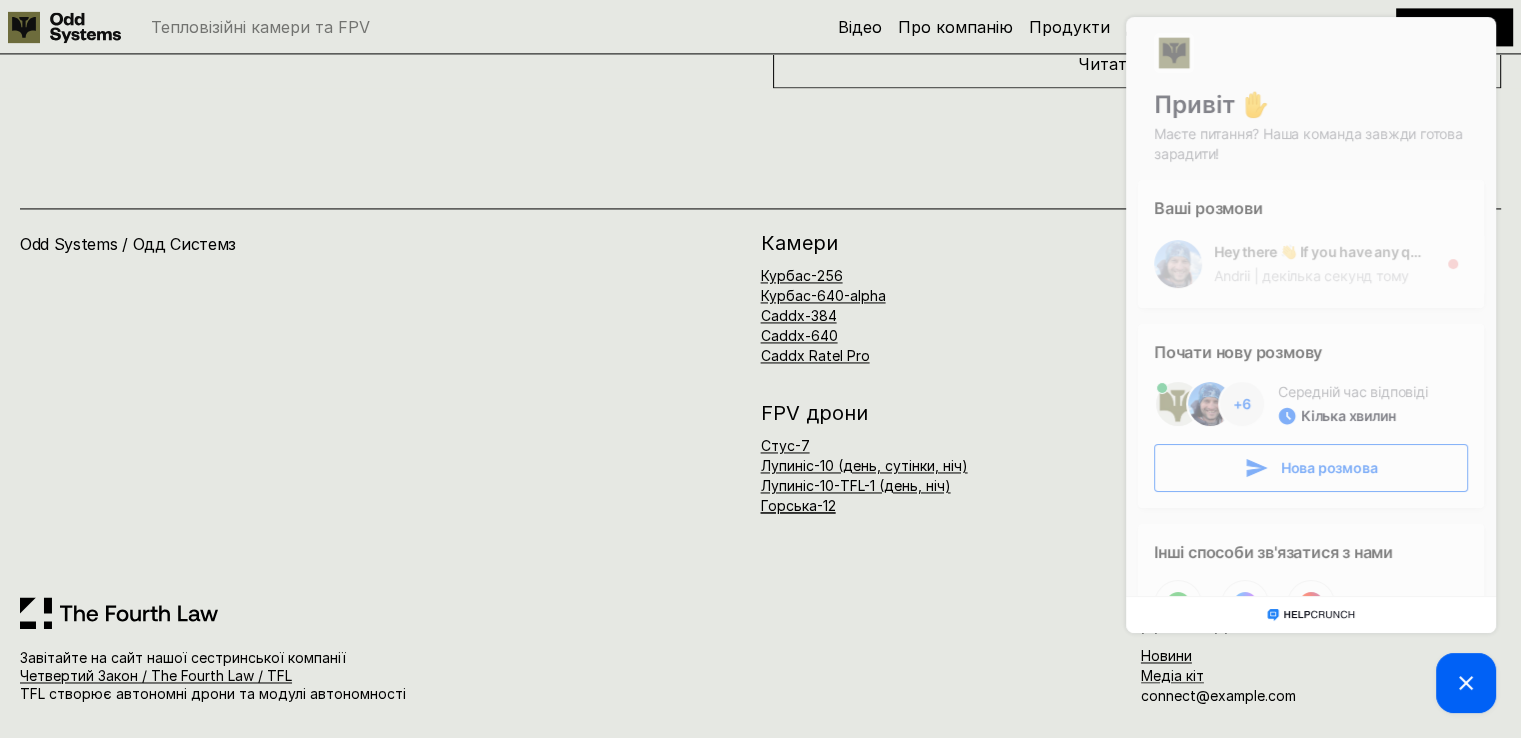 scroll, scrollTop: 64, scrollLeft: 0, axis: vertical 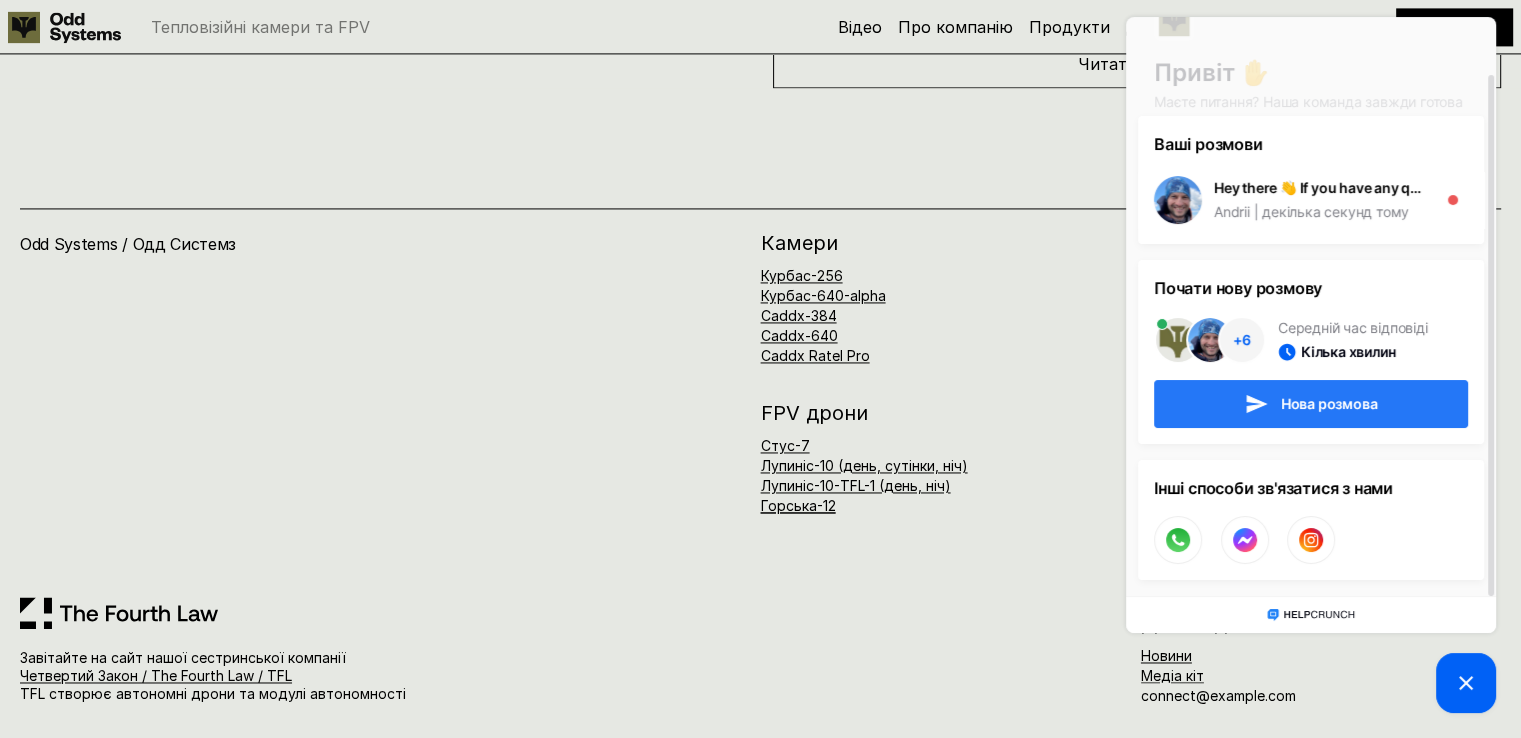 click on "Нова розмова" at bounding box center (1311, 404) 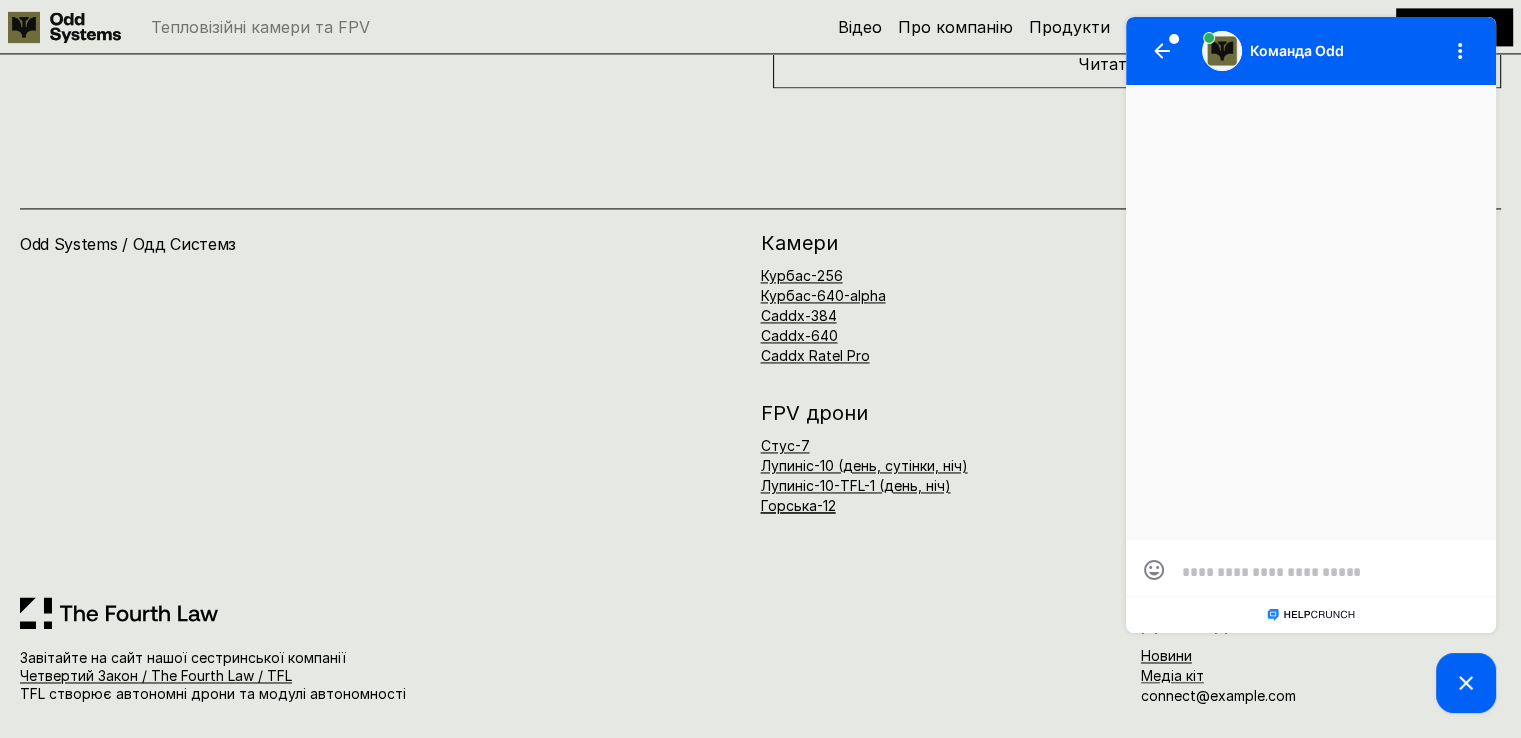 scroll, scrollTop: 0, scrollLeft: 0, axis: both 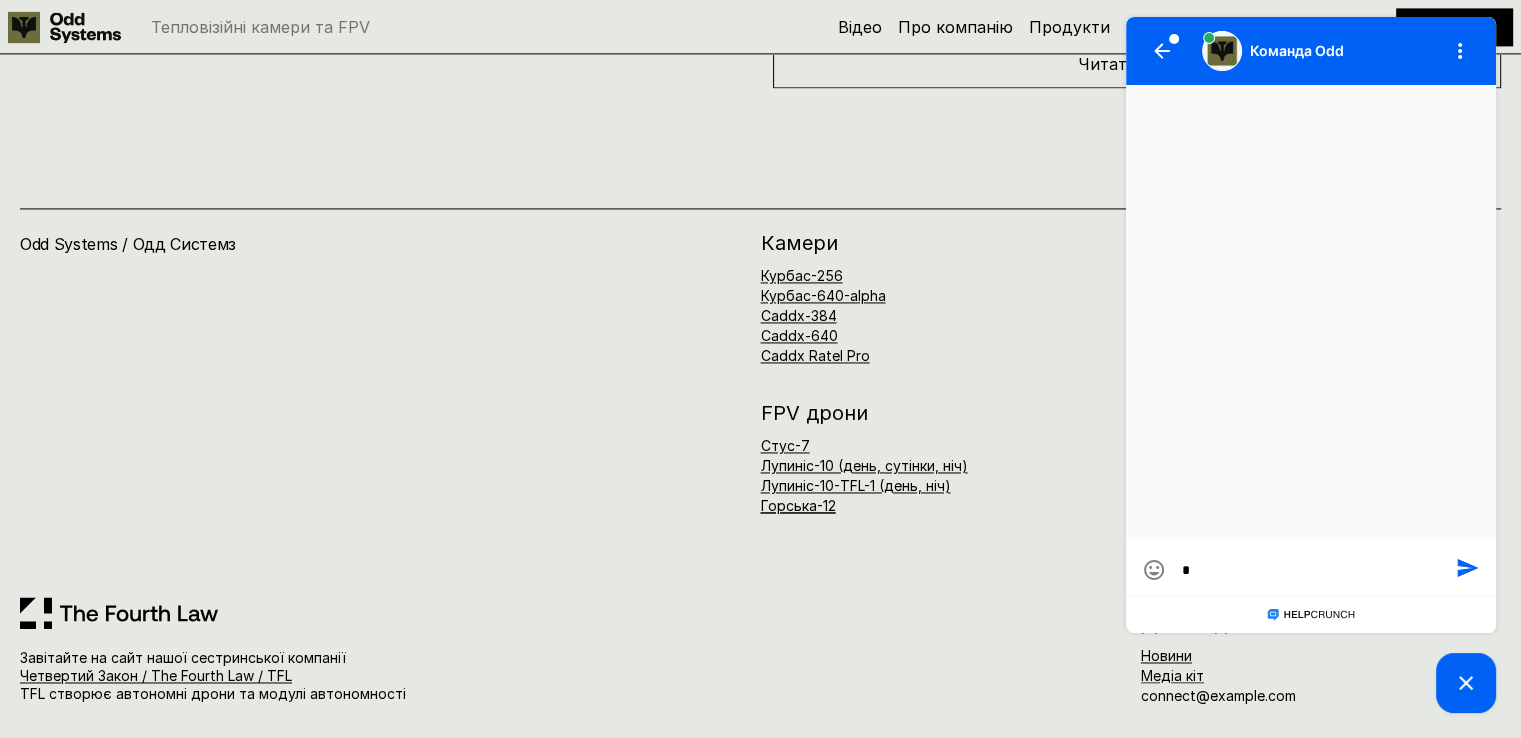 type on "**" 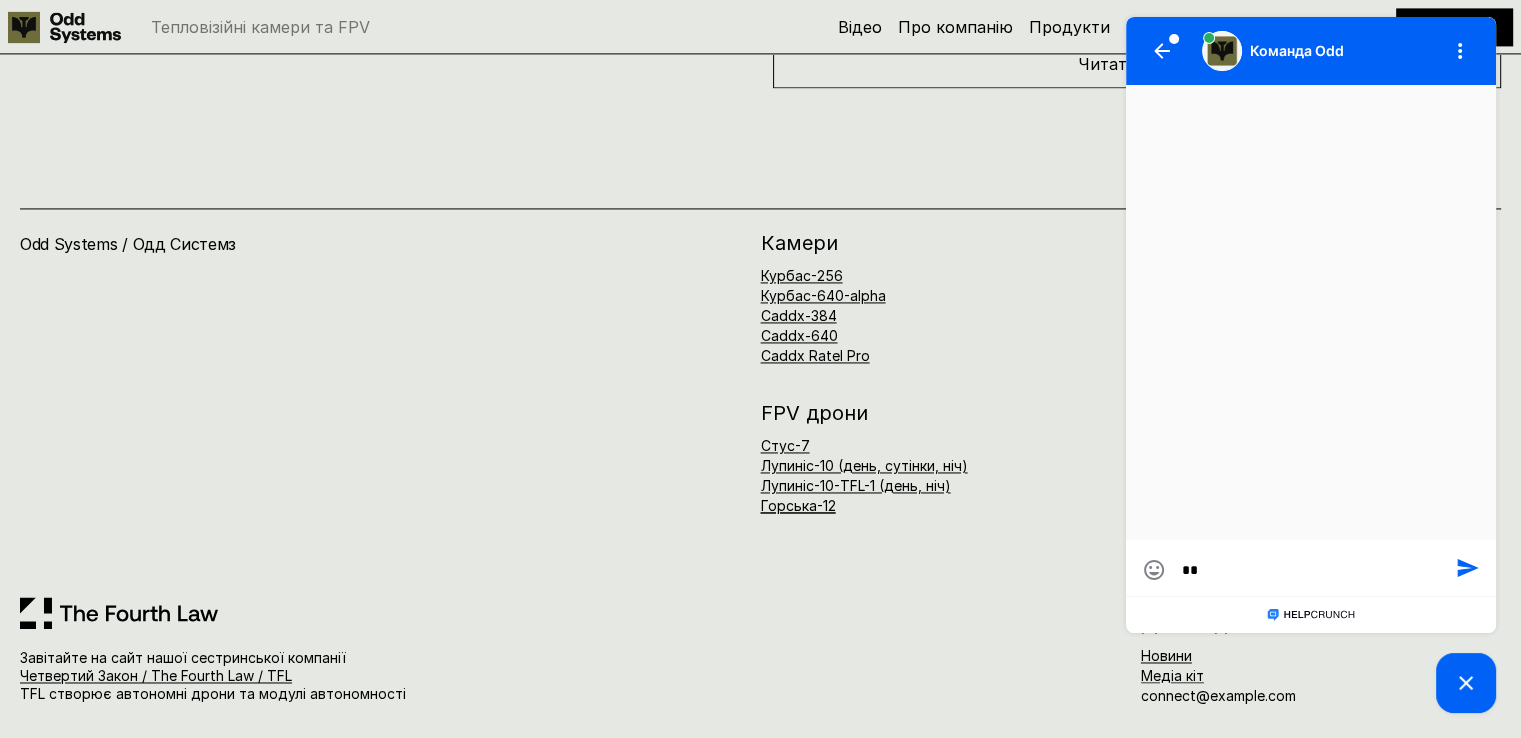 type on "**" 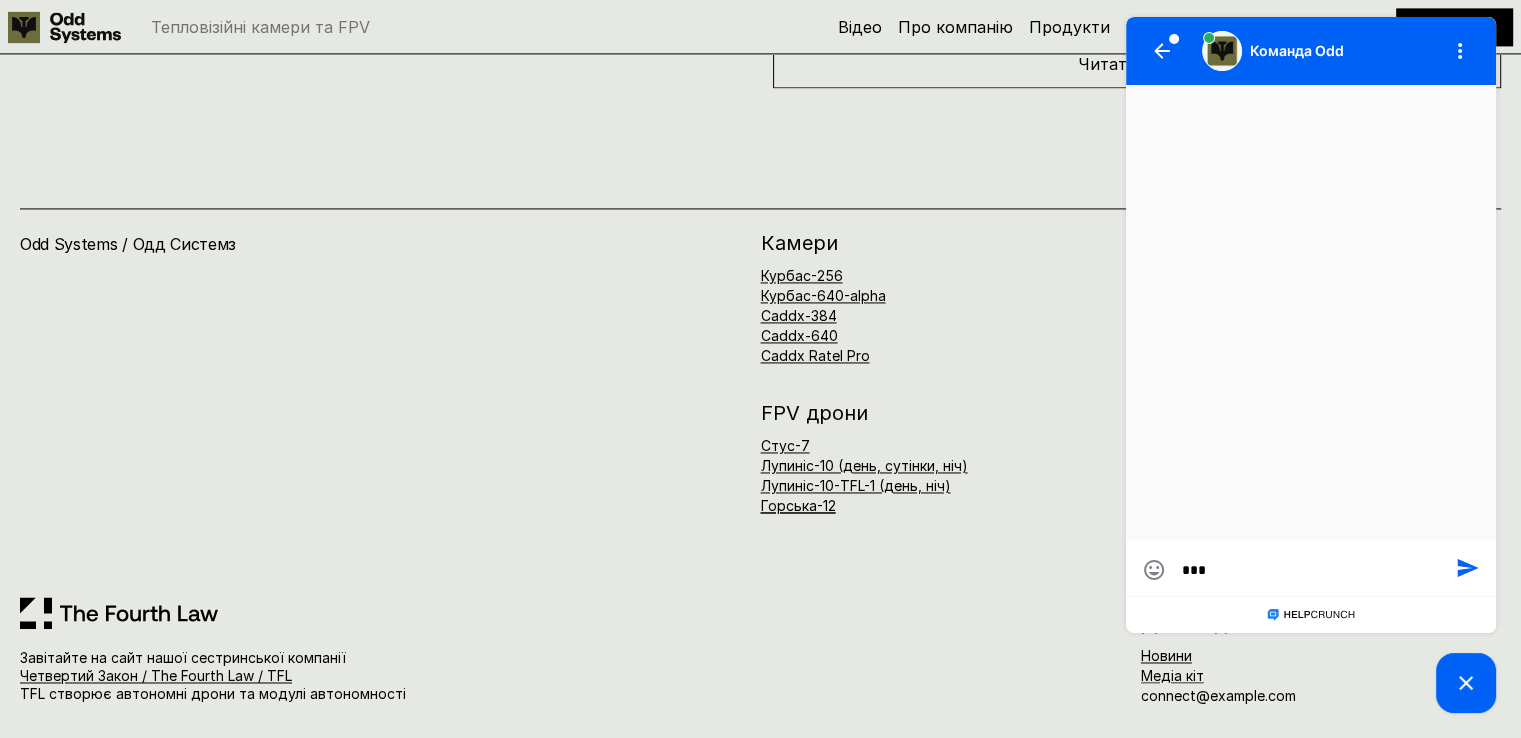 type on "****" 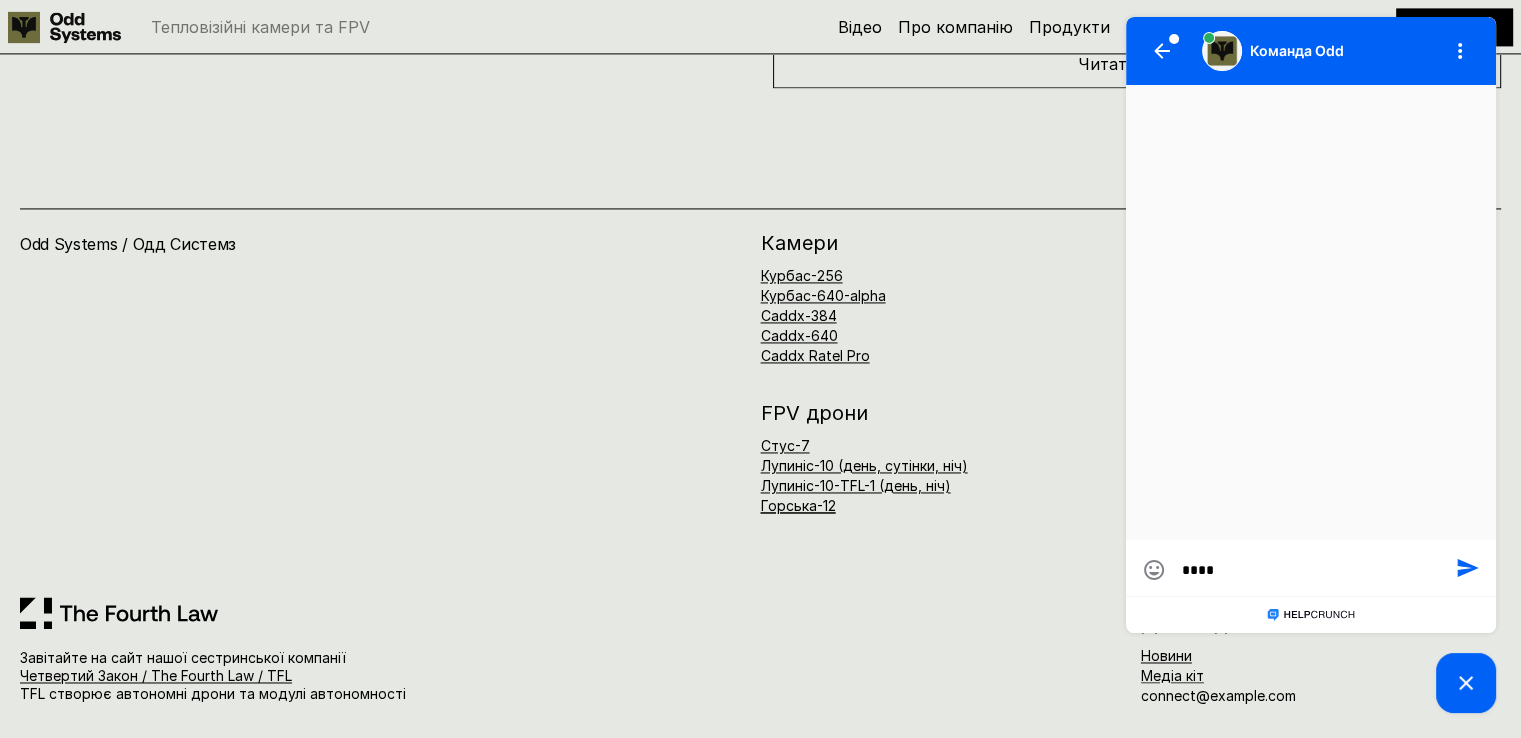 type on "*****" 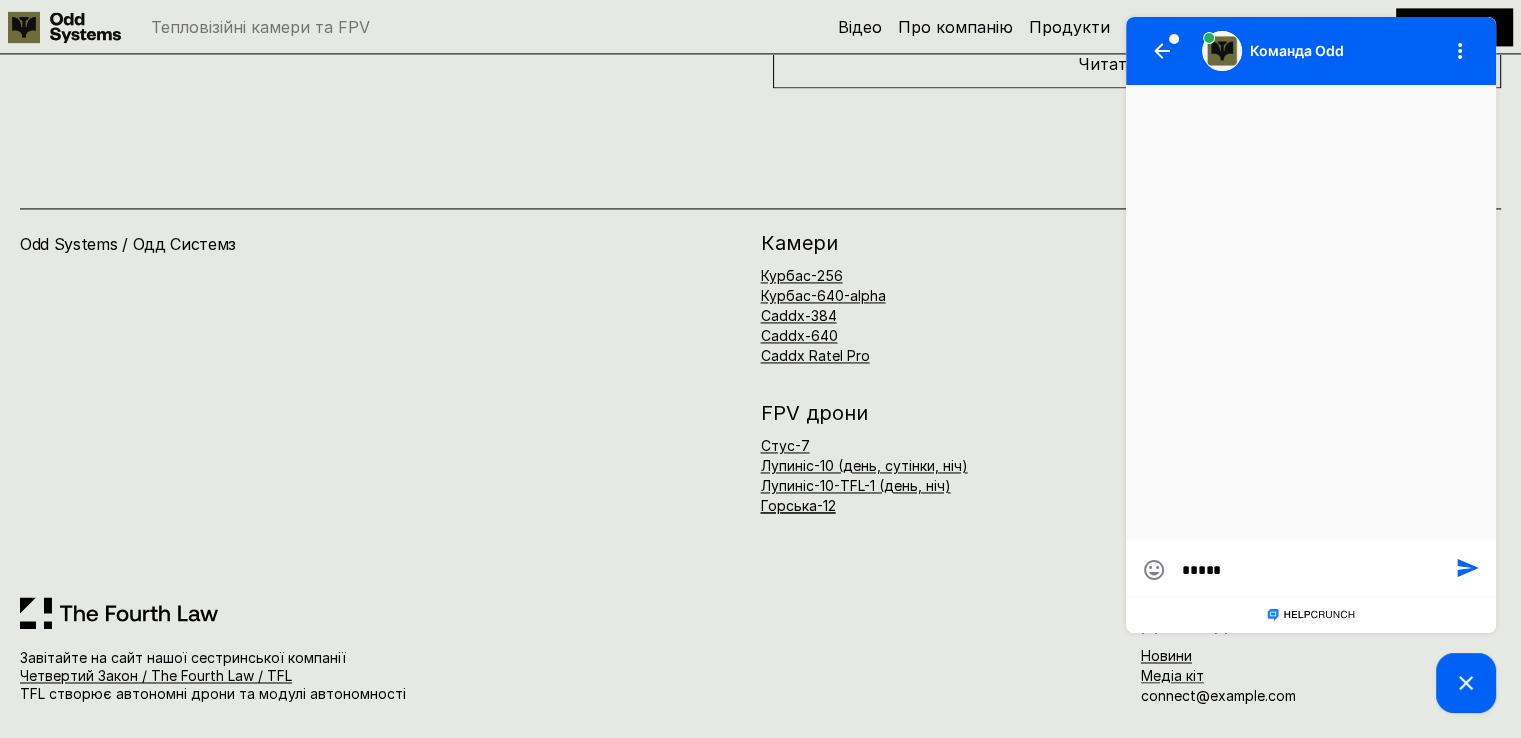 type on "*****" 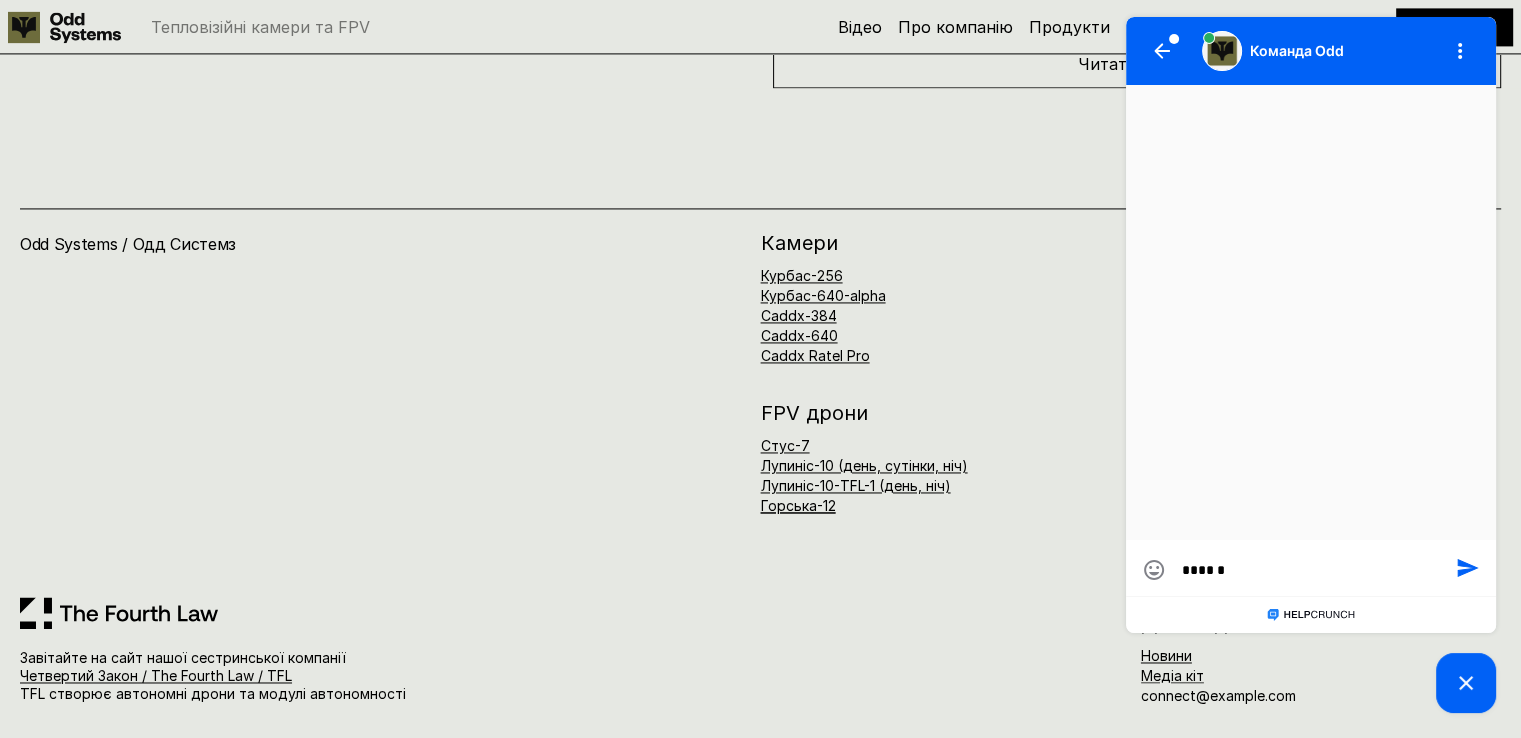 type on "******" 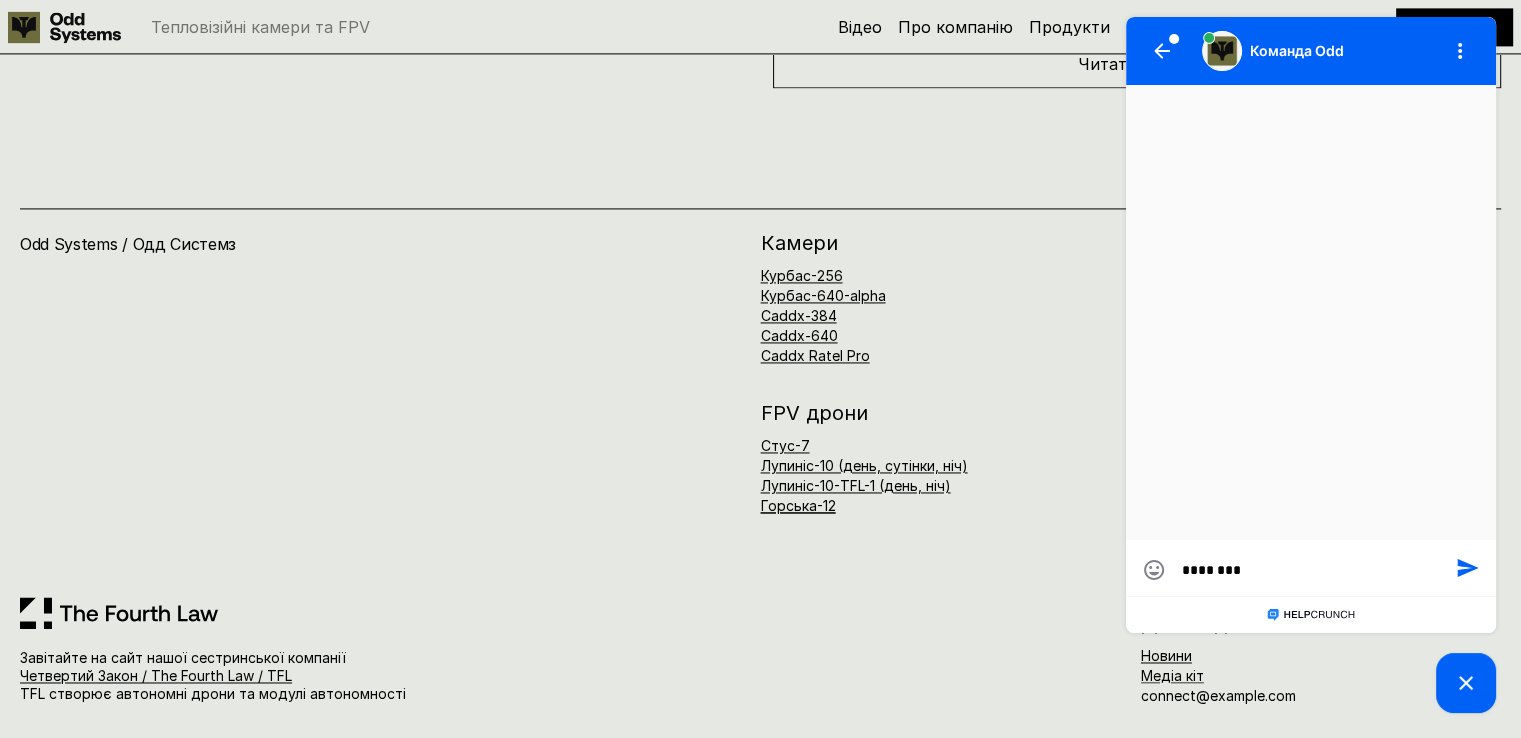 type on "*********" 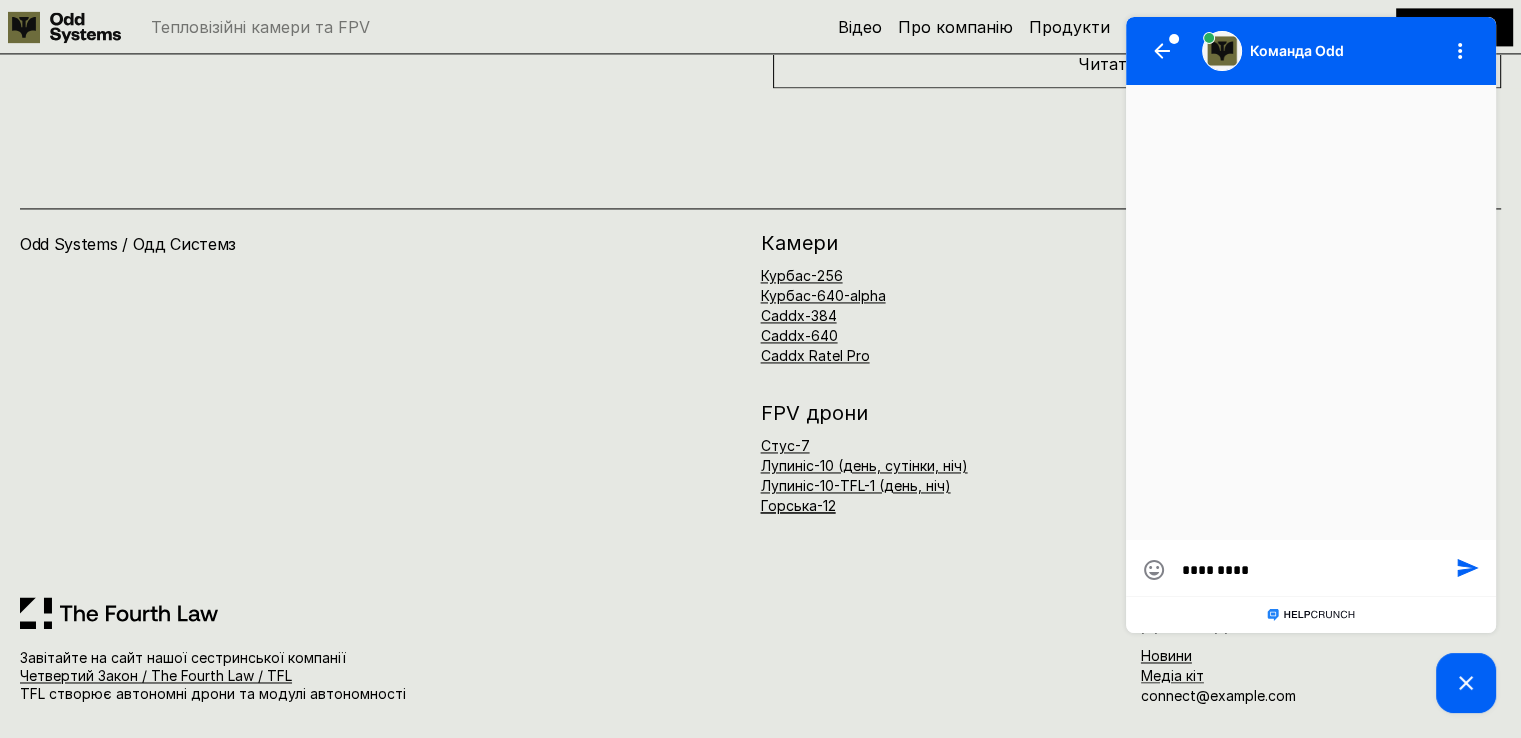 type on "**********" 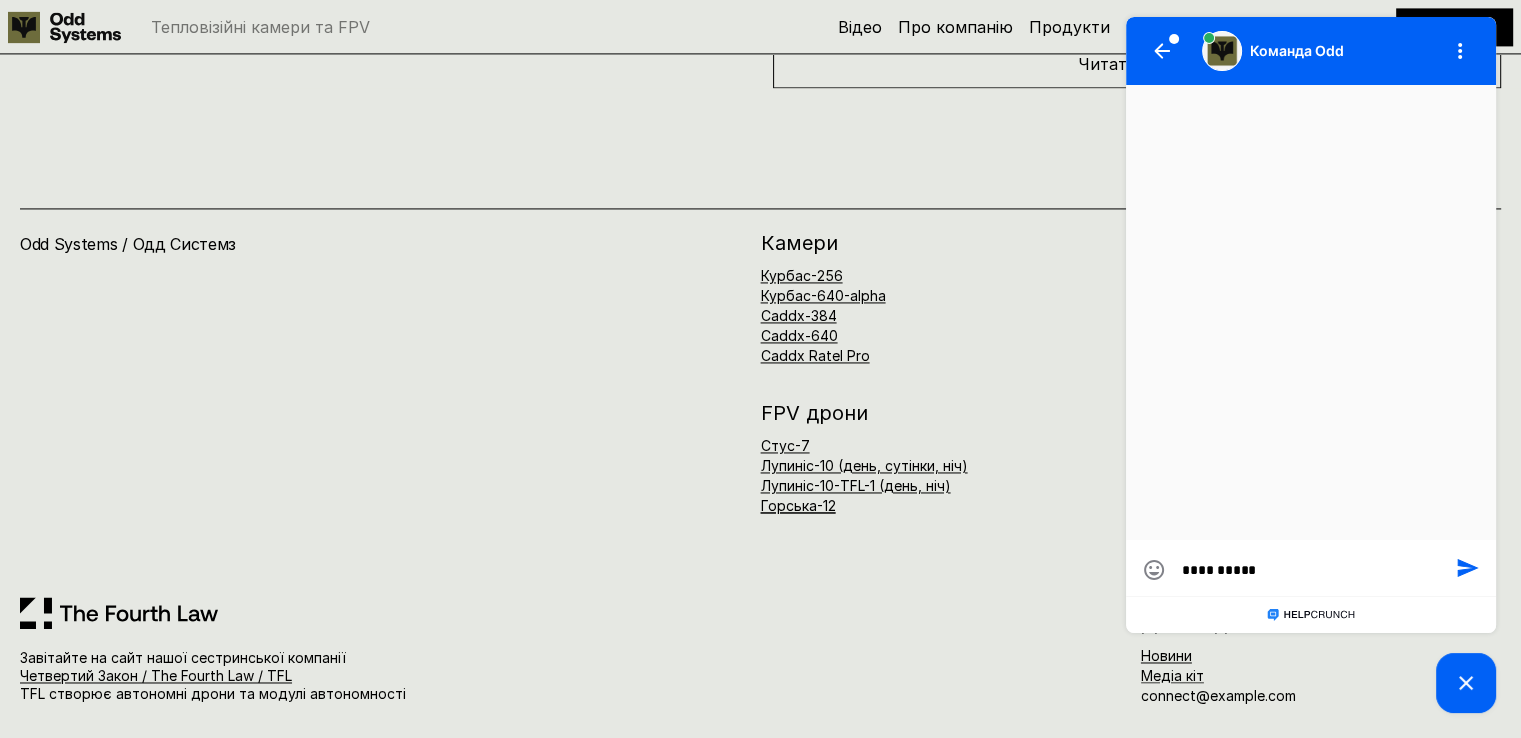 type on "**********" 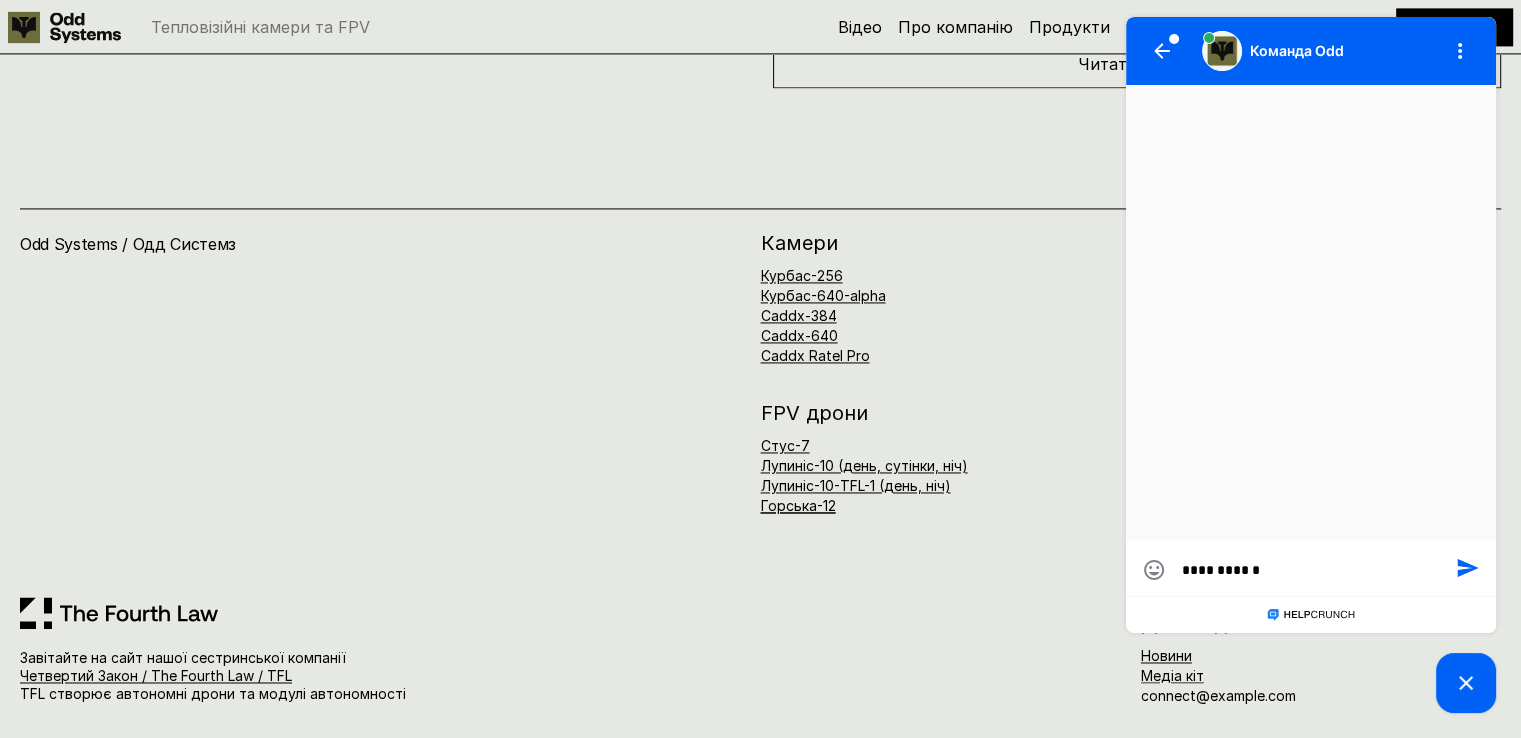 type on "**********" 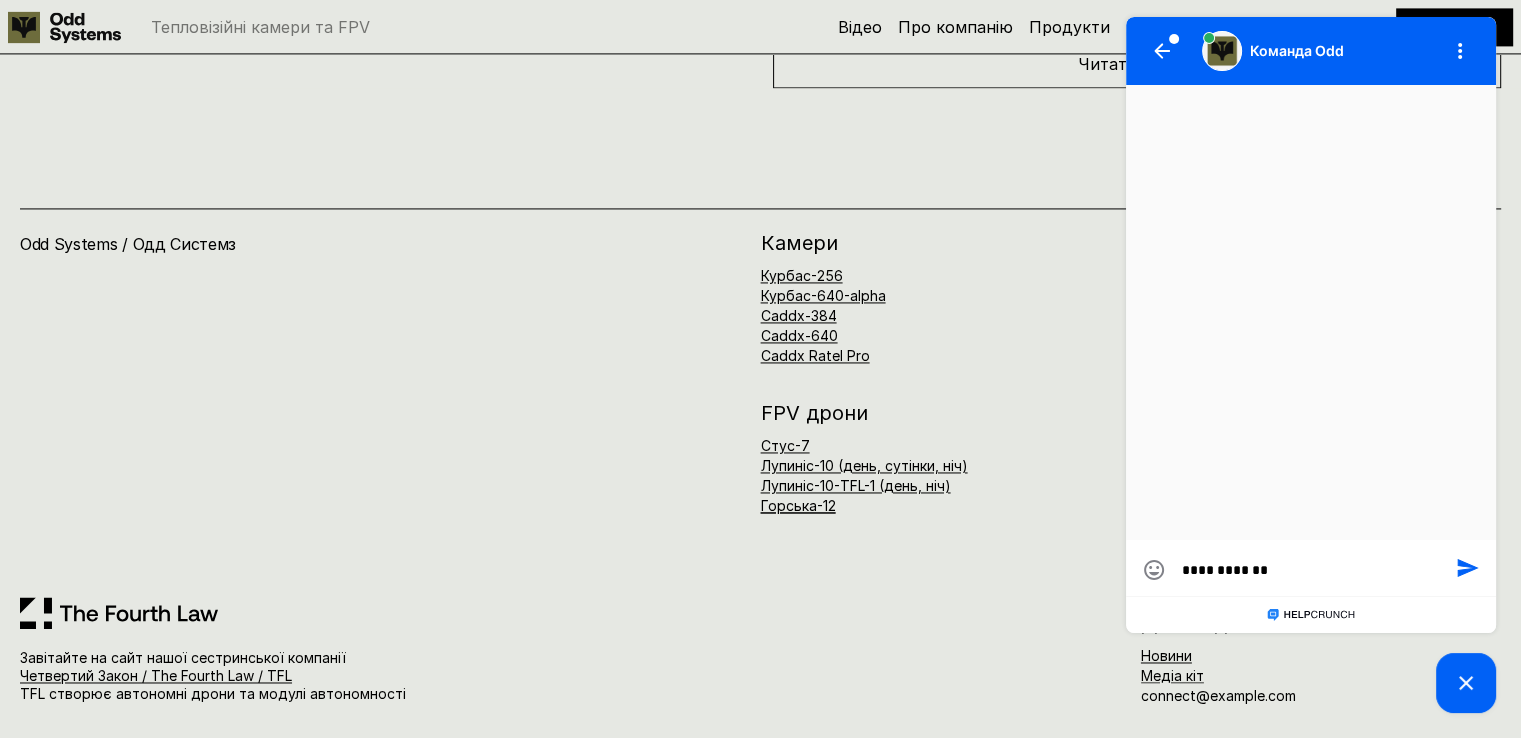 type on "**********" 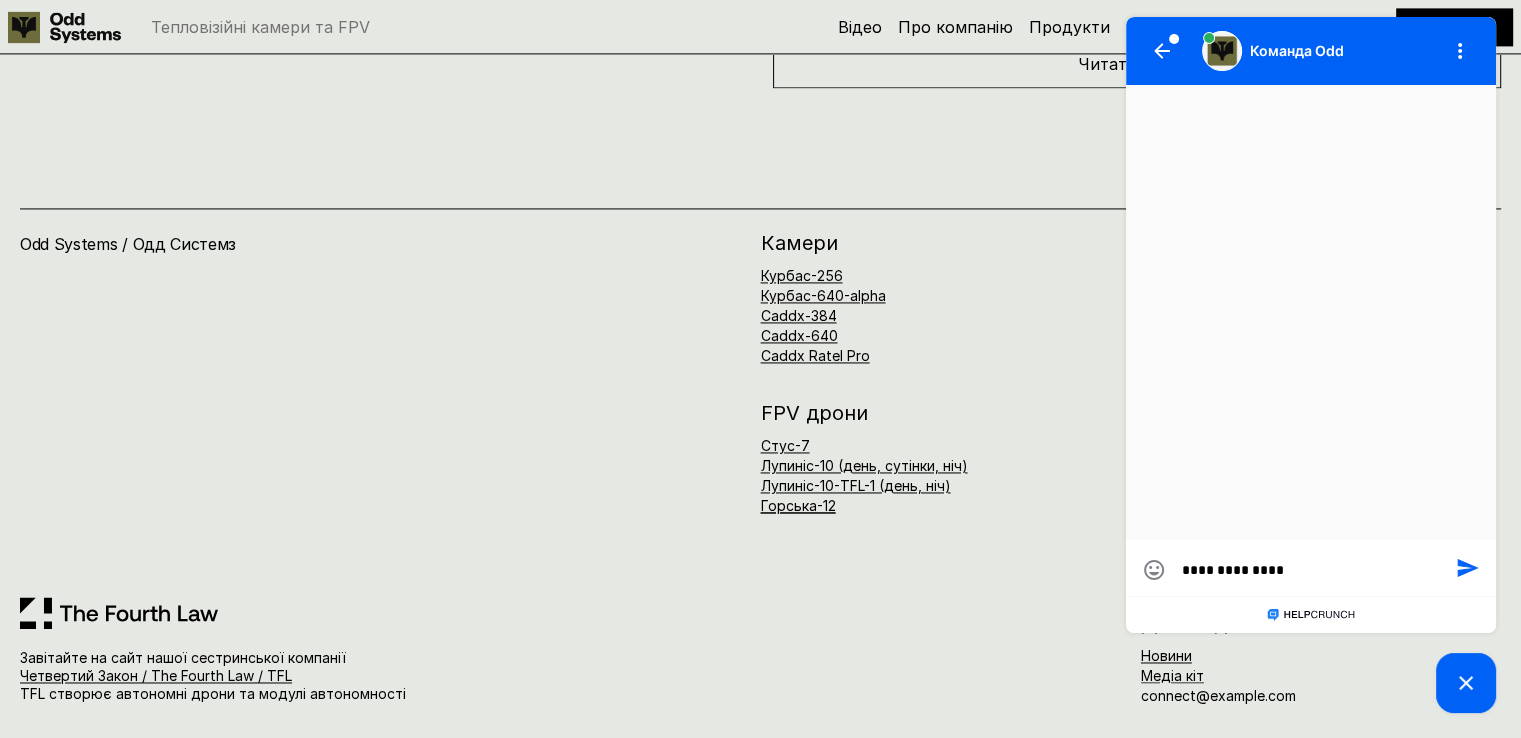 type on "**********" 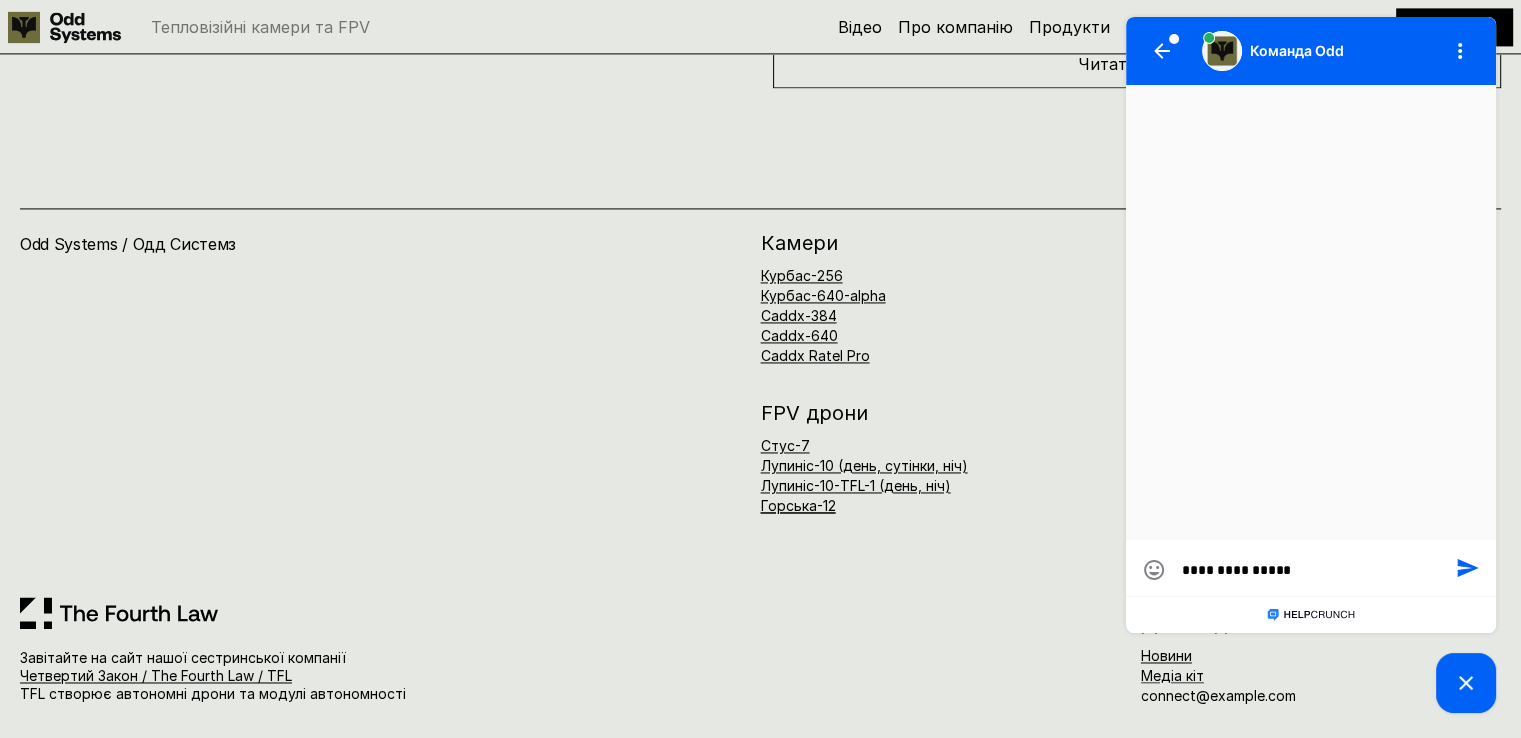 type on "**********" 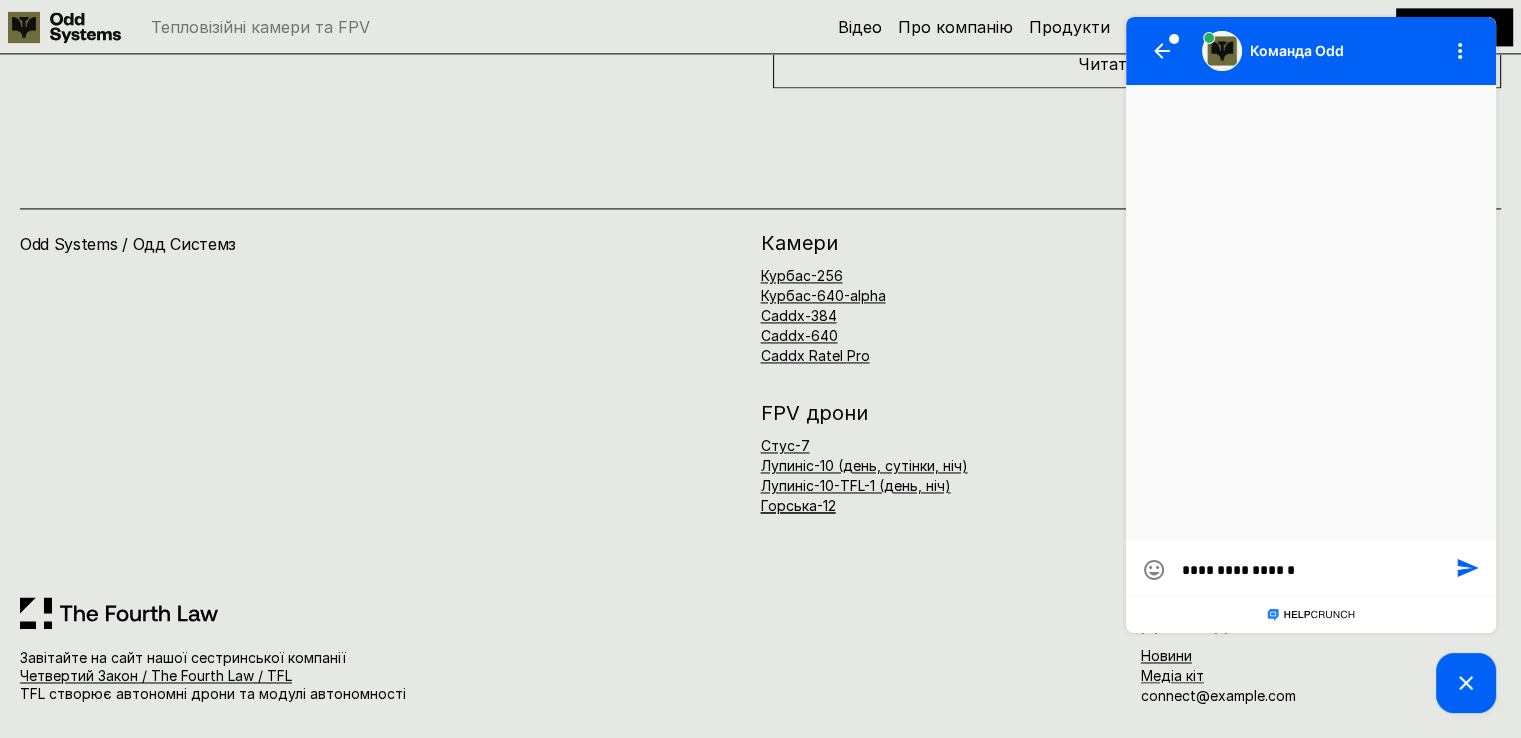 type on "**********" 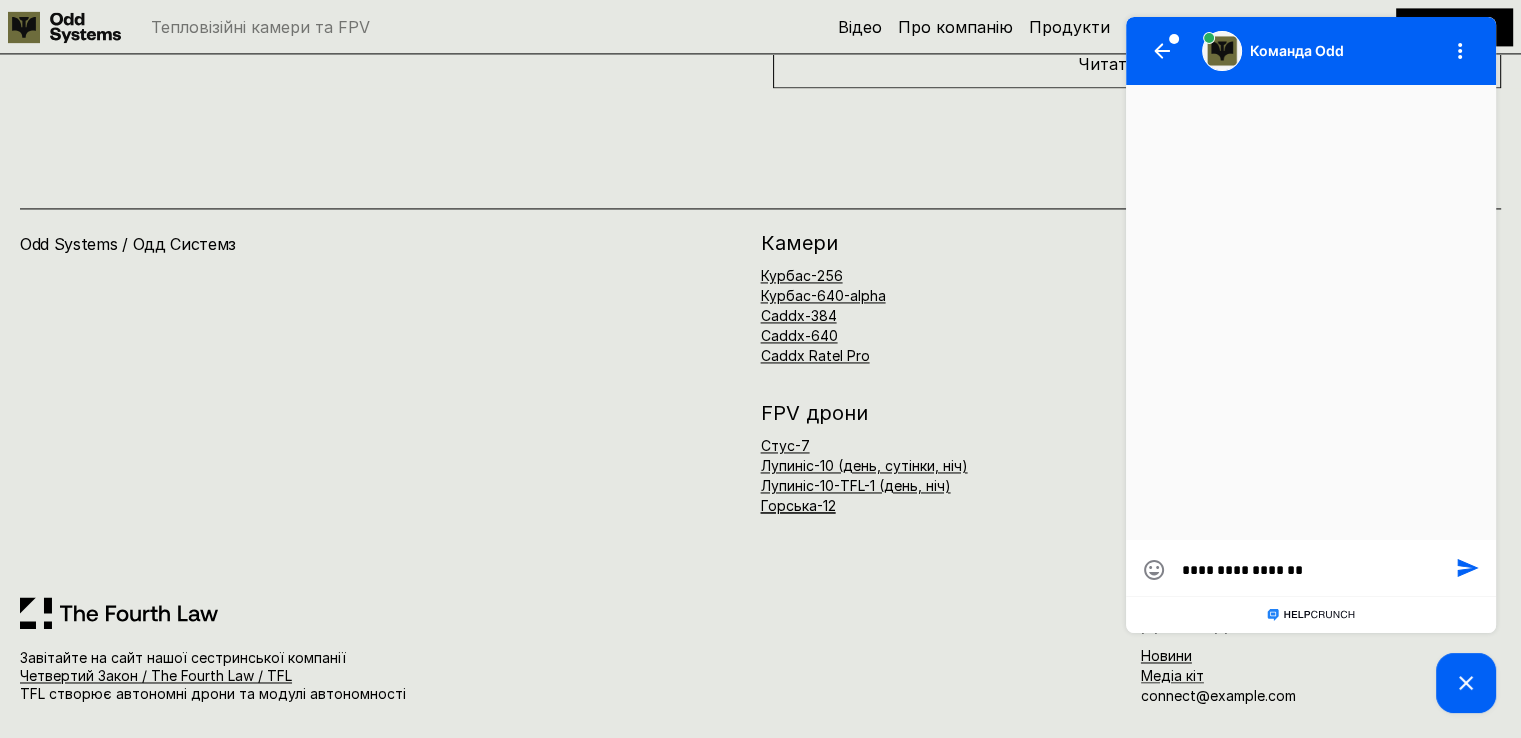 type on "**********" 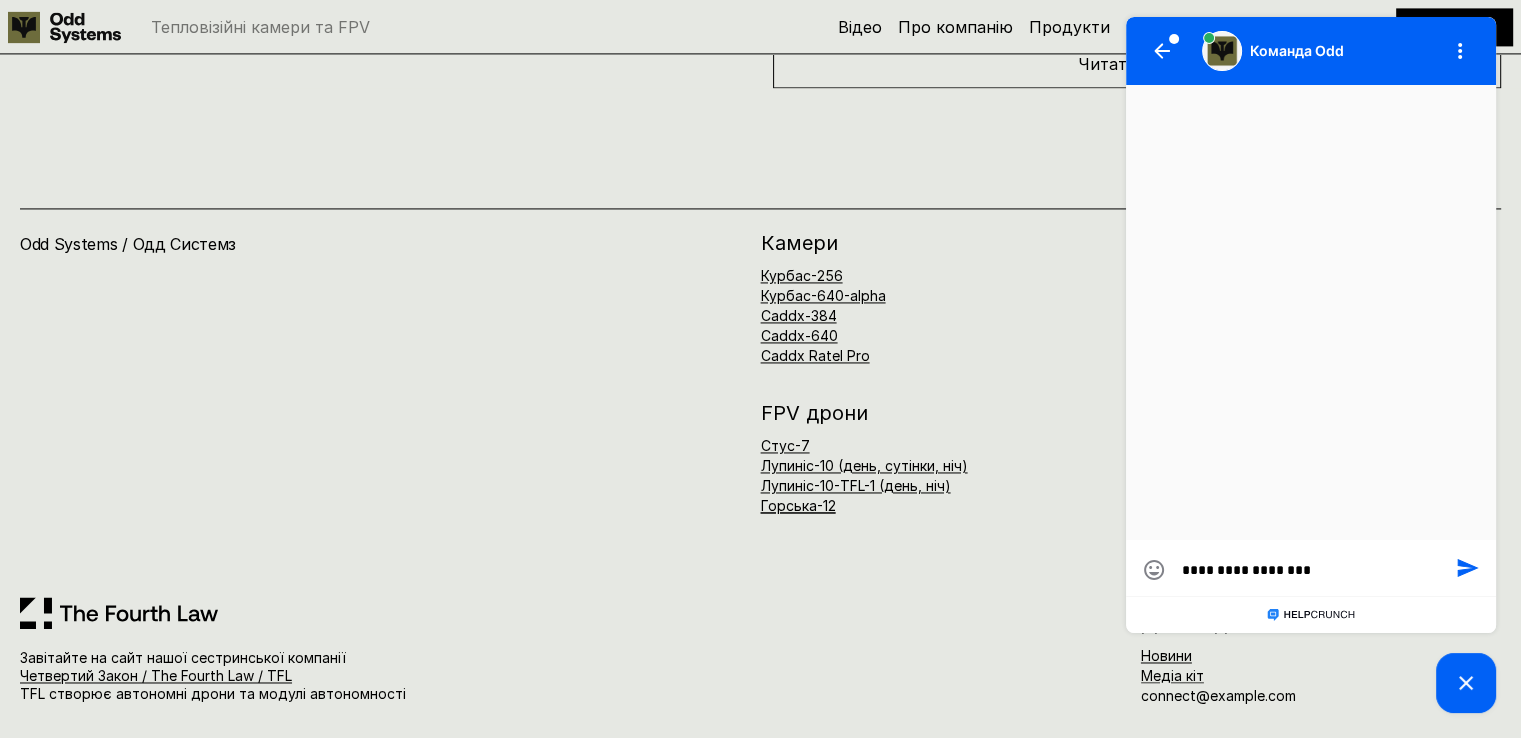 type on "**********" 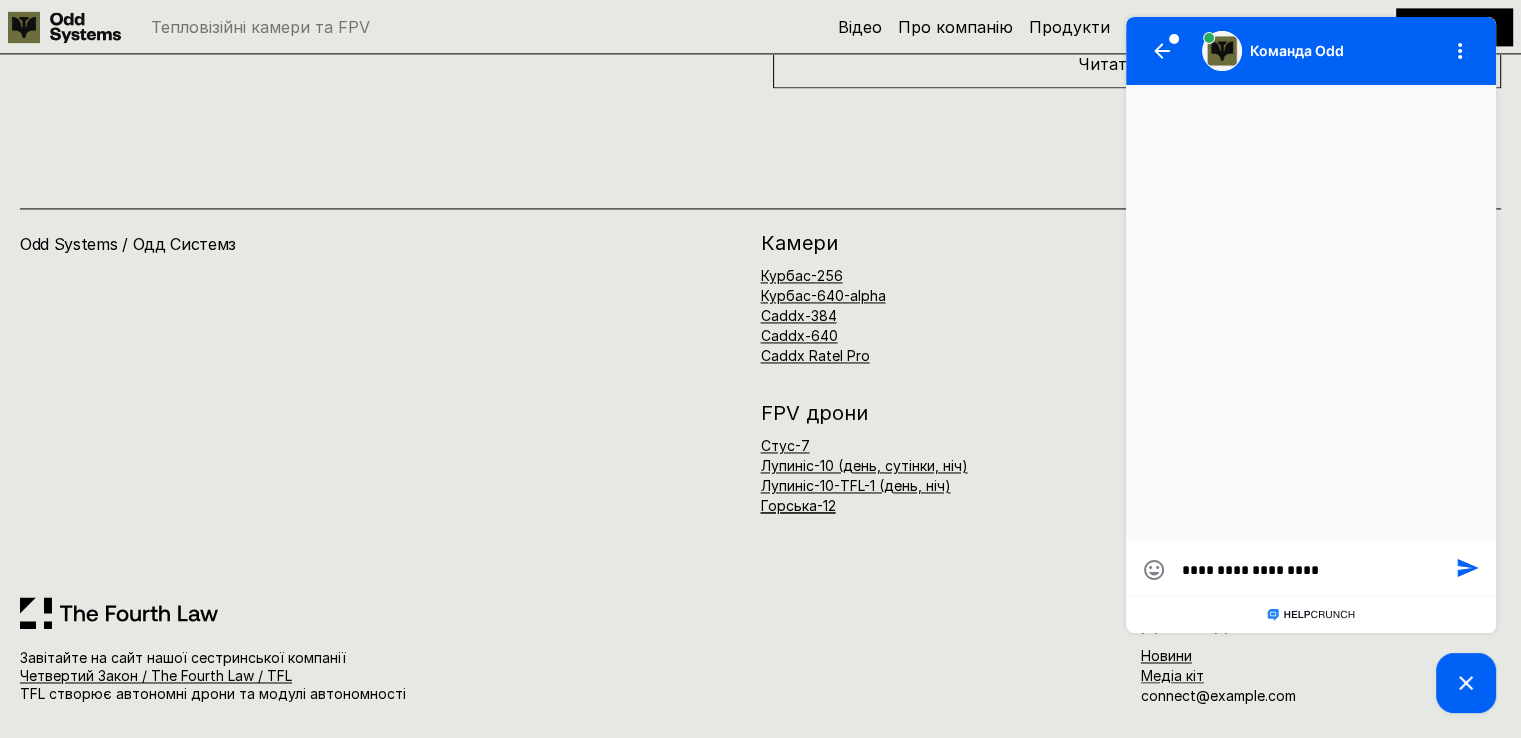 type on "**********" 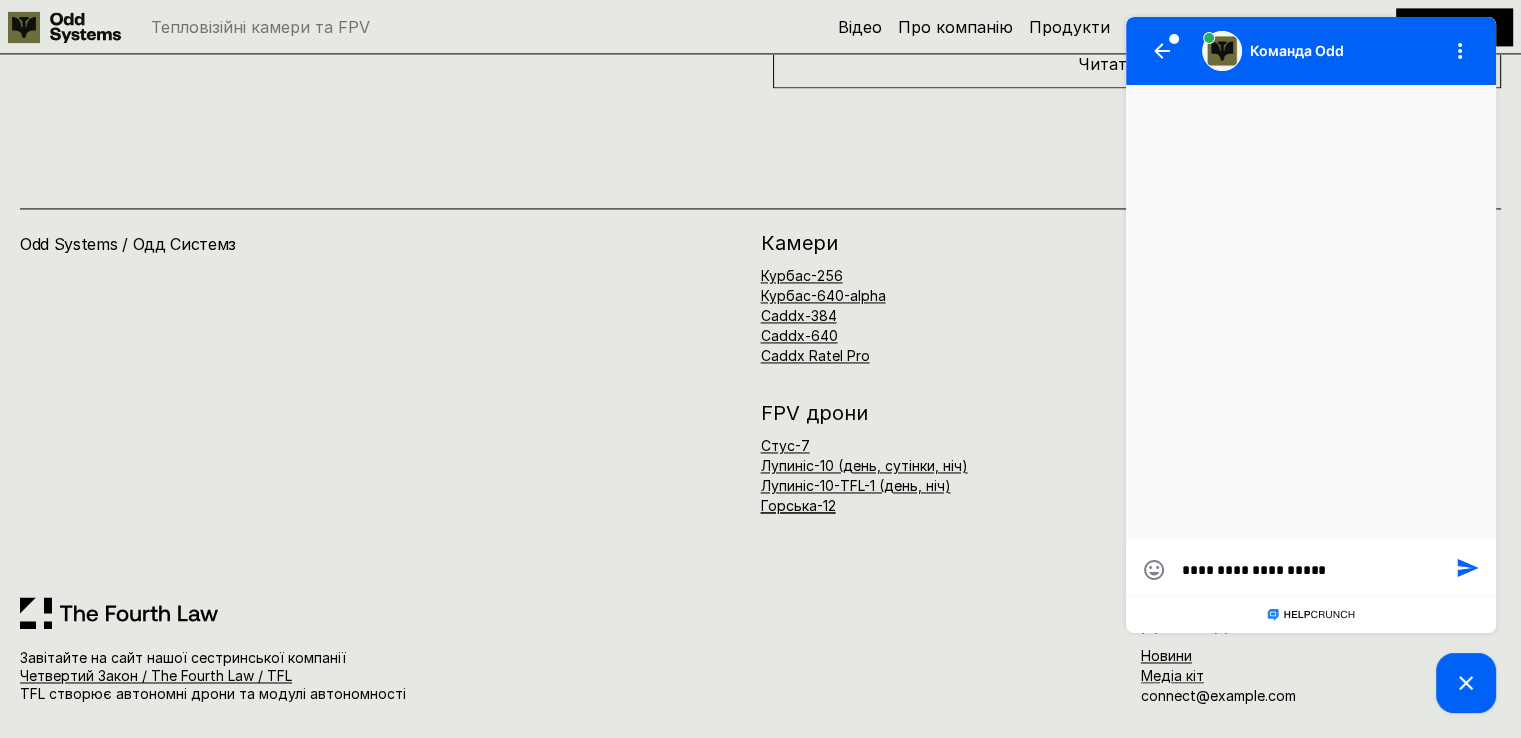 type on "**********" 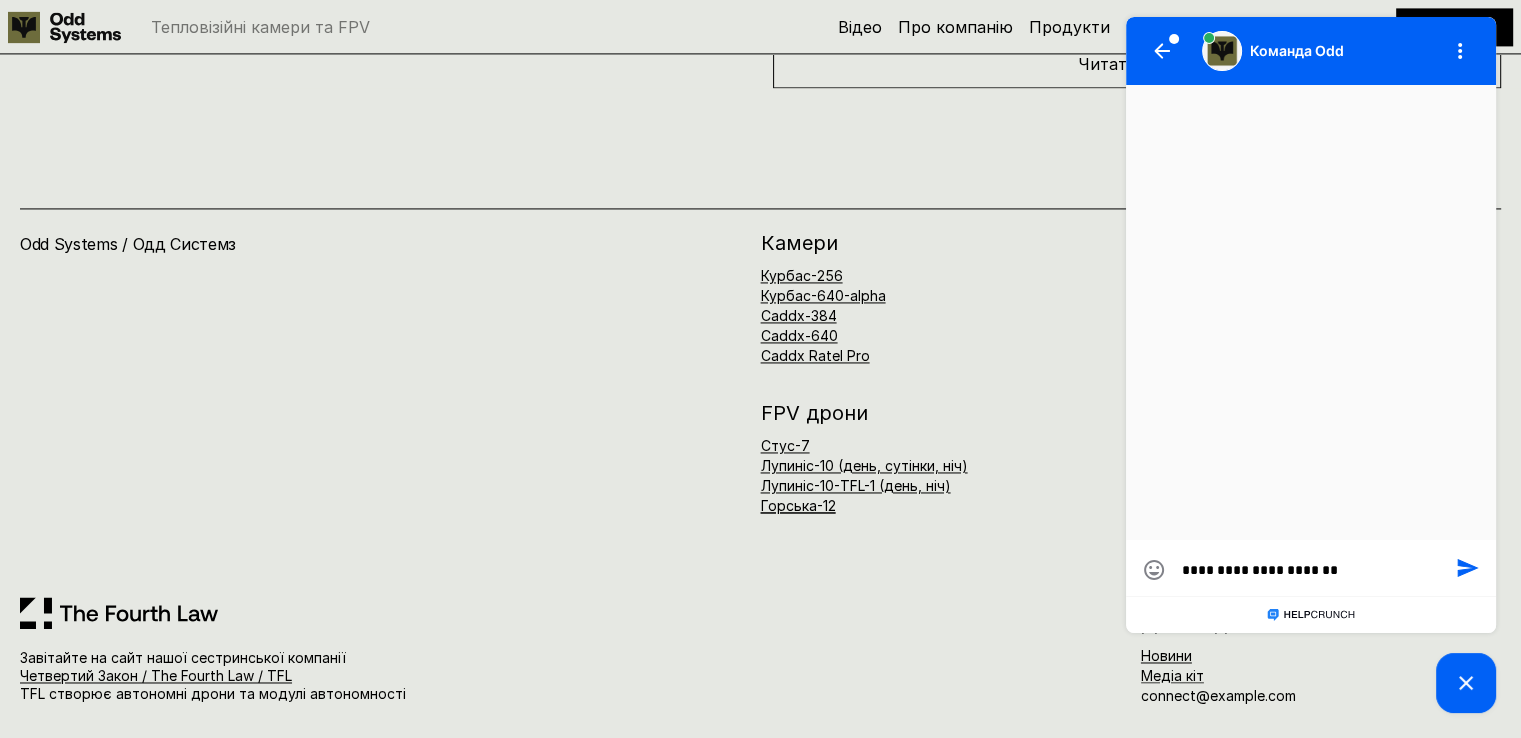 type on "**********" 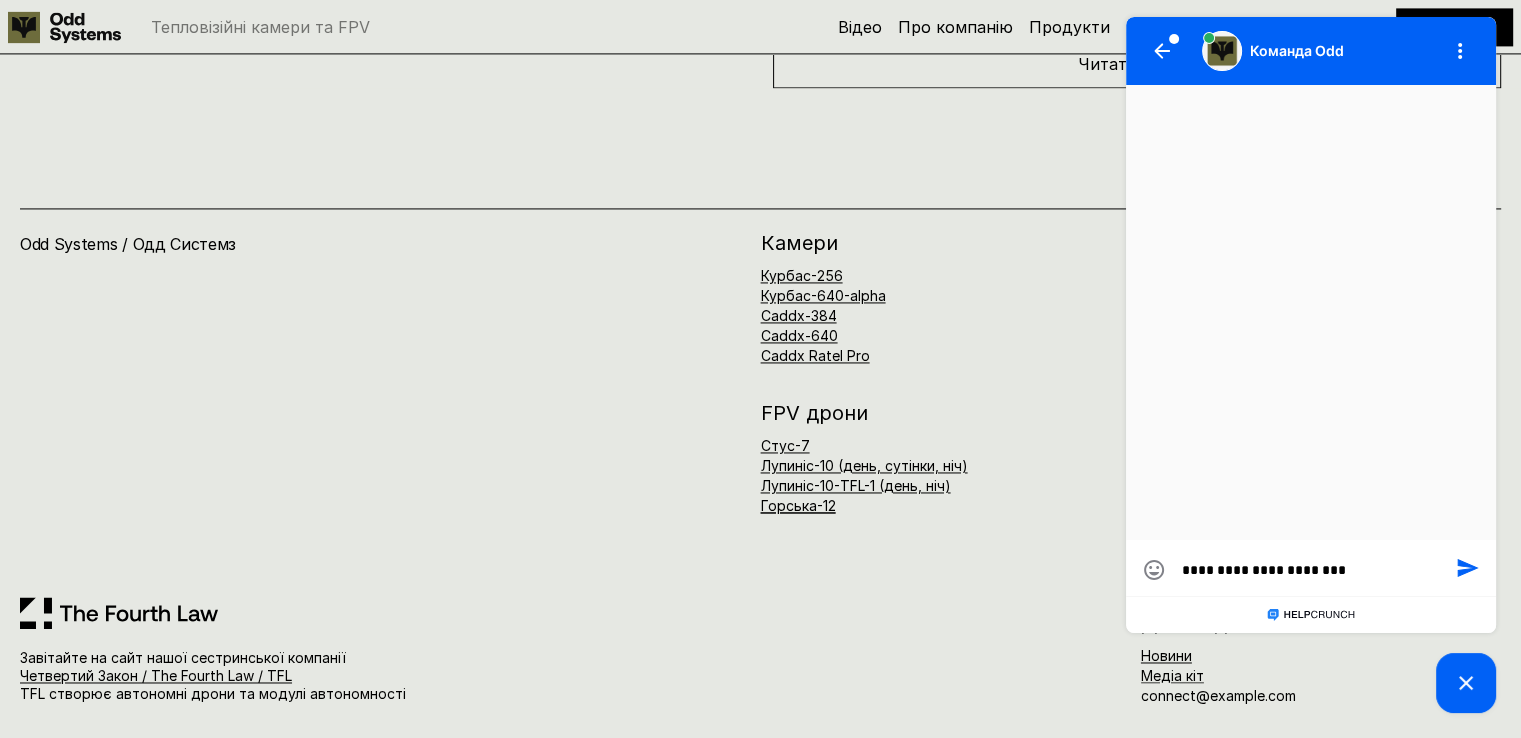 type on "**********" 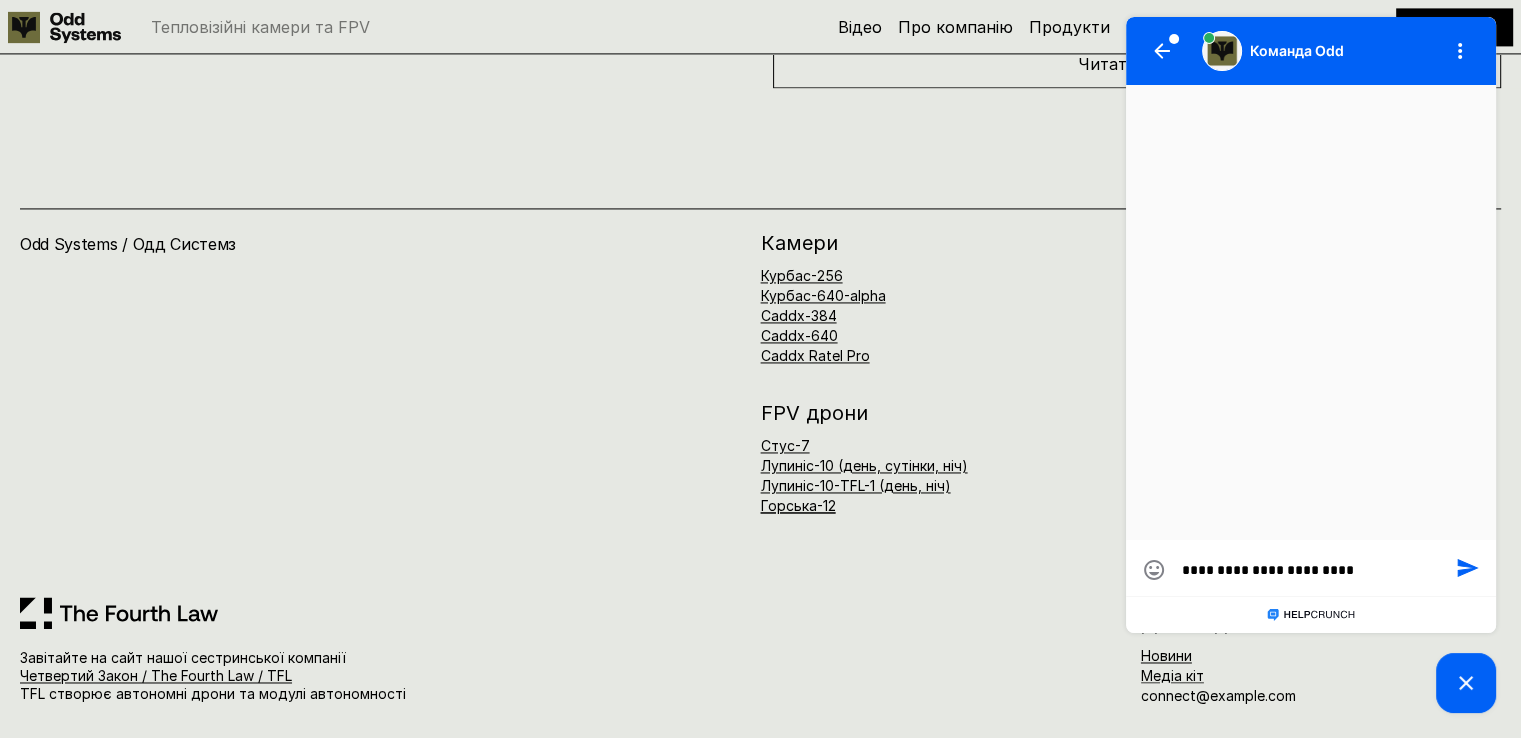 type on "**********" 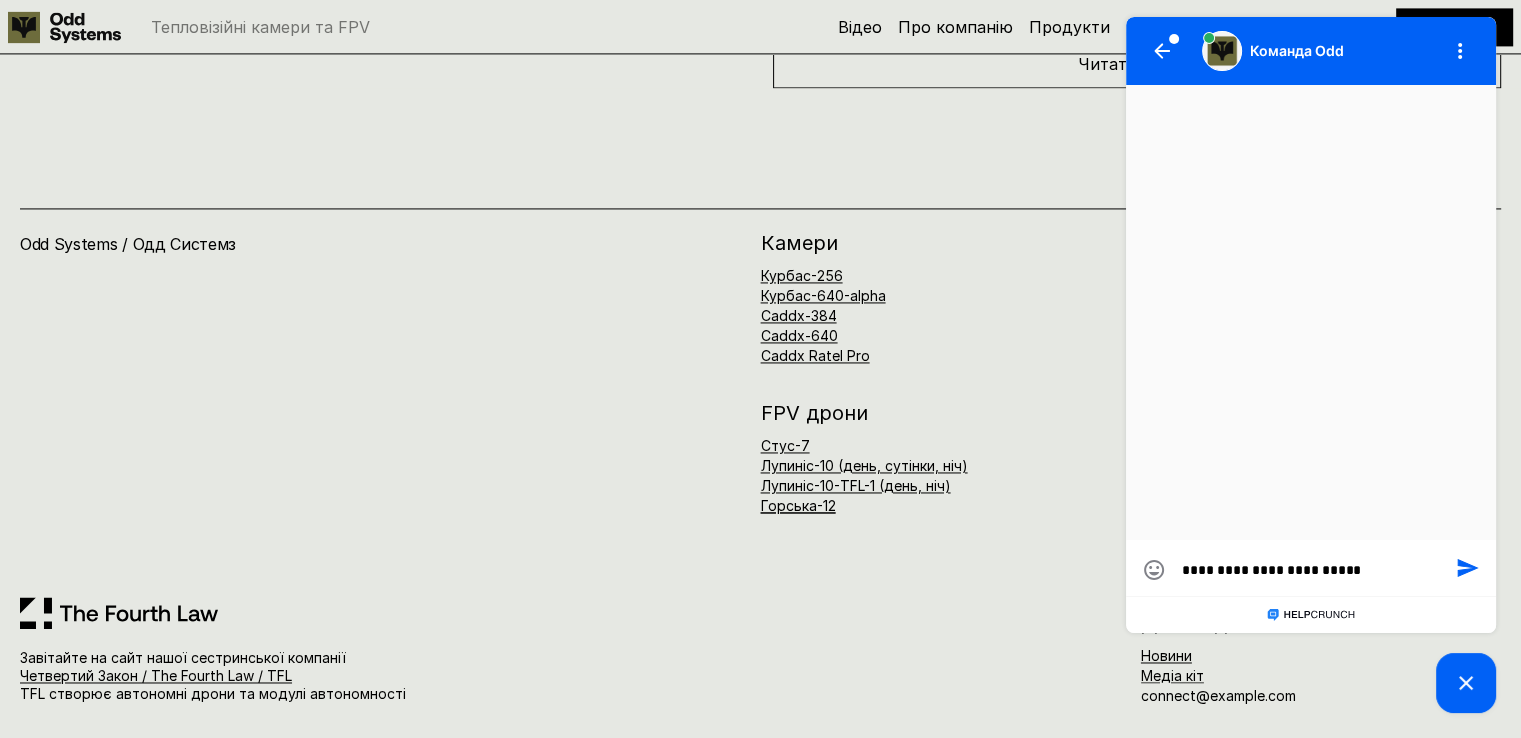 type on "**********" 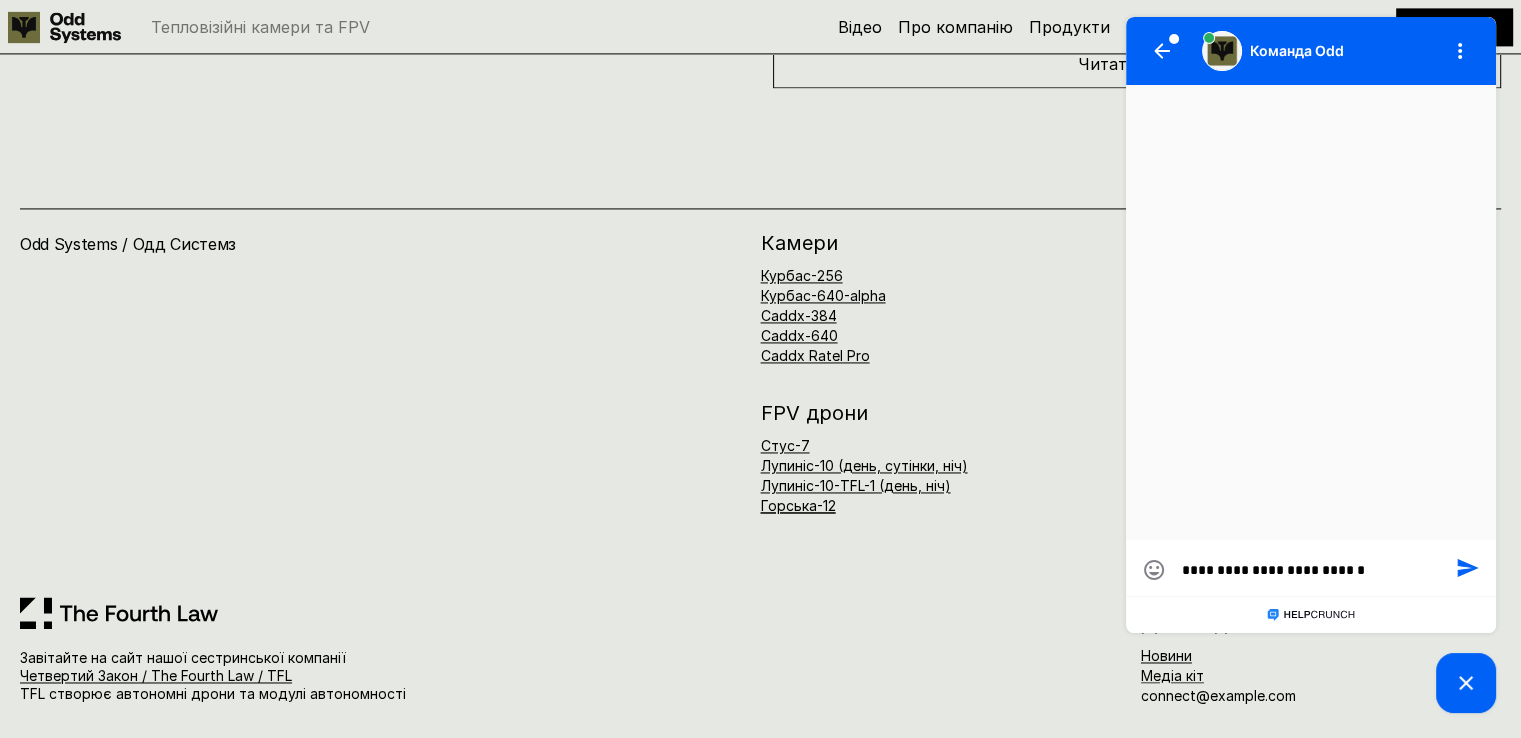 type on "**********" 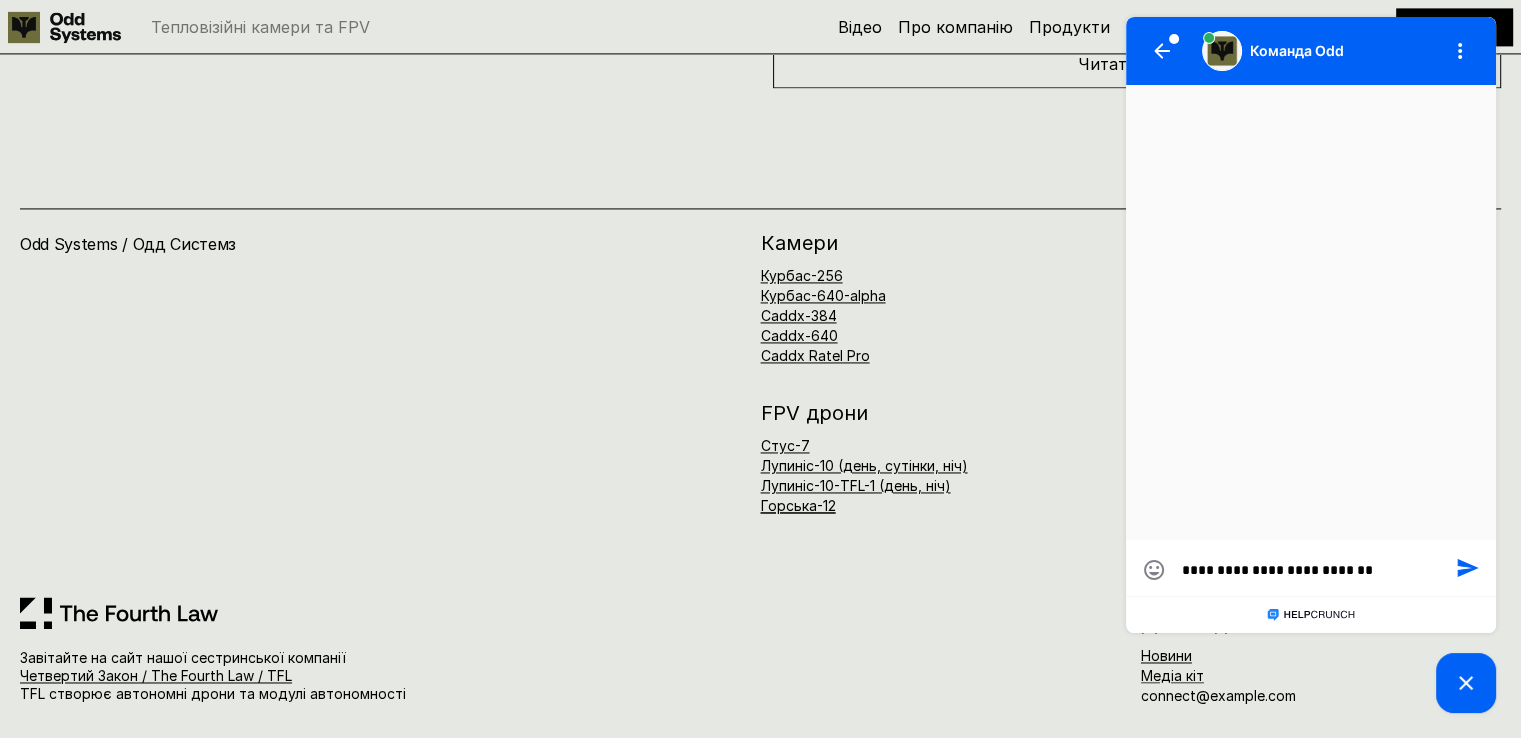 type on "**********" 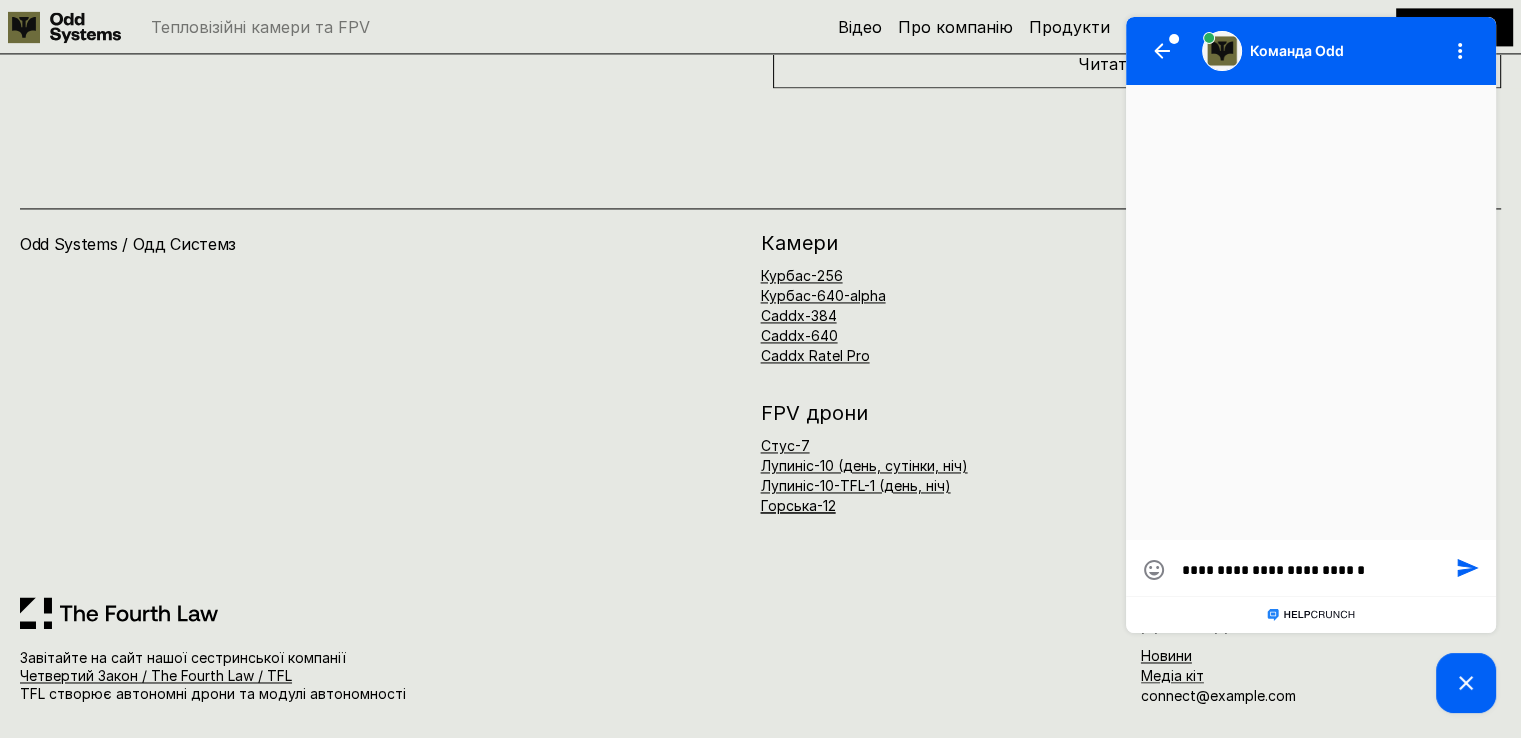 type on "**********" 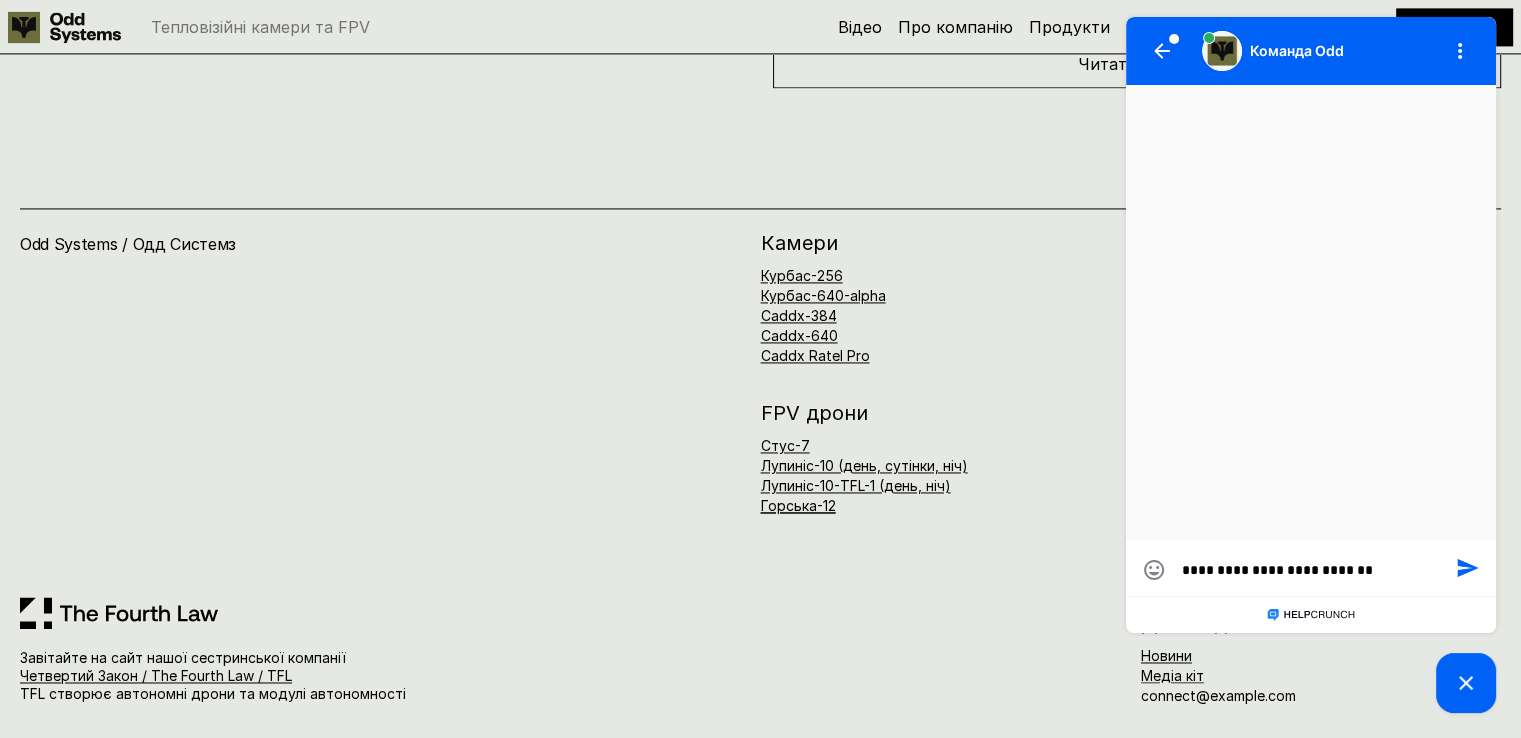 type on "**********" 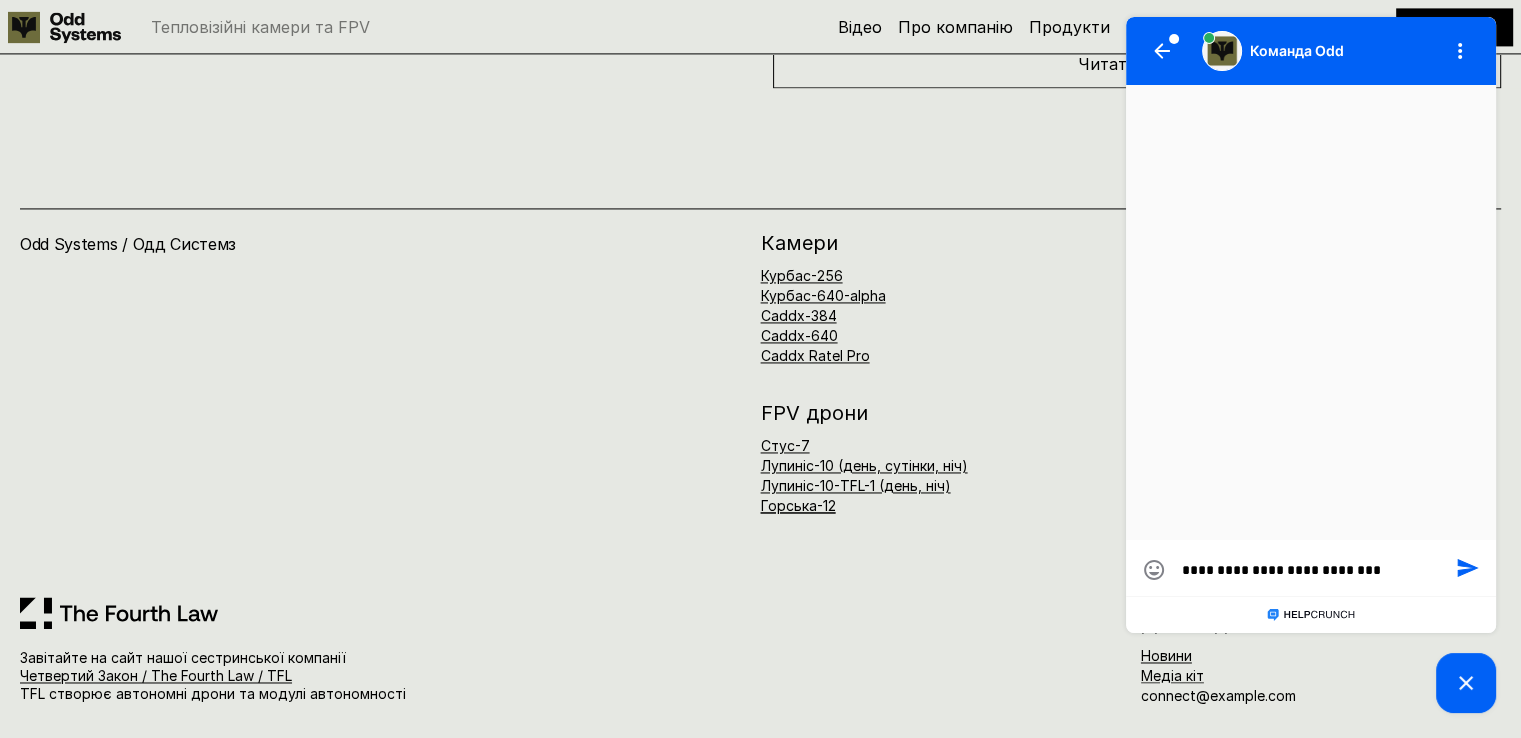 type on "**********" 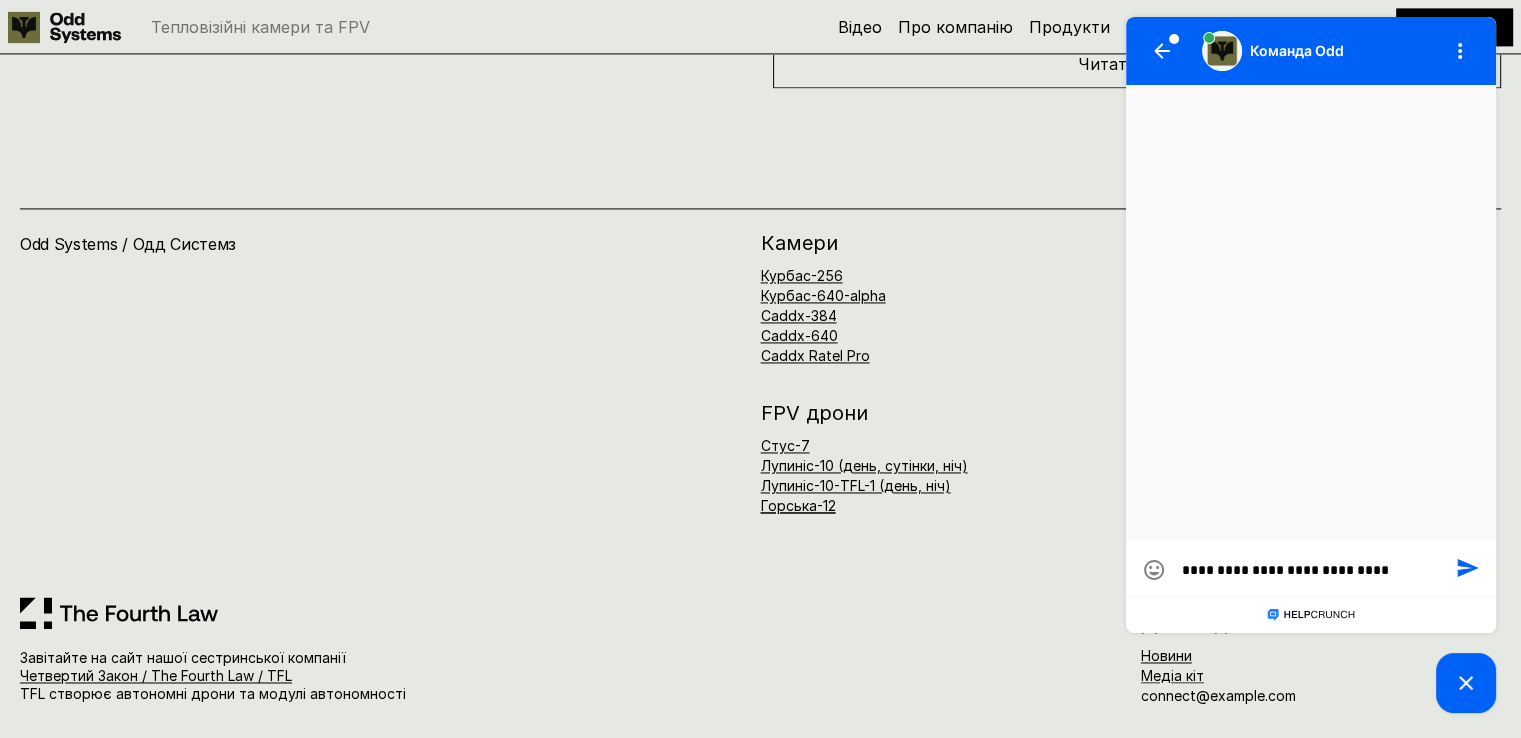 type on "**********" 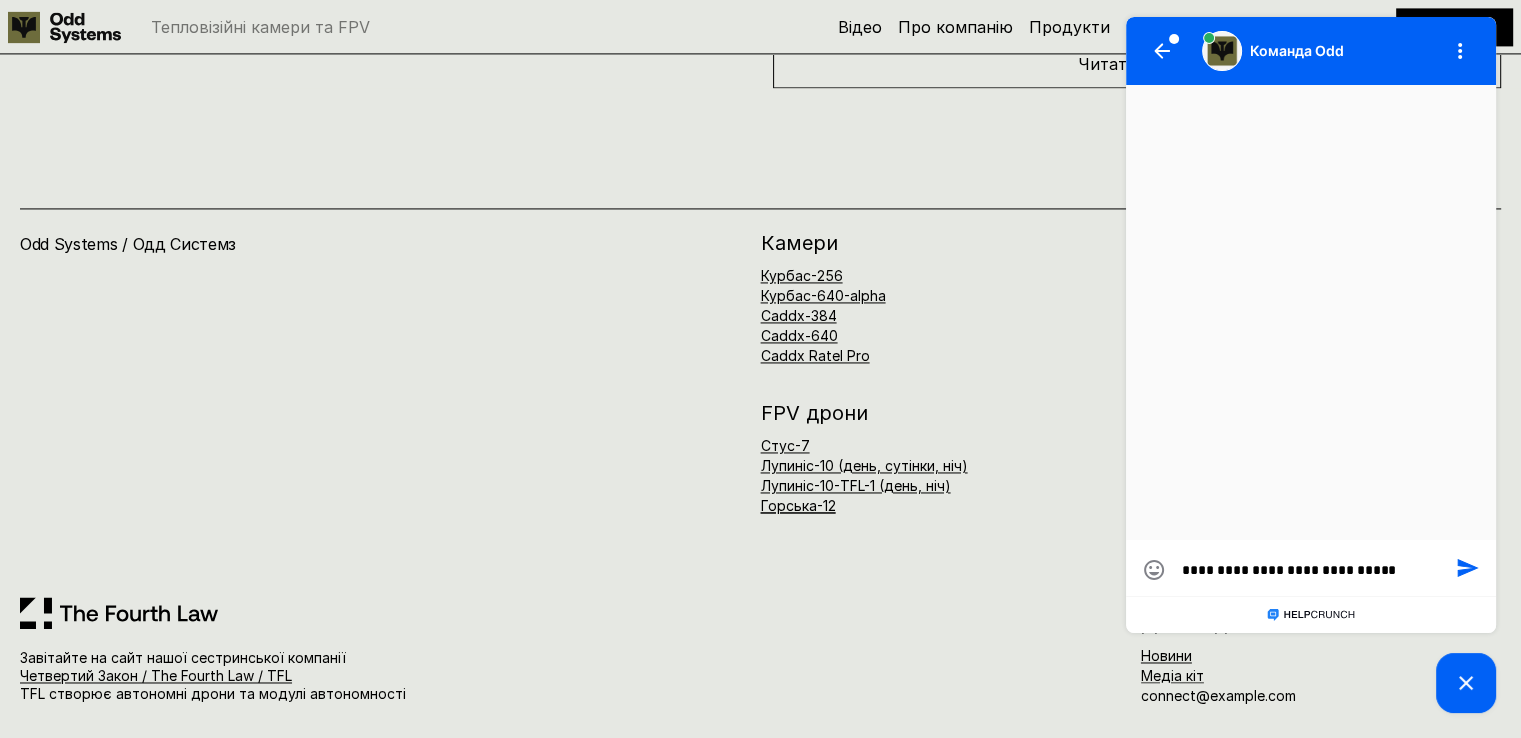 type on "**********" 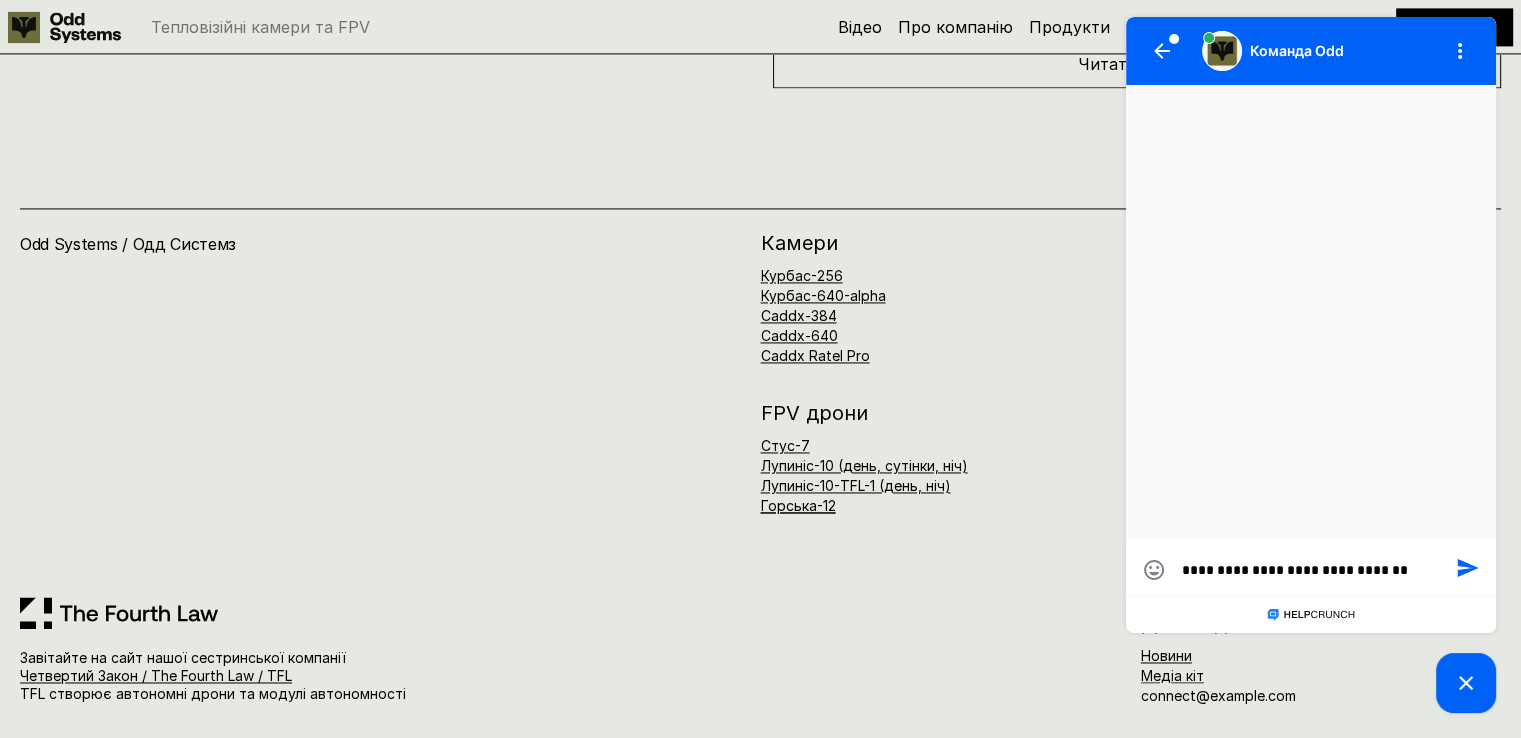type on "**********" 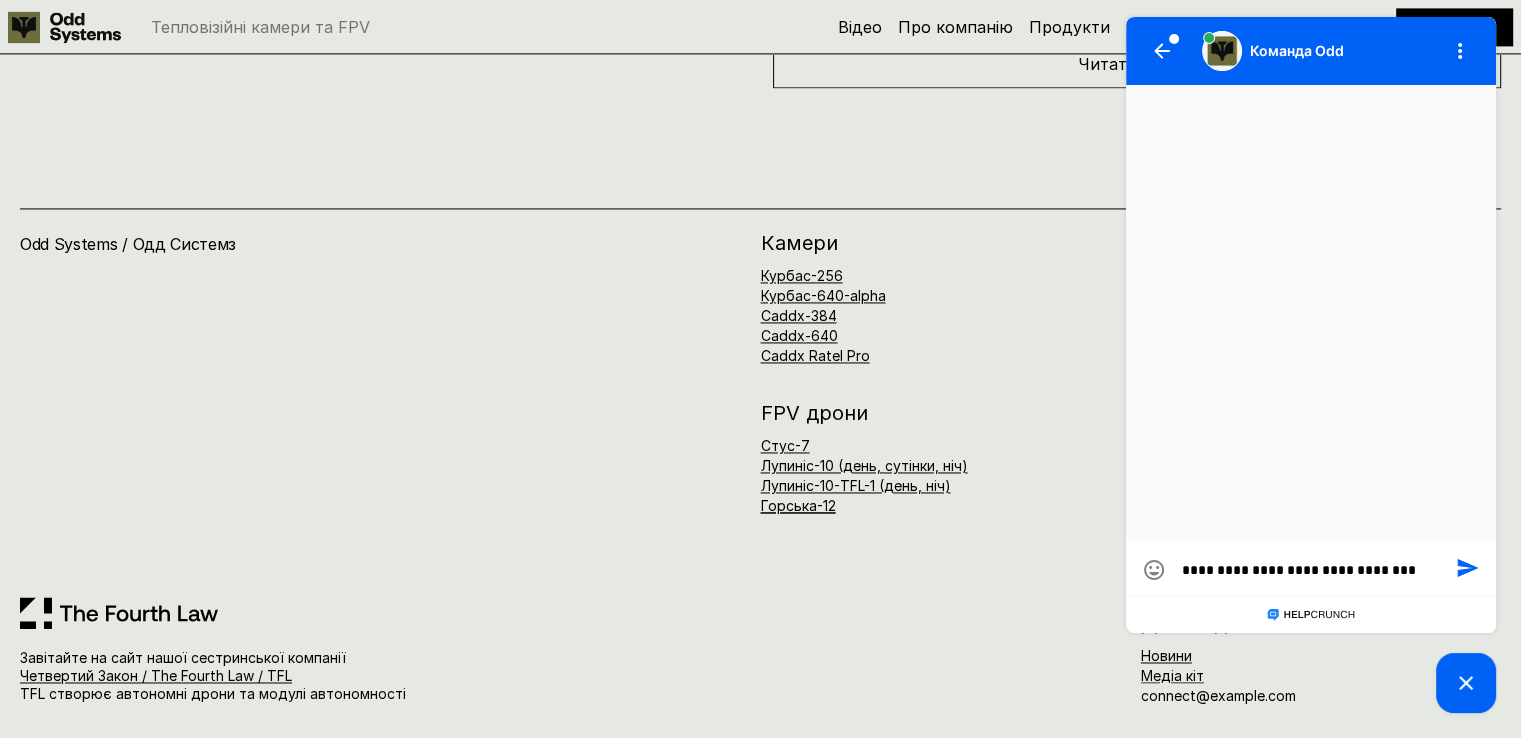 type on "**********" 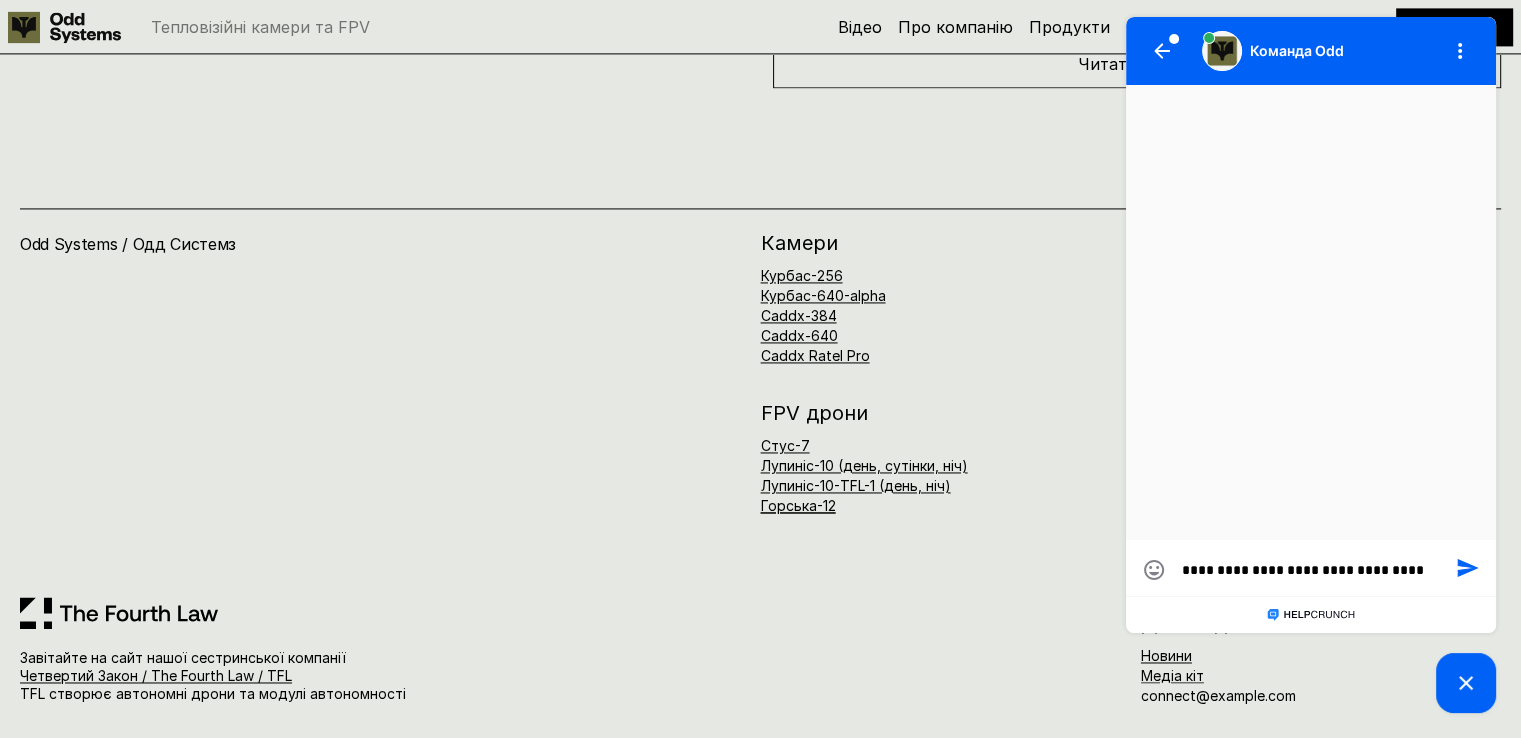 type on "**********" 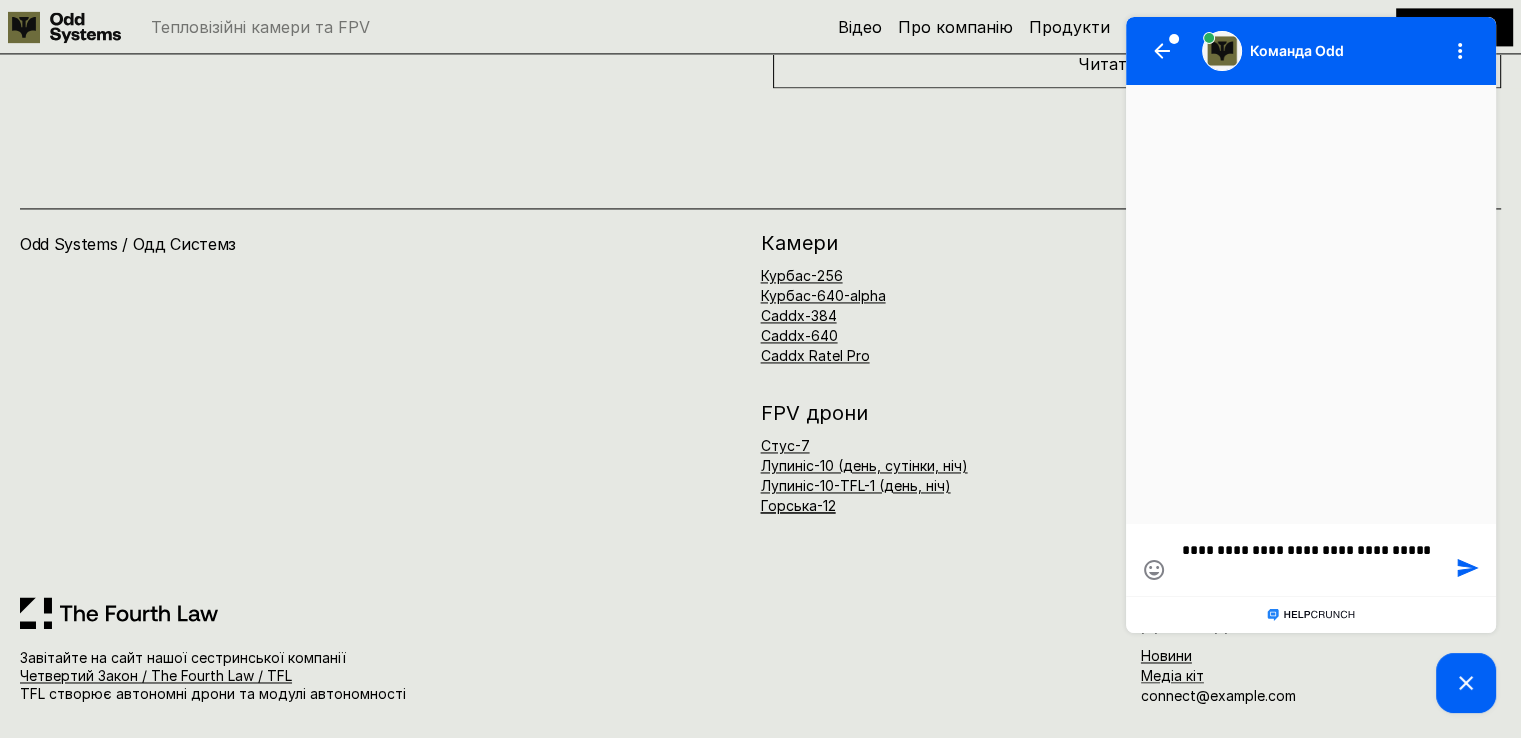 type on "**********" 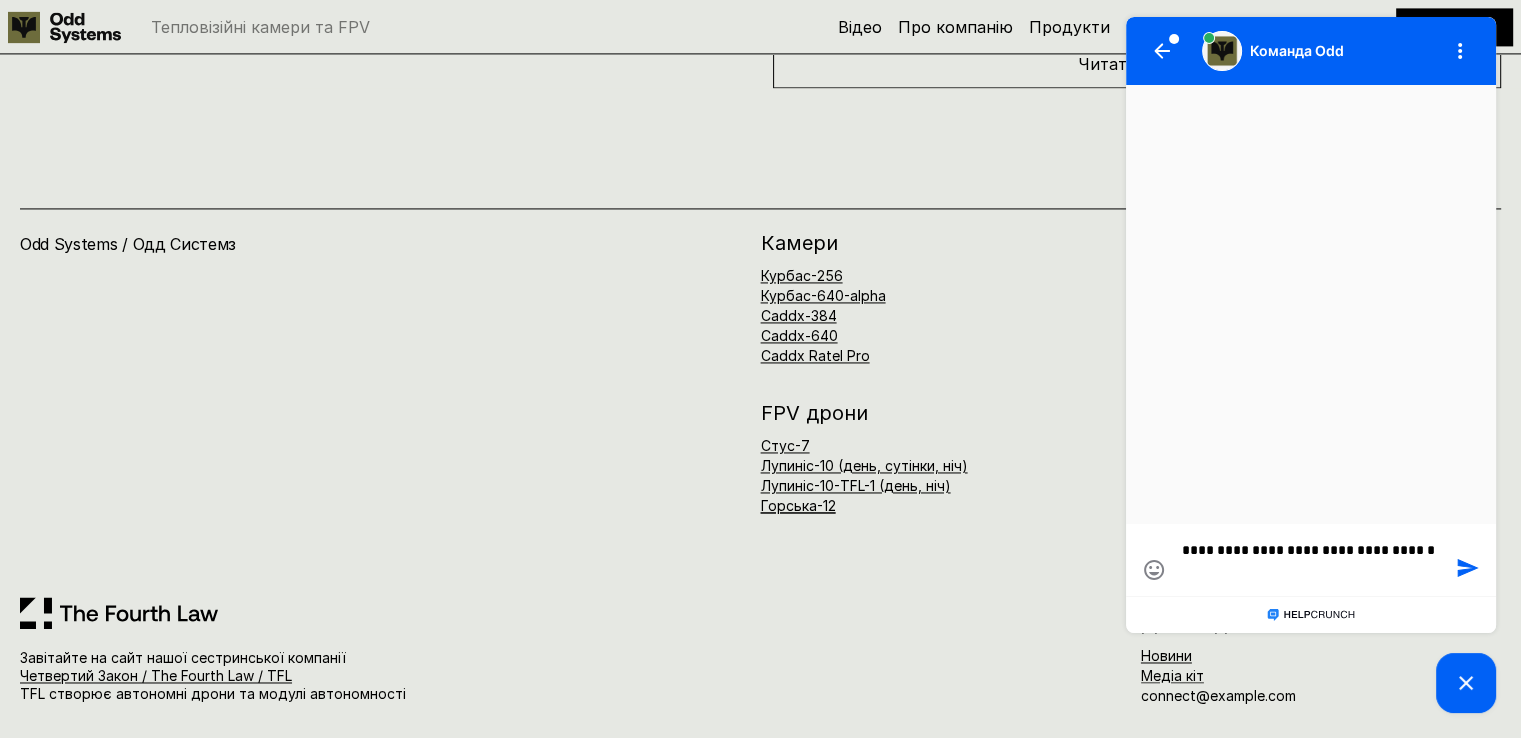 type on "**********" 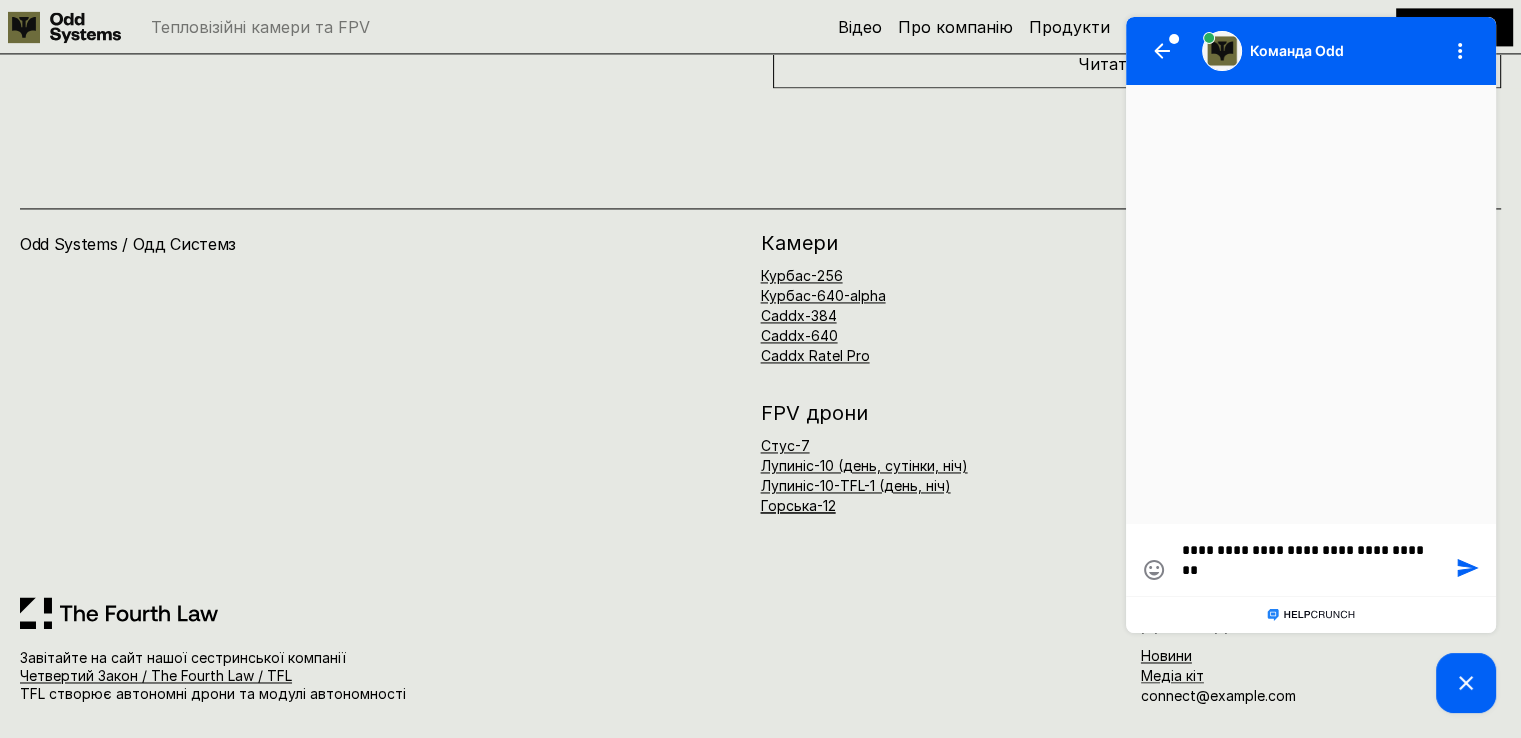 type on "**********" 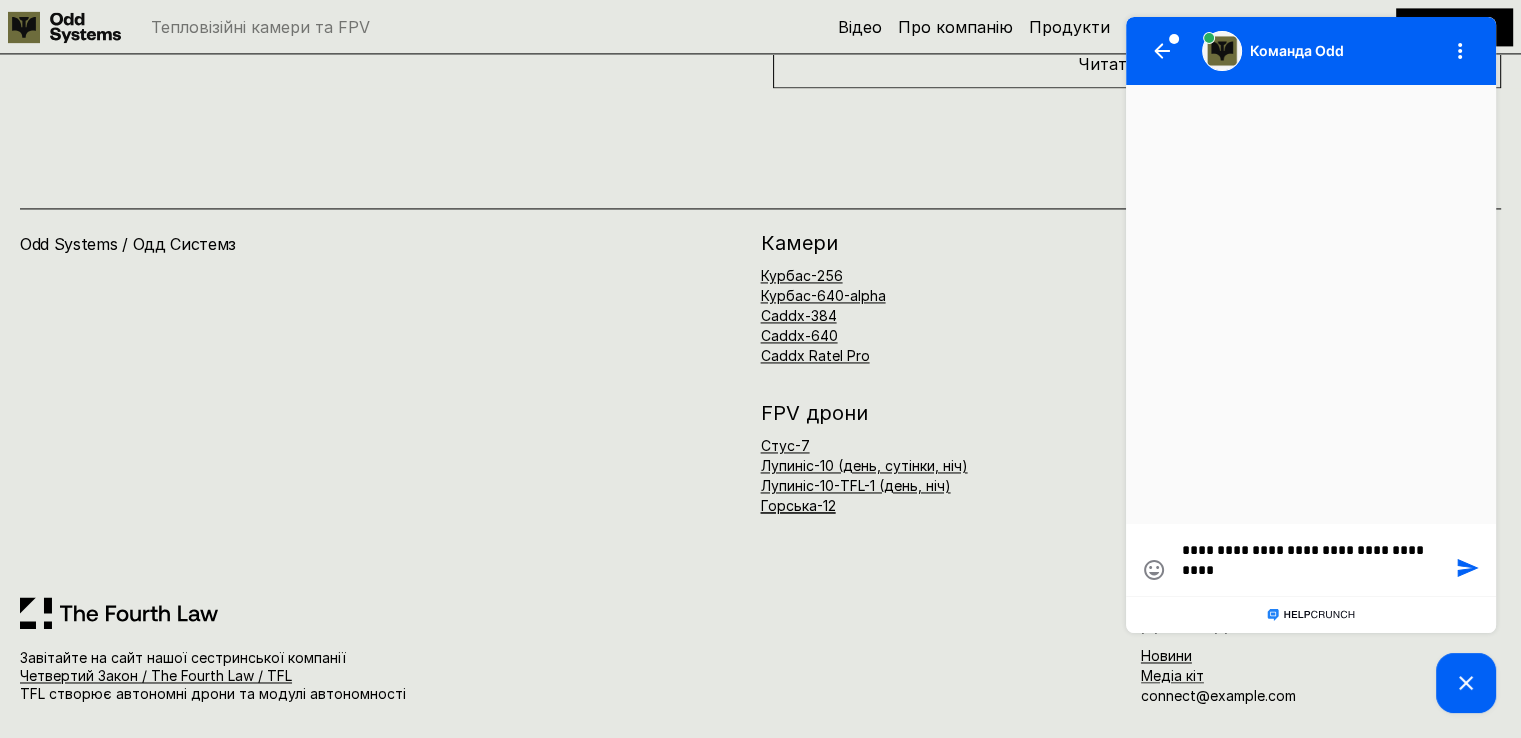 type on "**********" 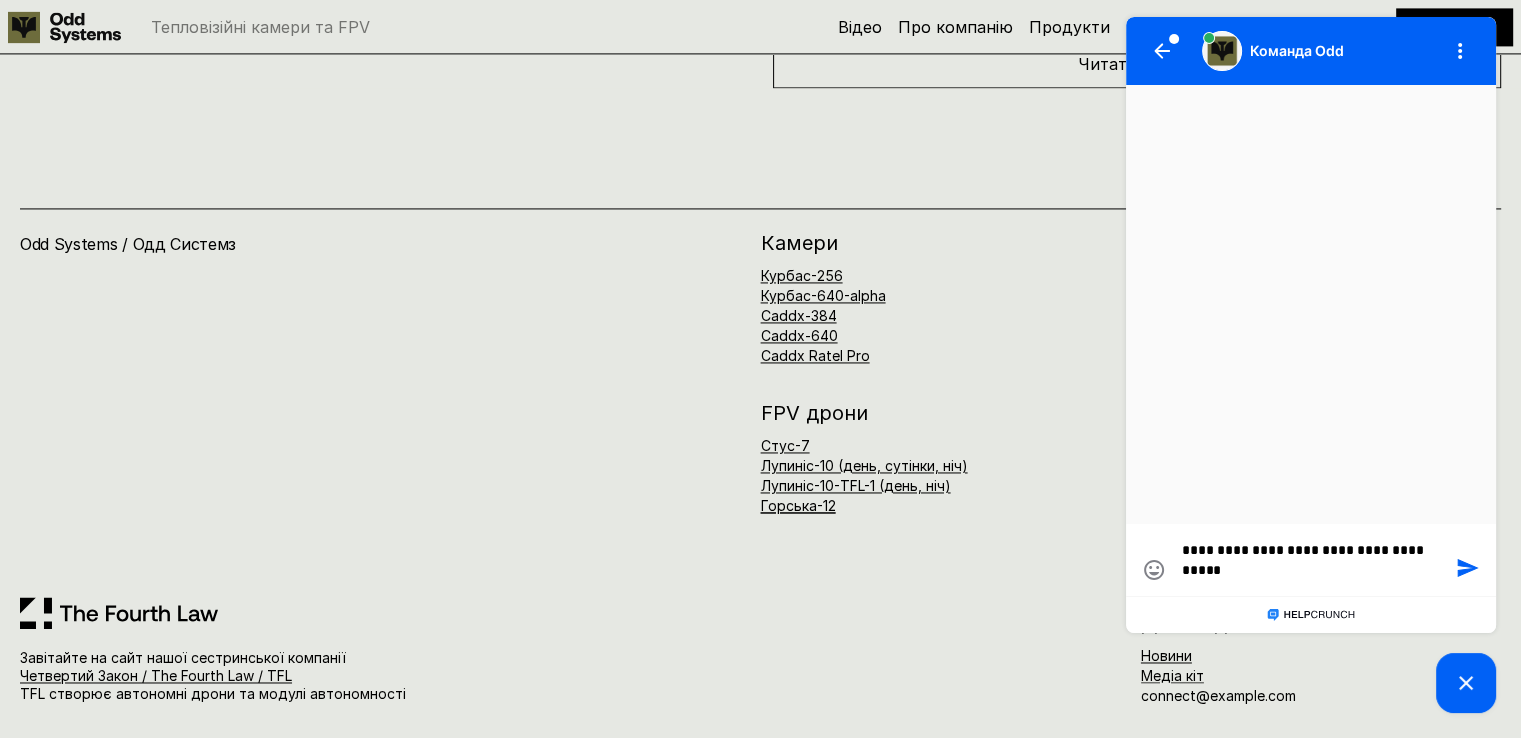 type on "**********" 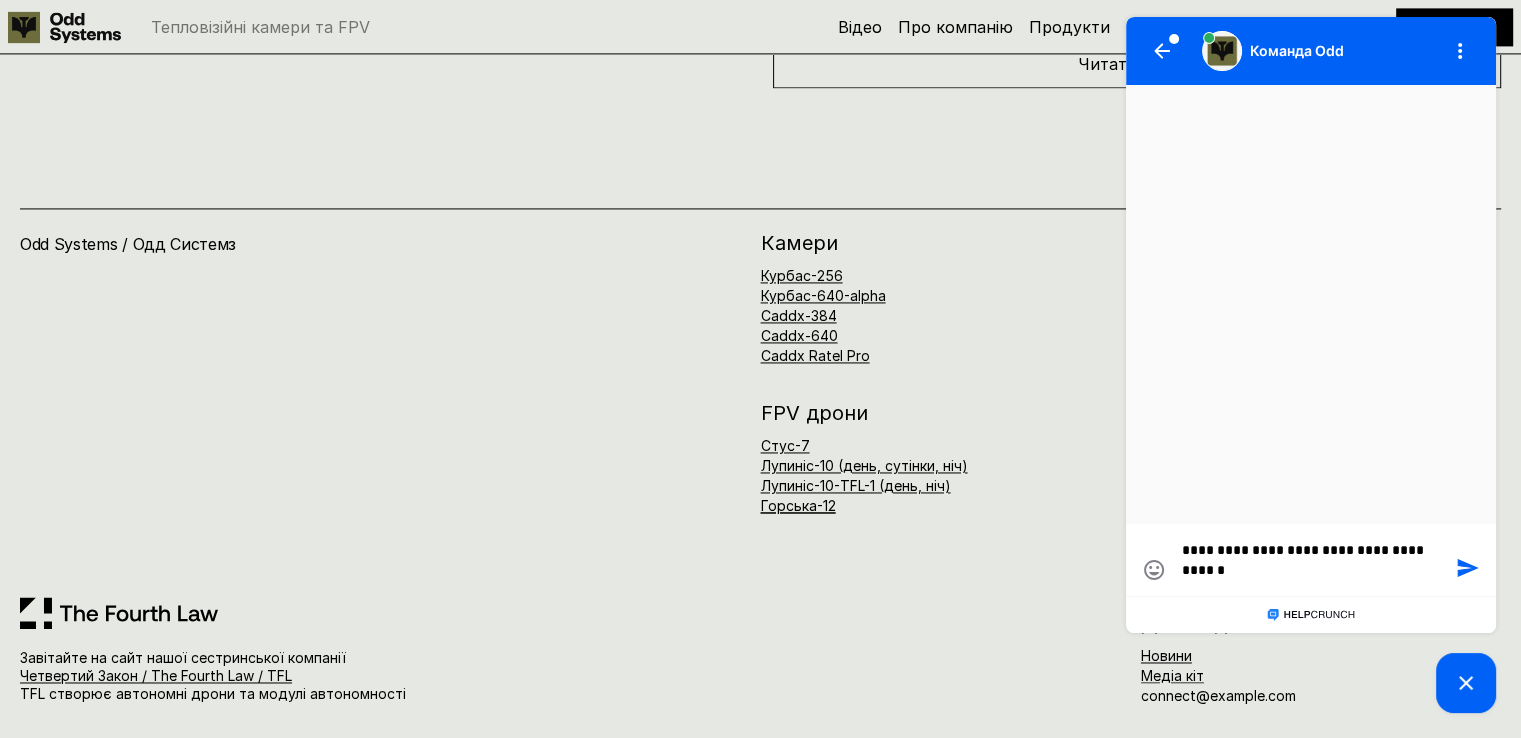 type on "**********" 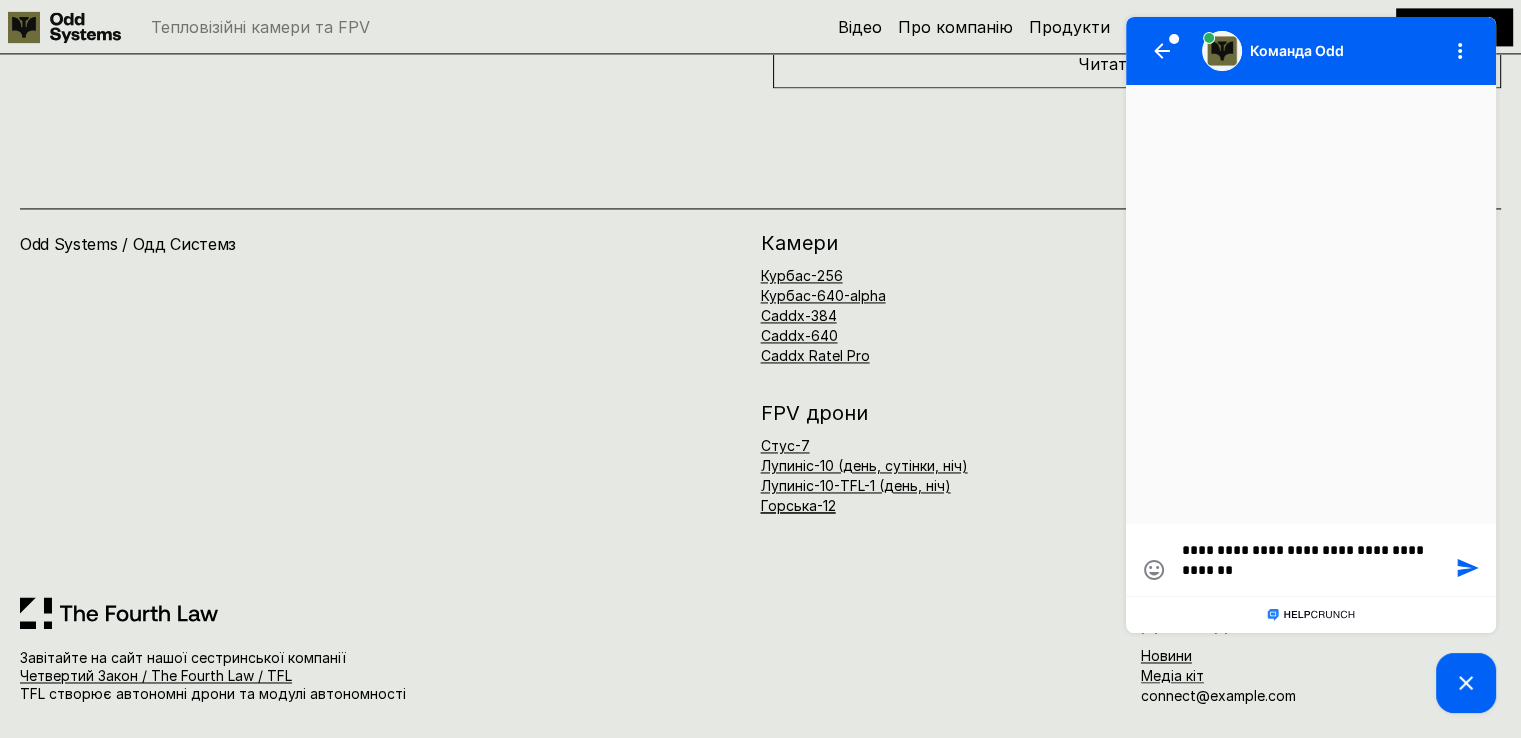 type on "**********" 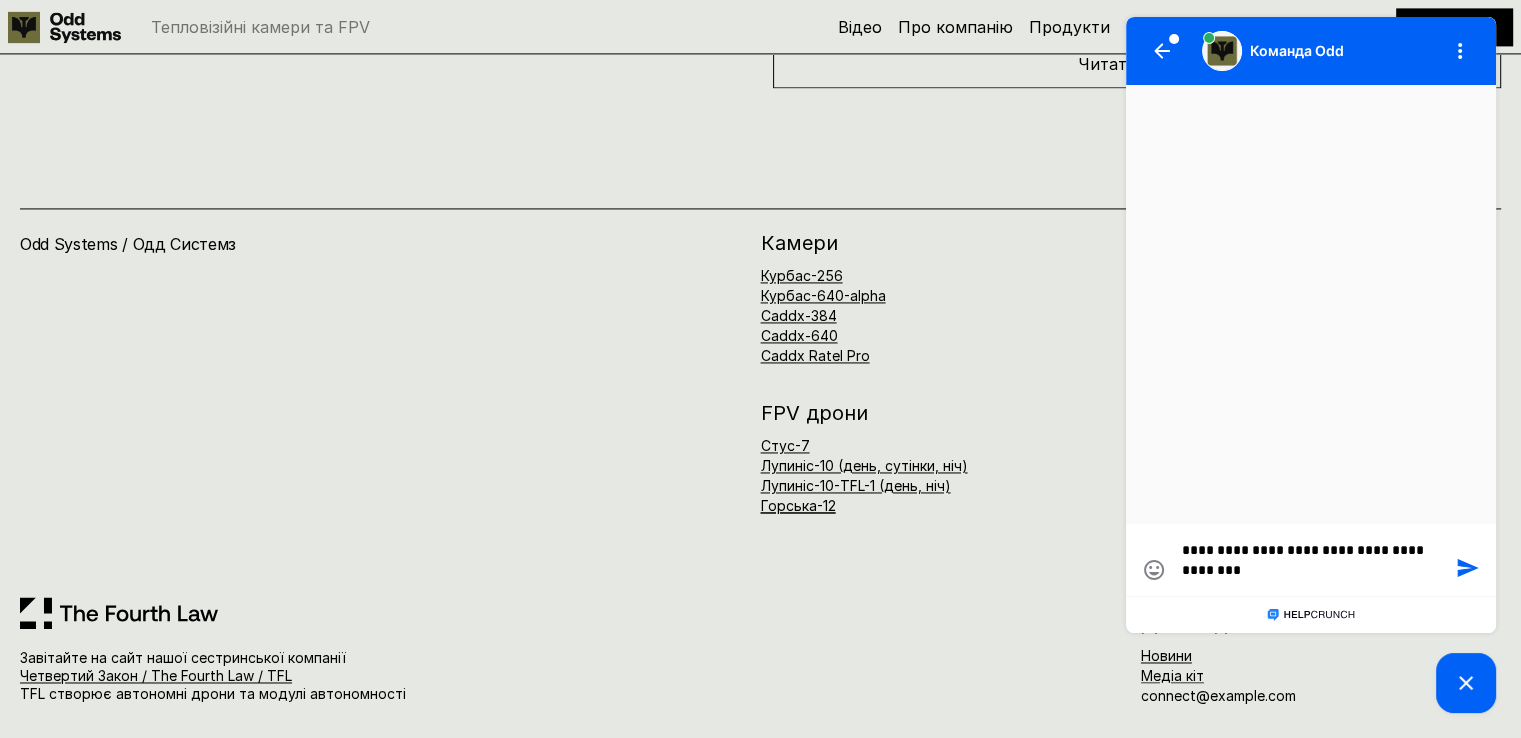 type on "**********" 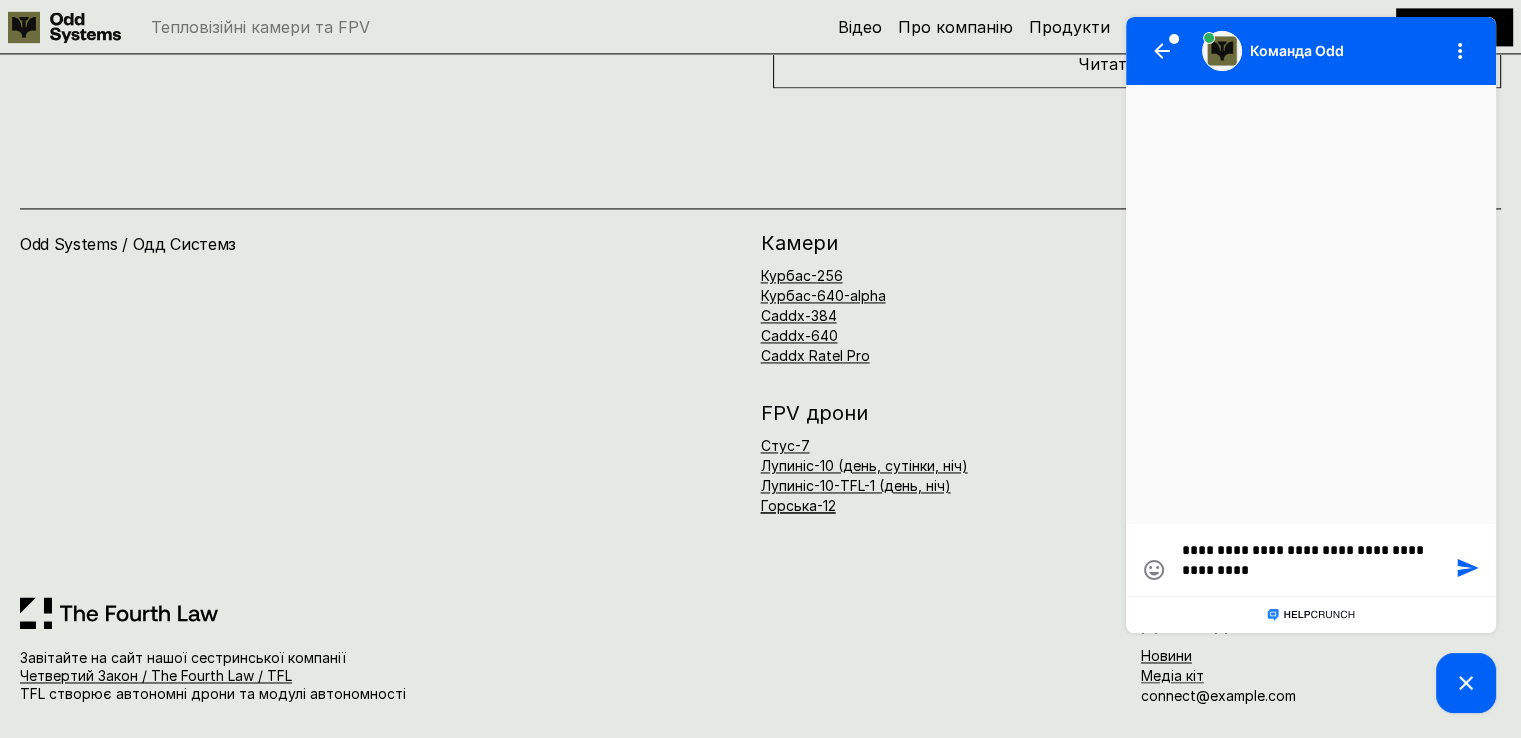 type on "**********" 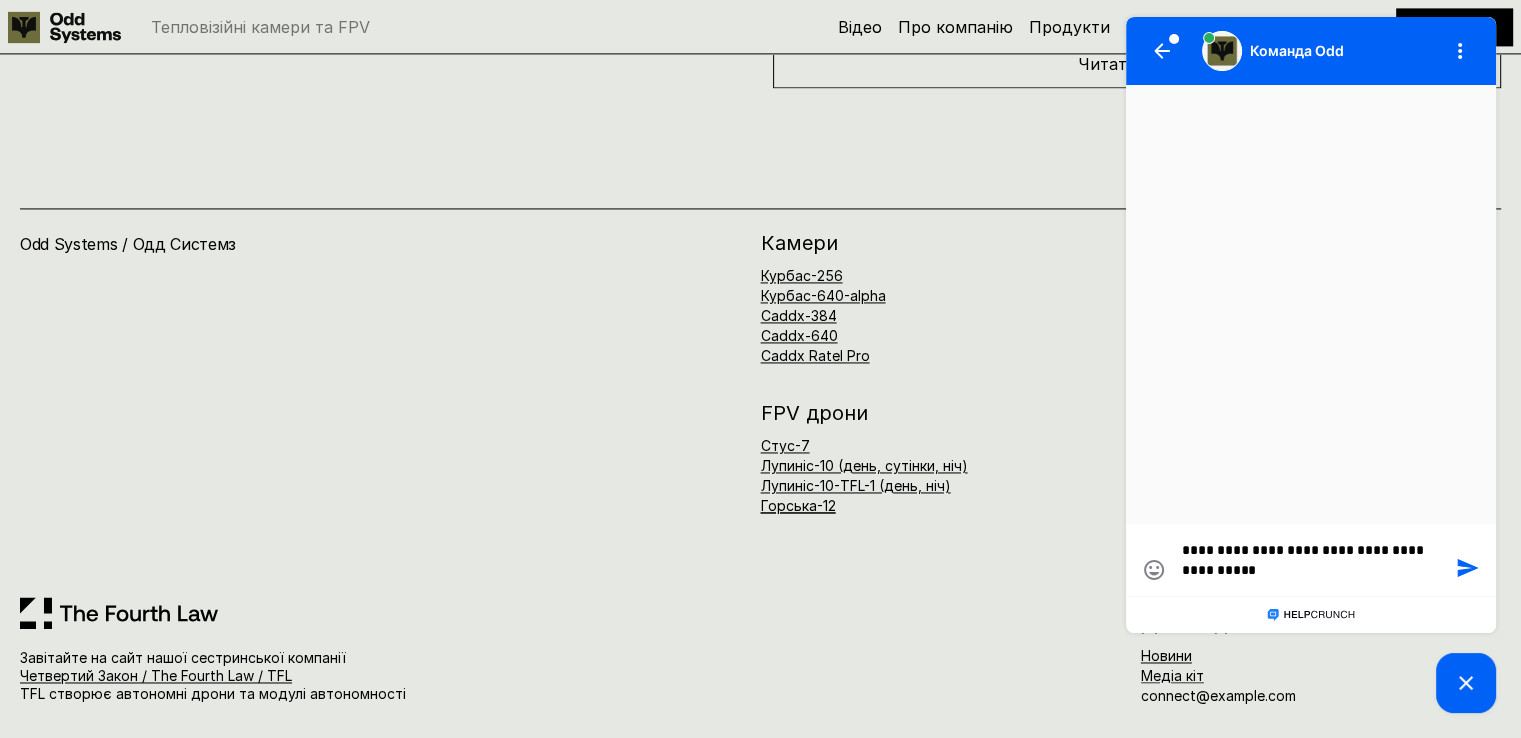 type on "**********" 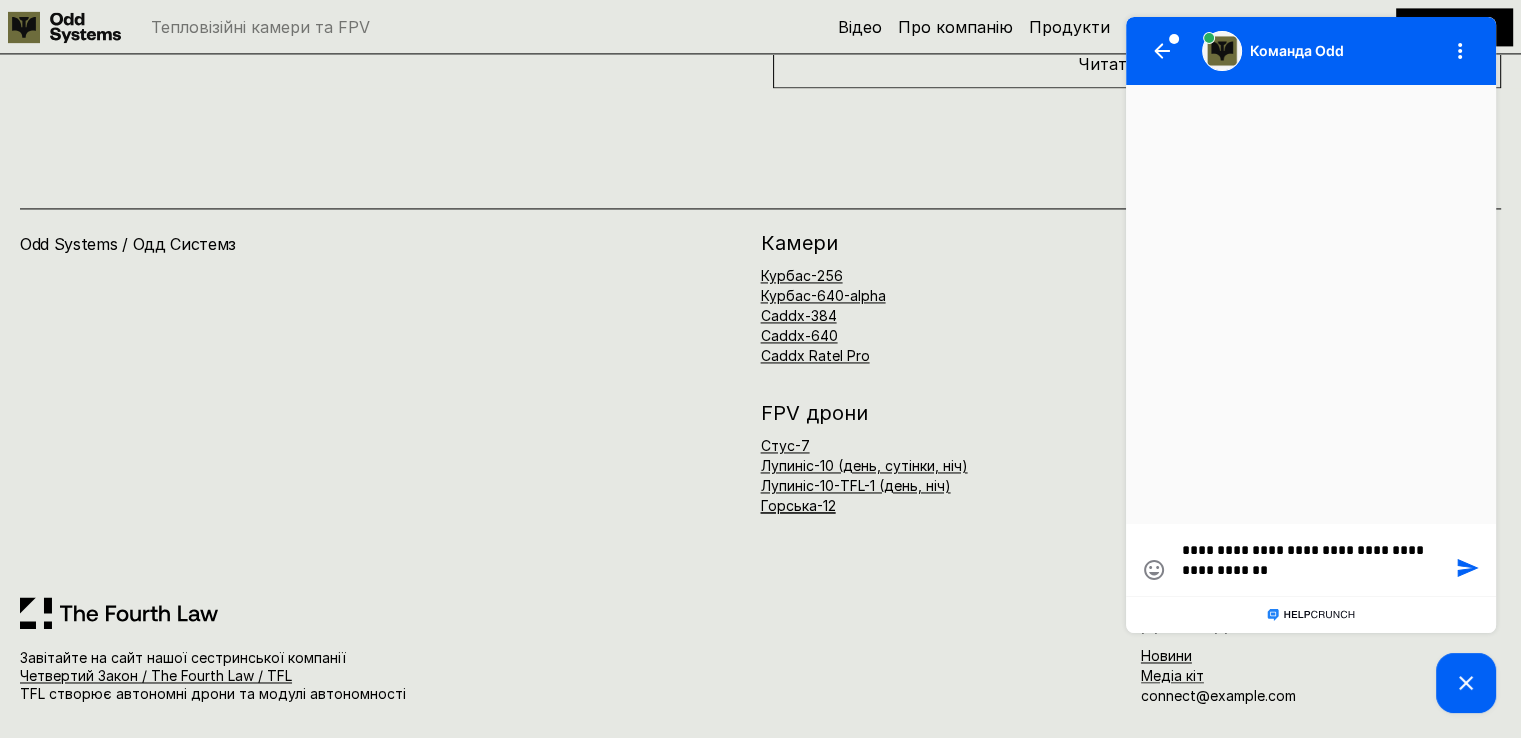 type on "**********" 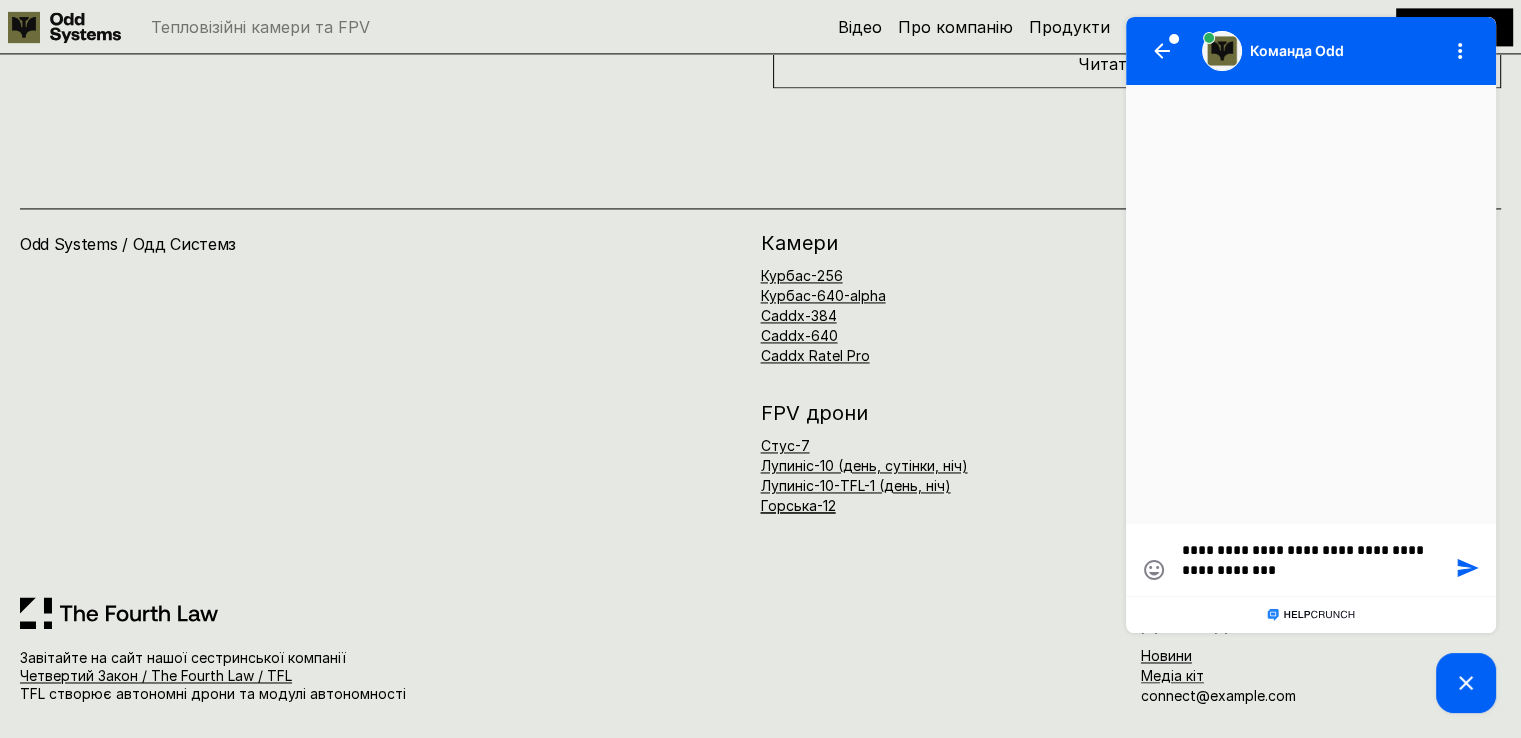 type on "**********" 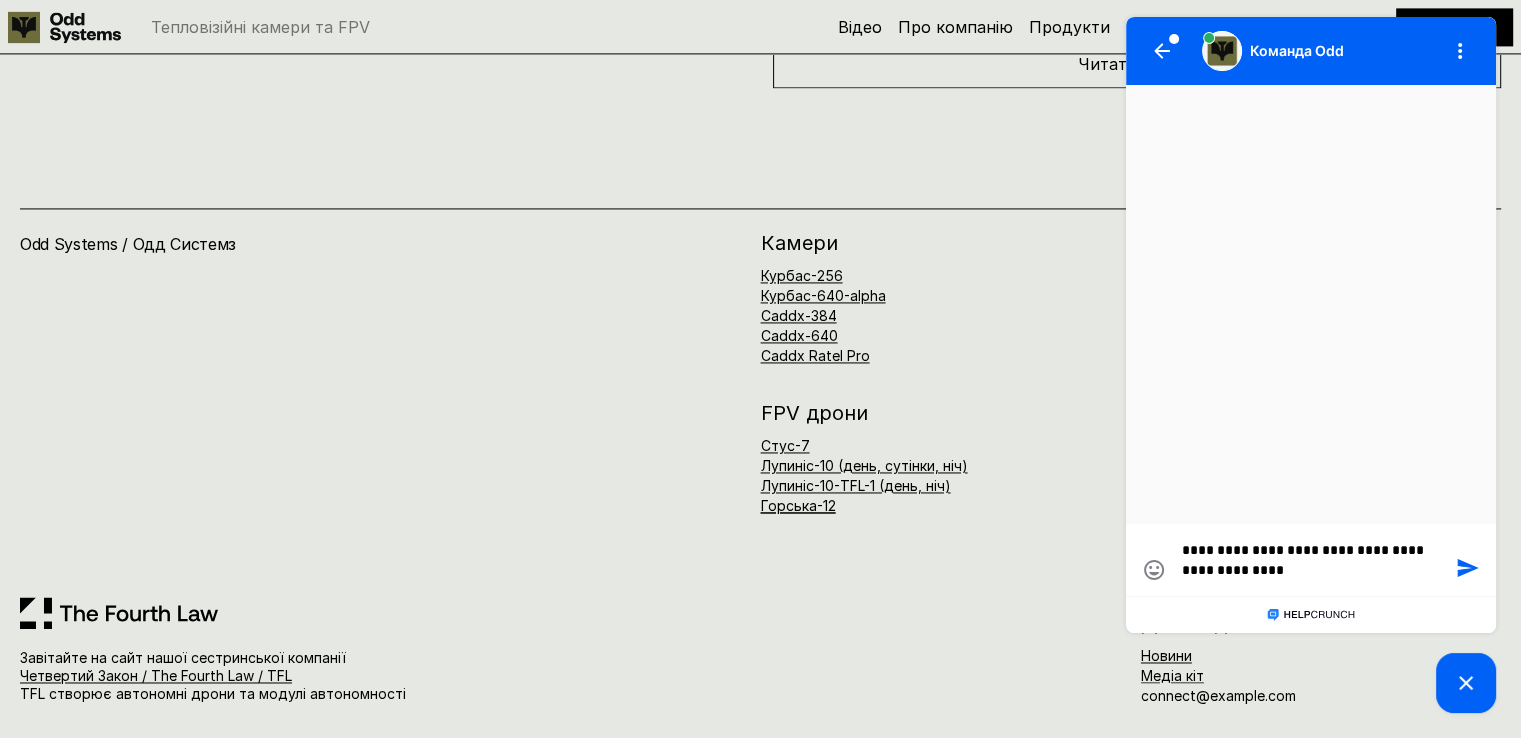 type on "**********" 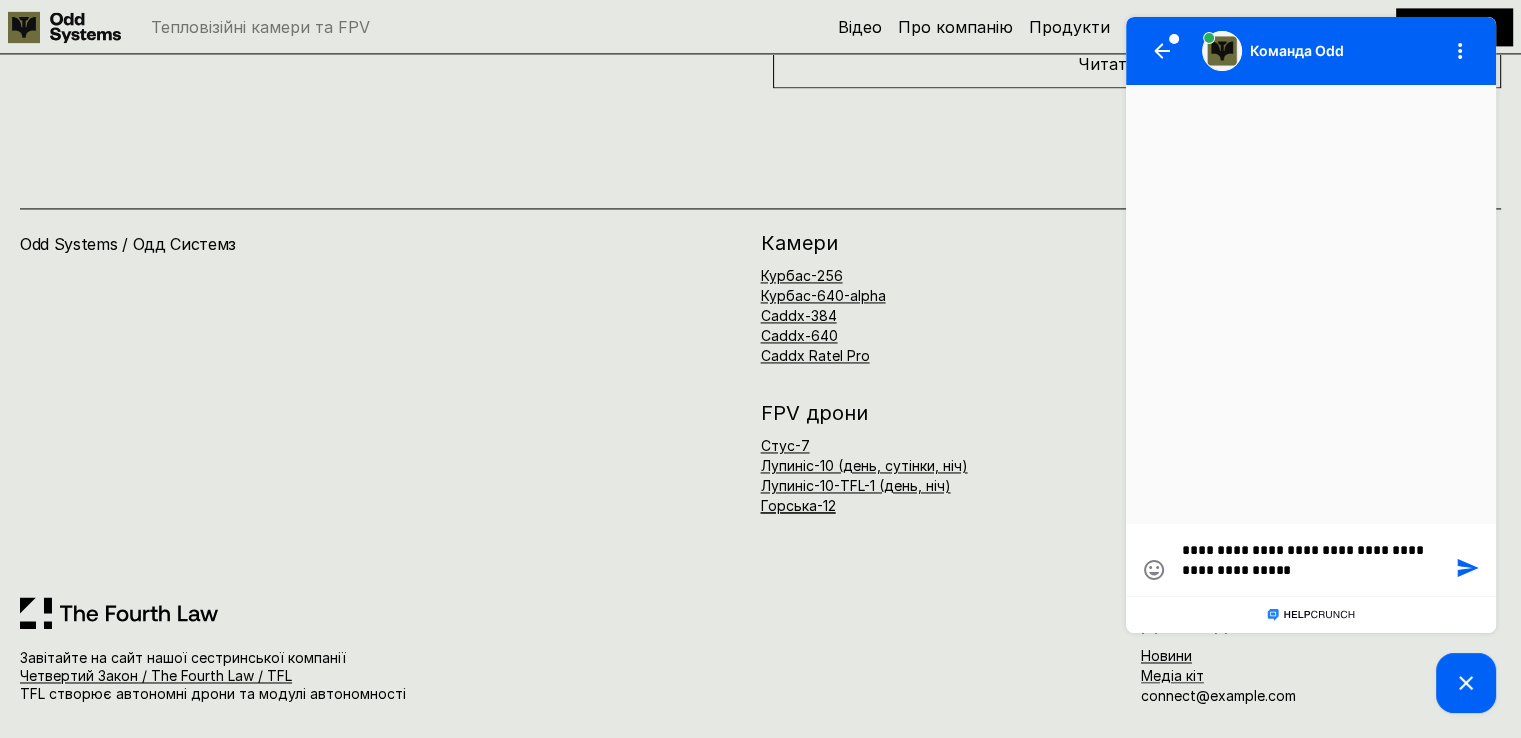 type on "**********" 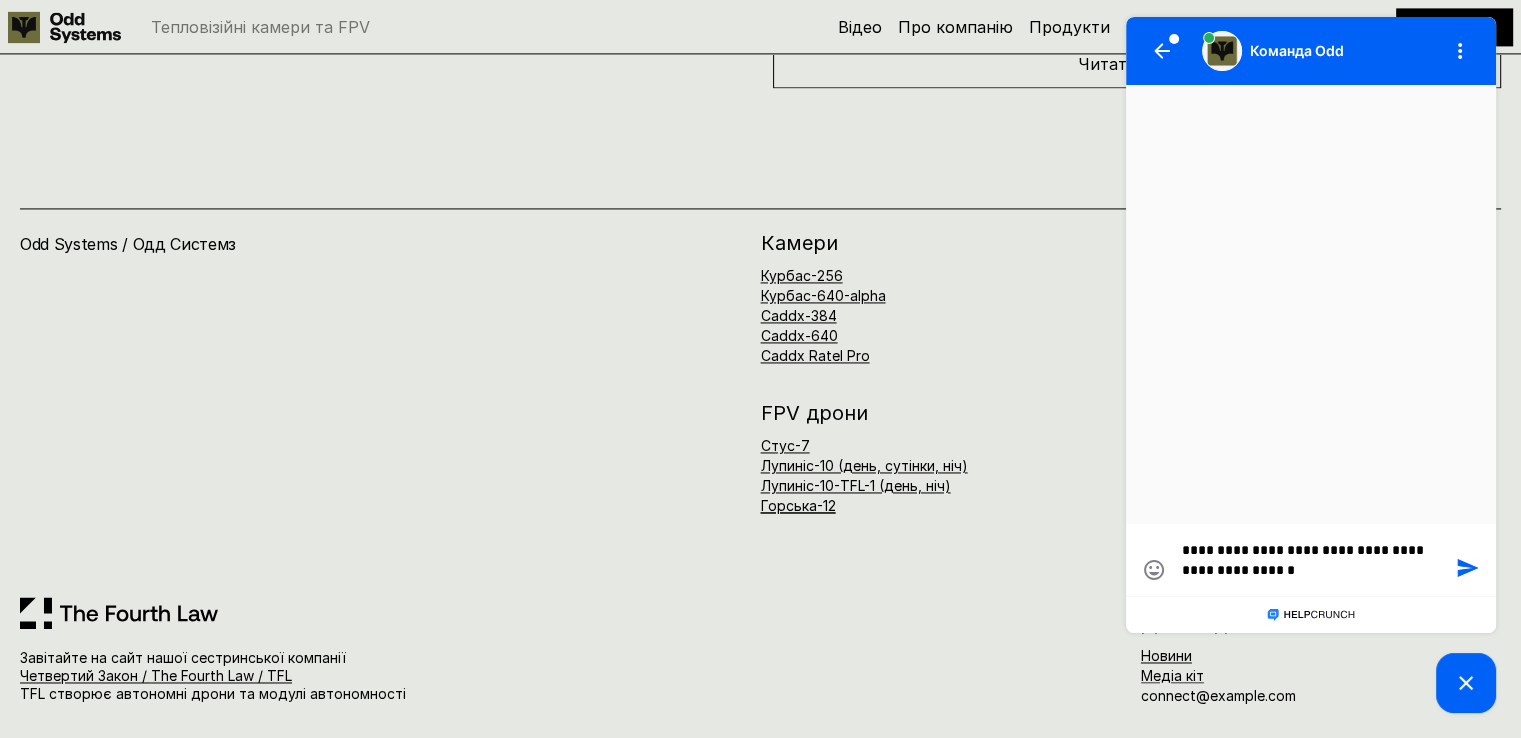 type on "**********" 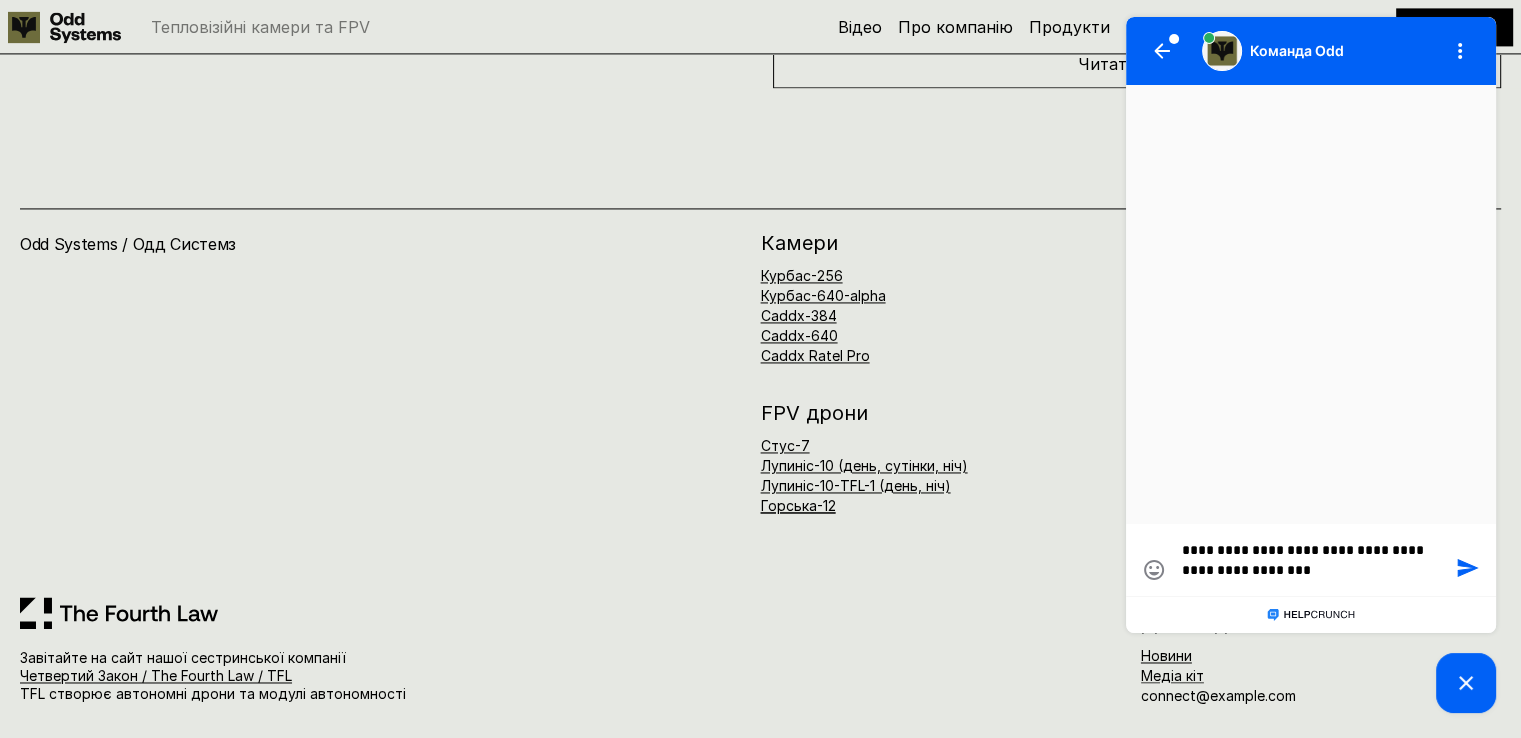 type on "**********" 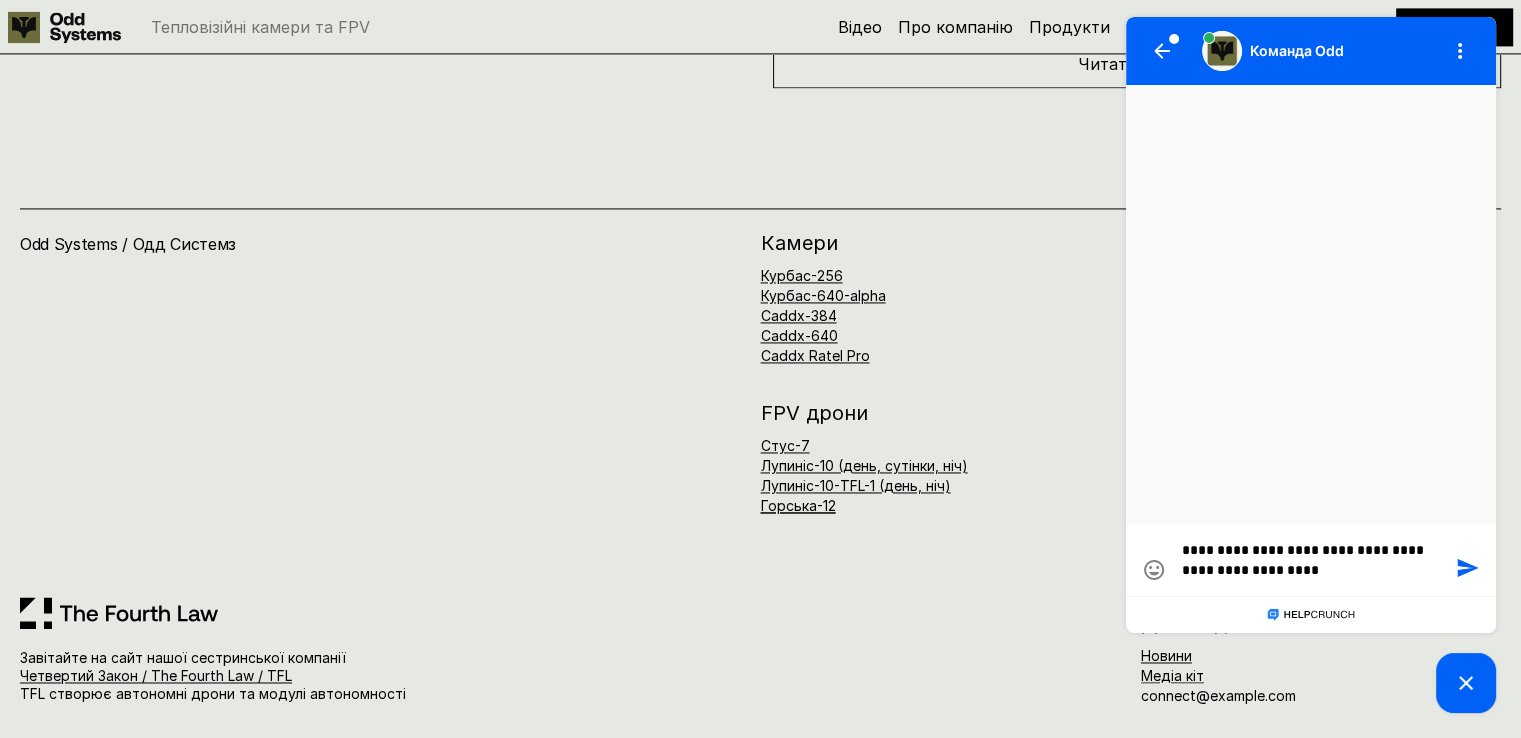 type on "**********" 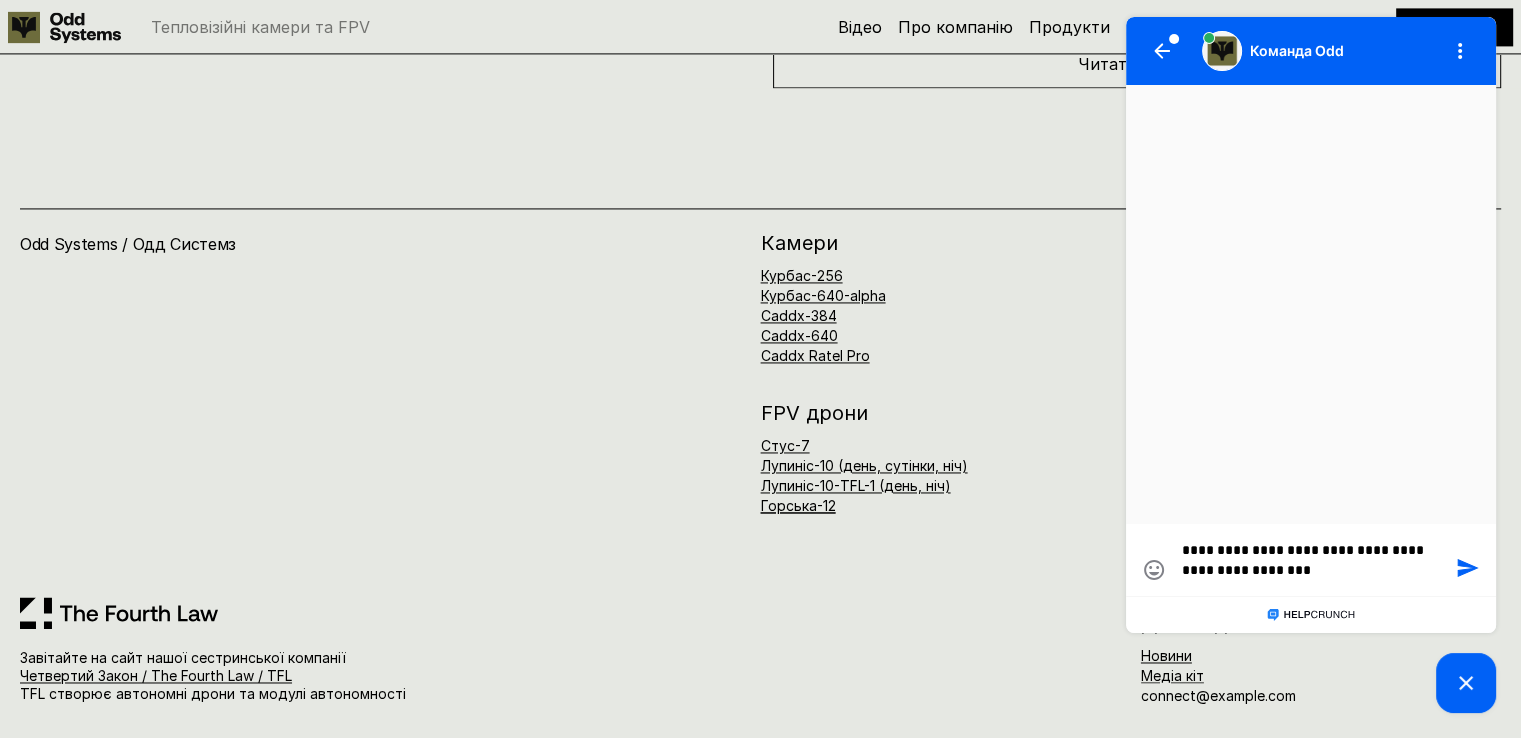 type on "**********" 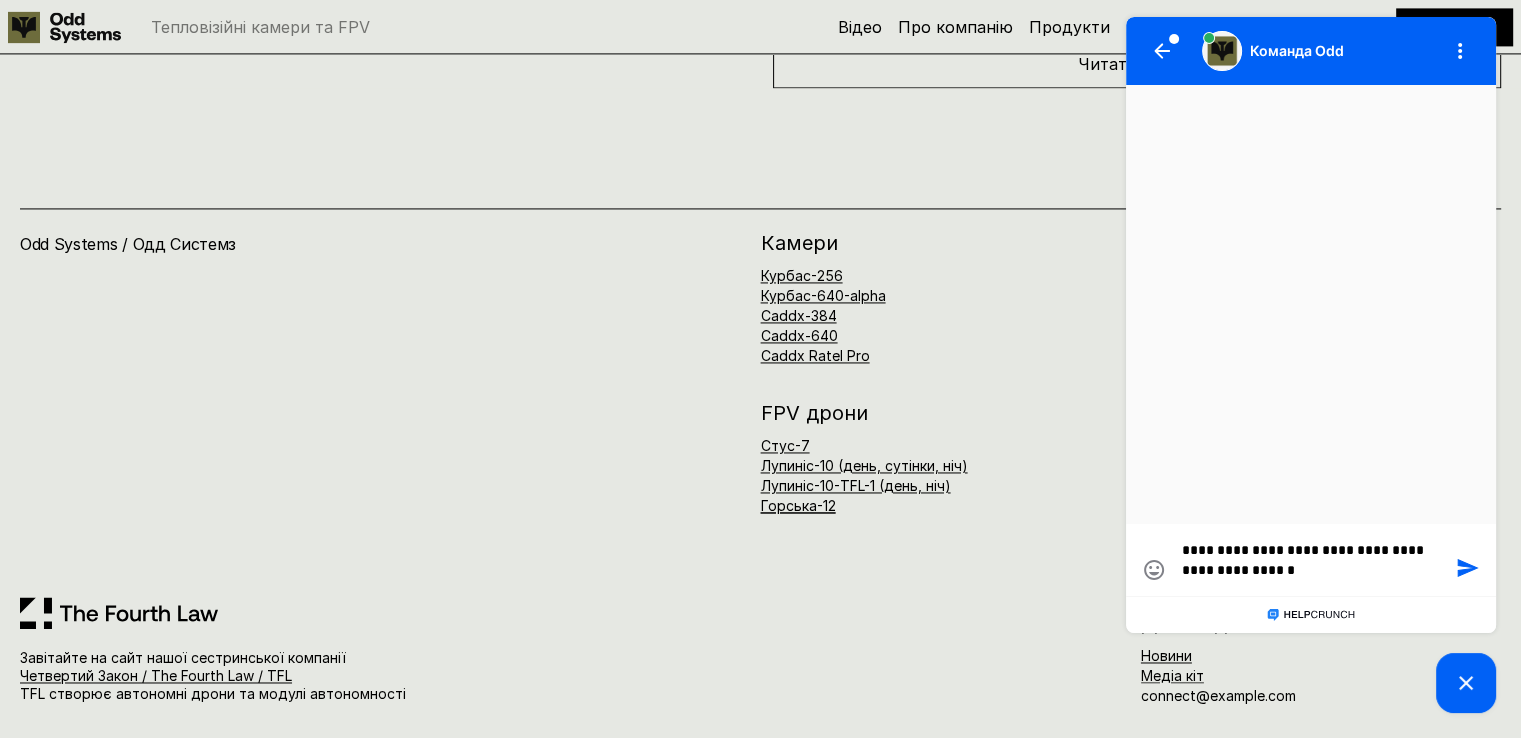 type on "**********" 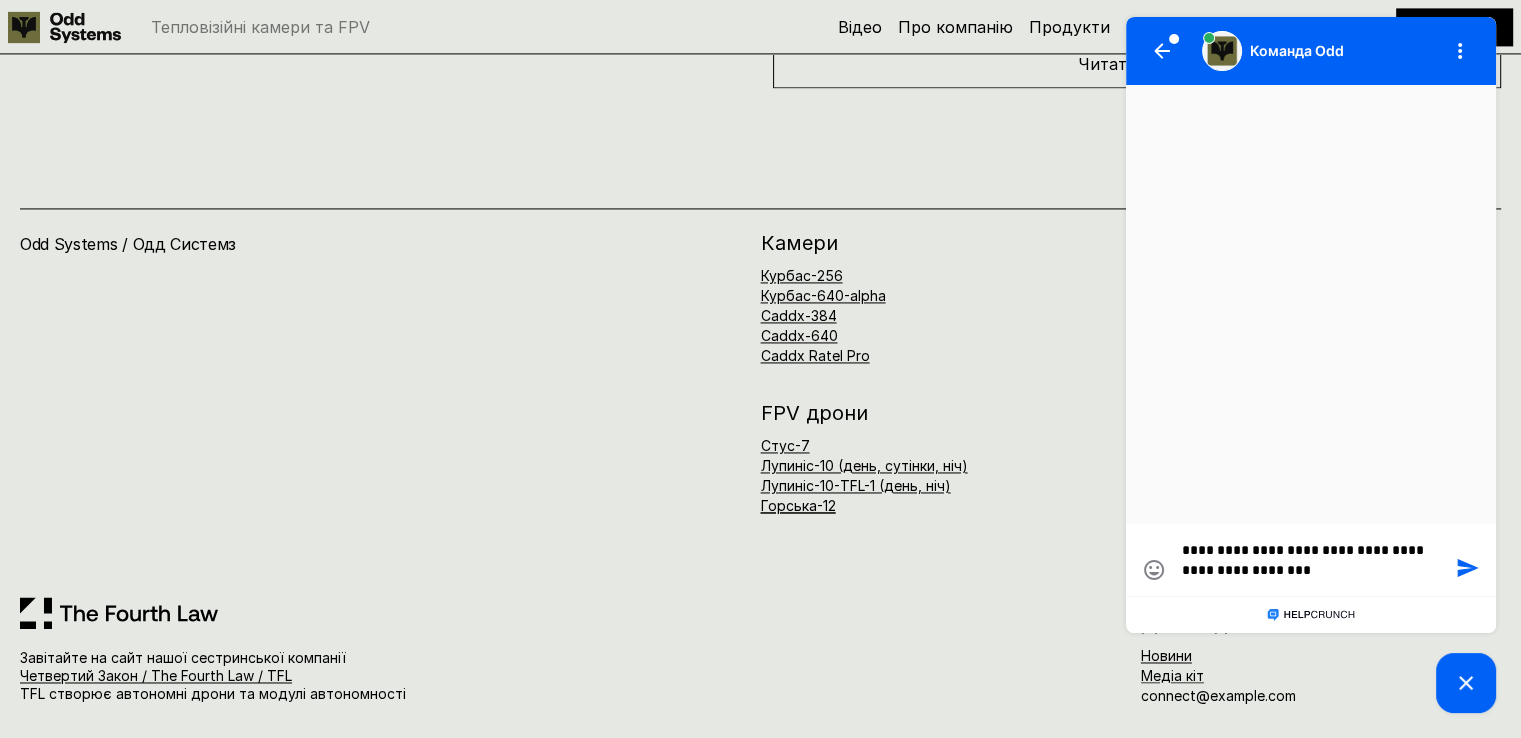 type on "**********" 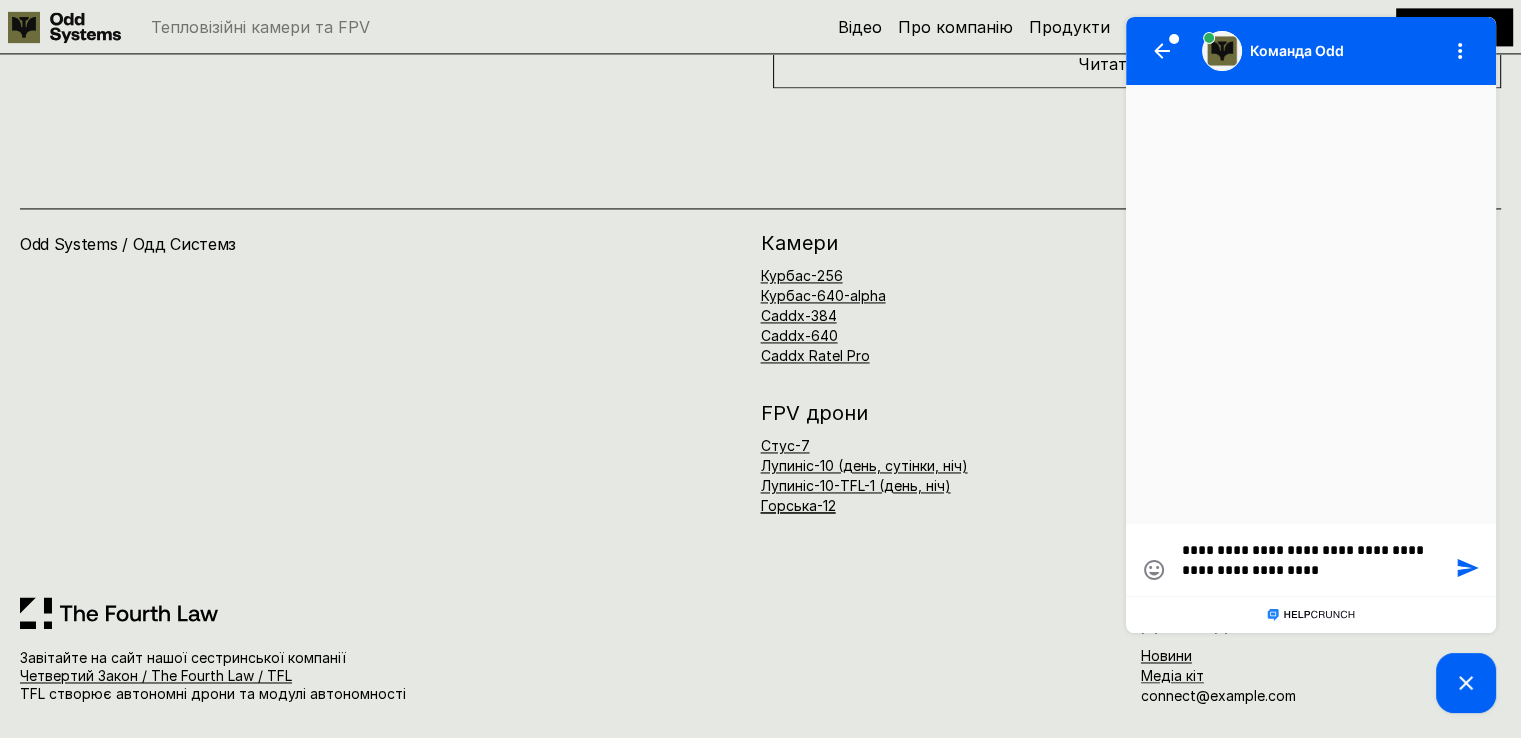 type on "**********" 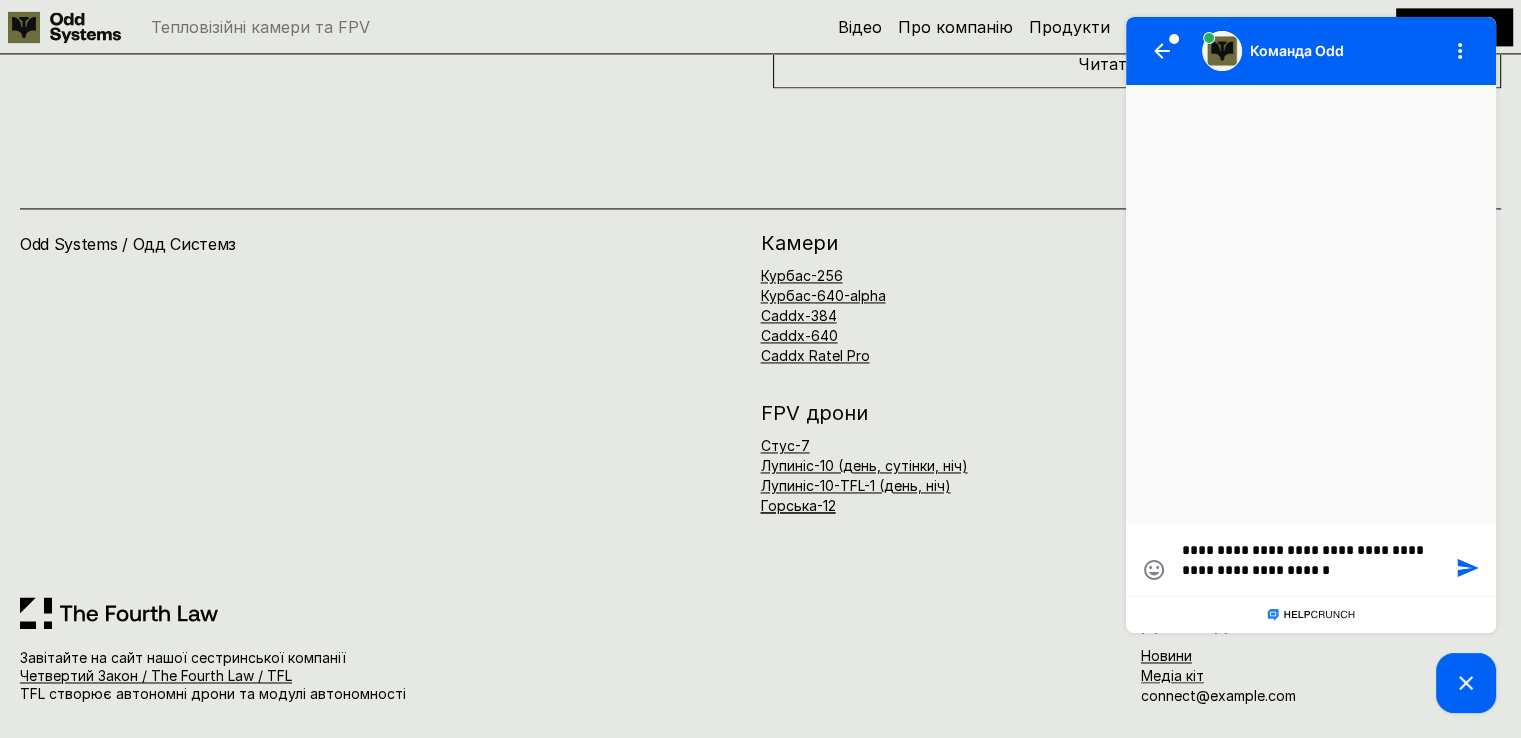 type on "**********" 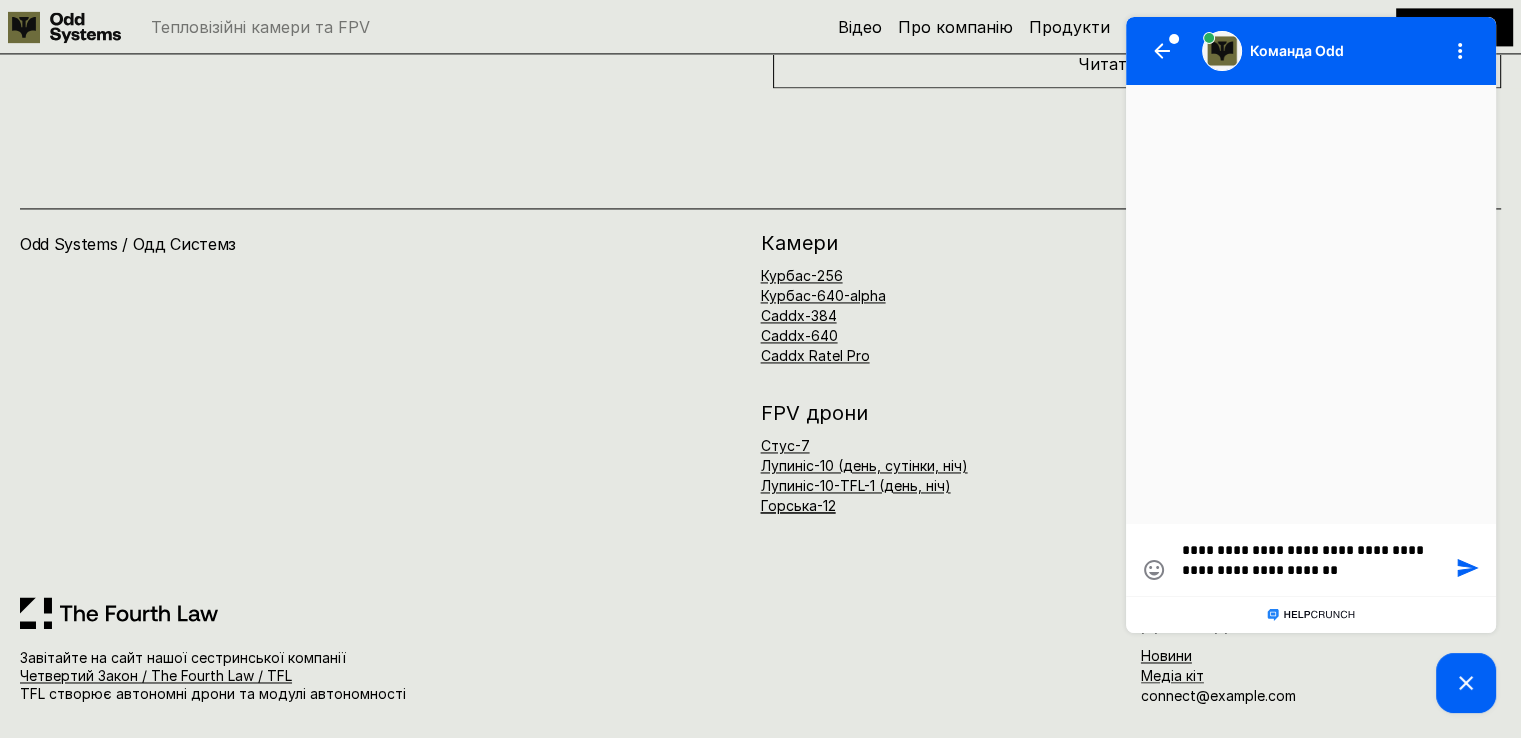 type on "**********" 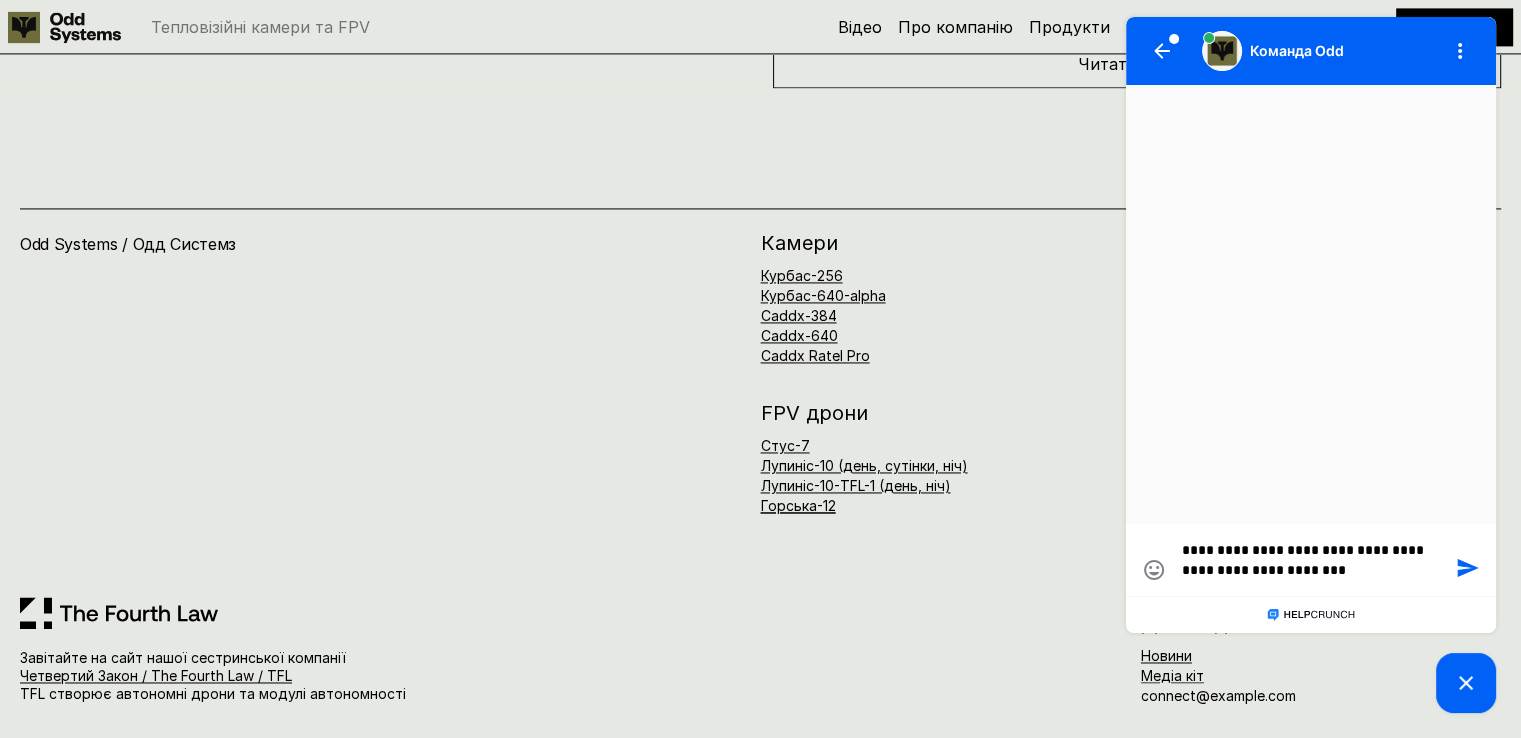 type on "**********" 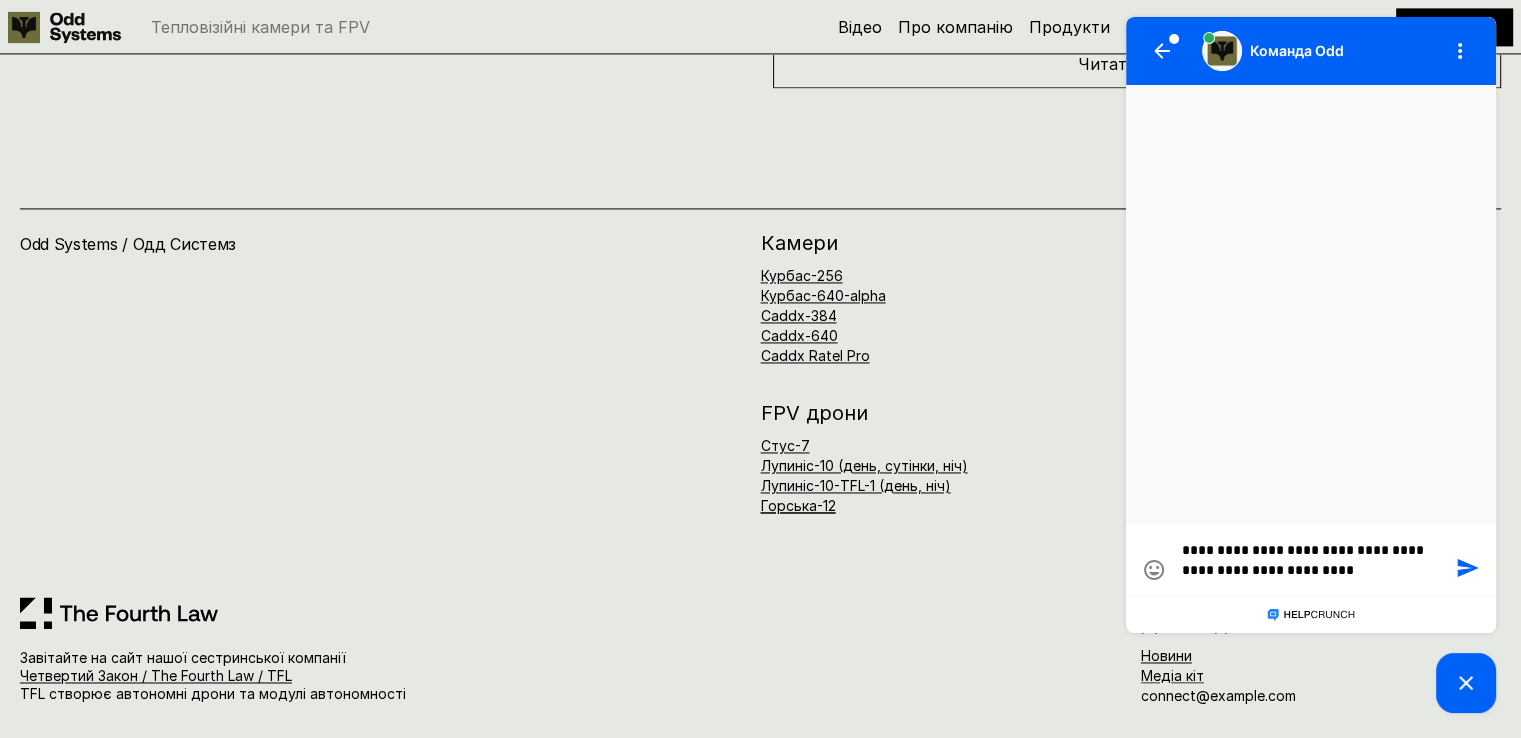 type on "**********" 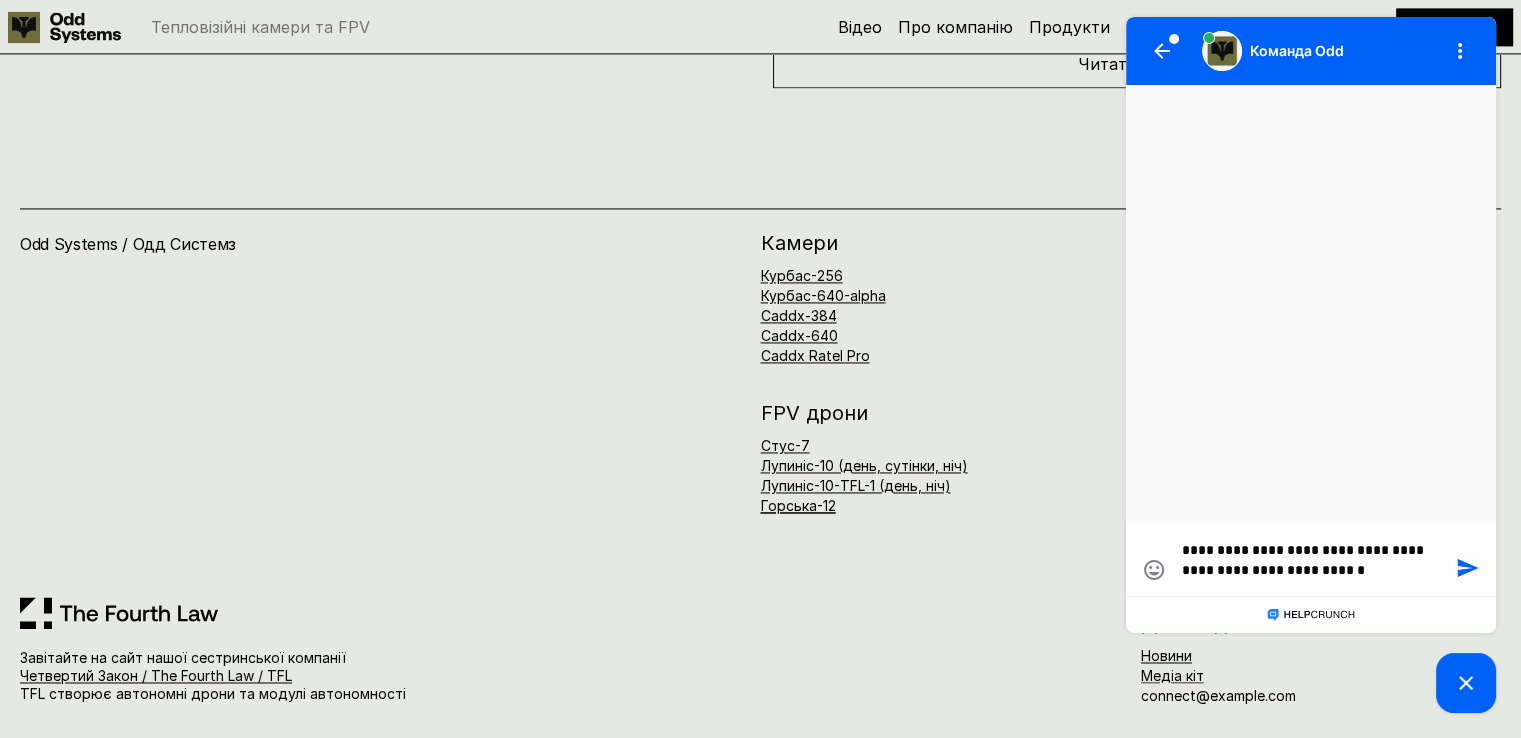 type on "**********" 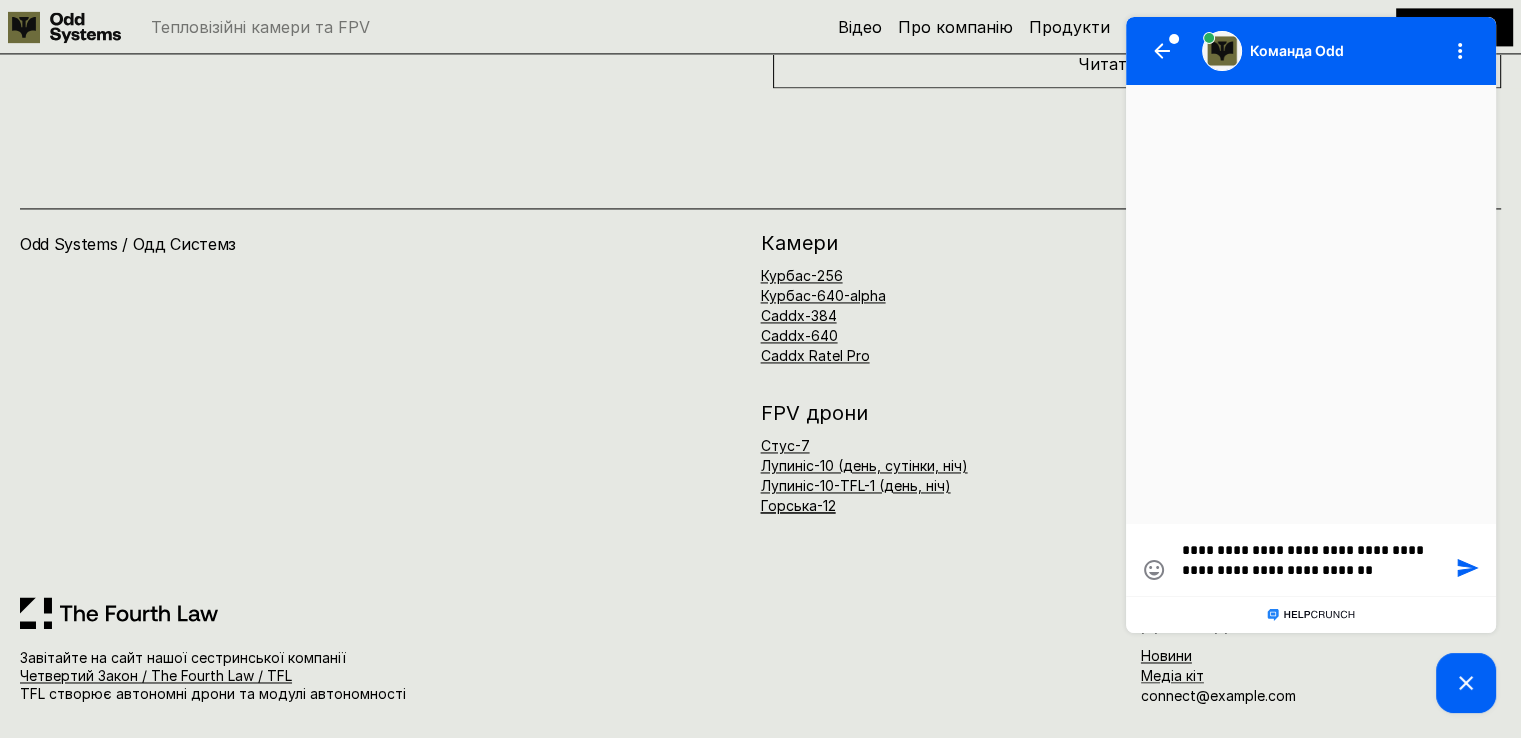 type on "**********" 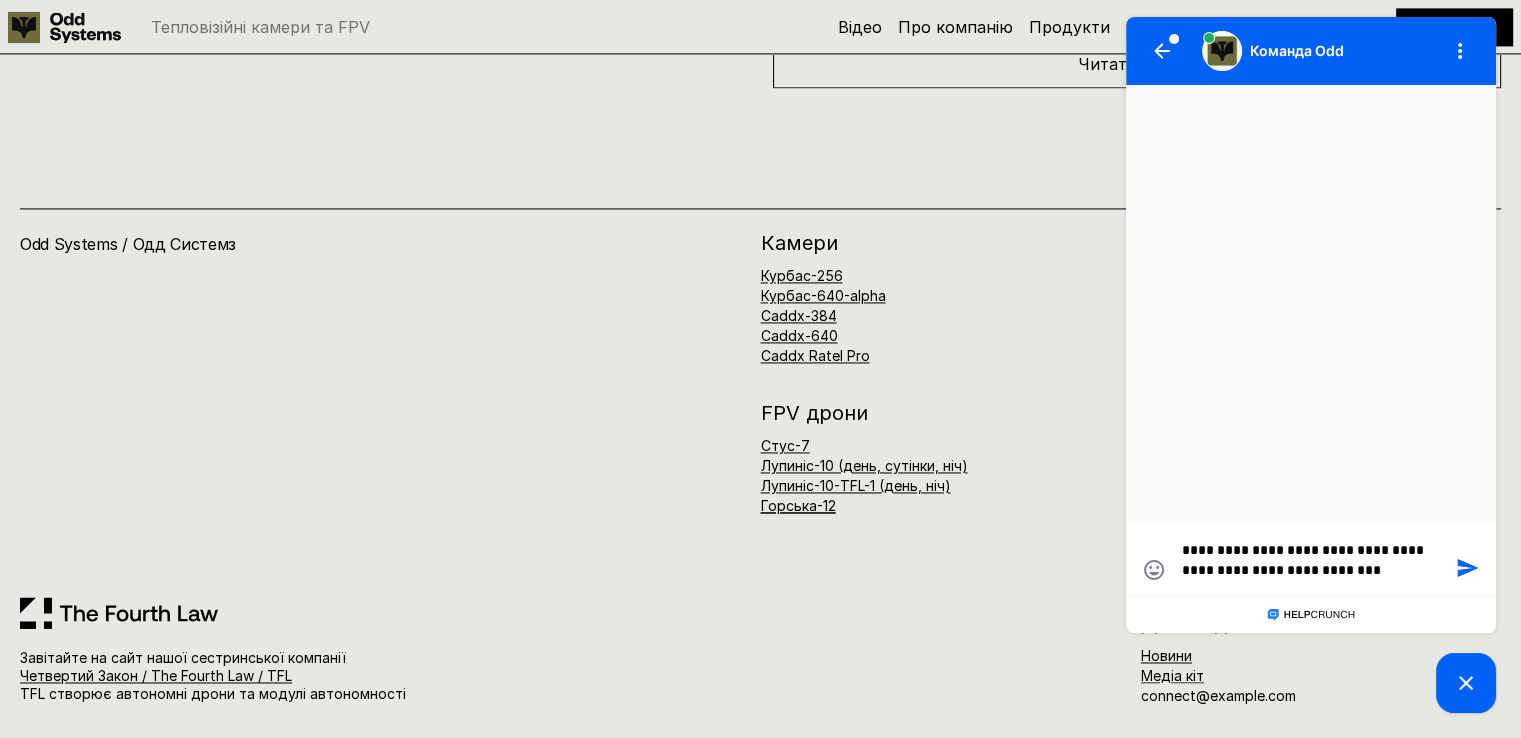 type on "**********" 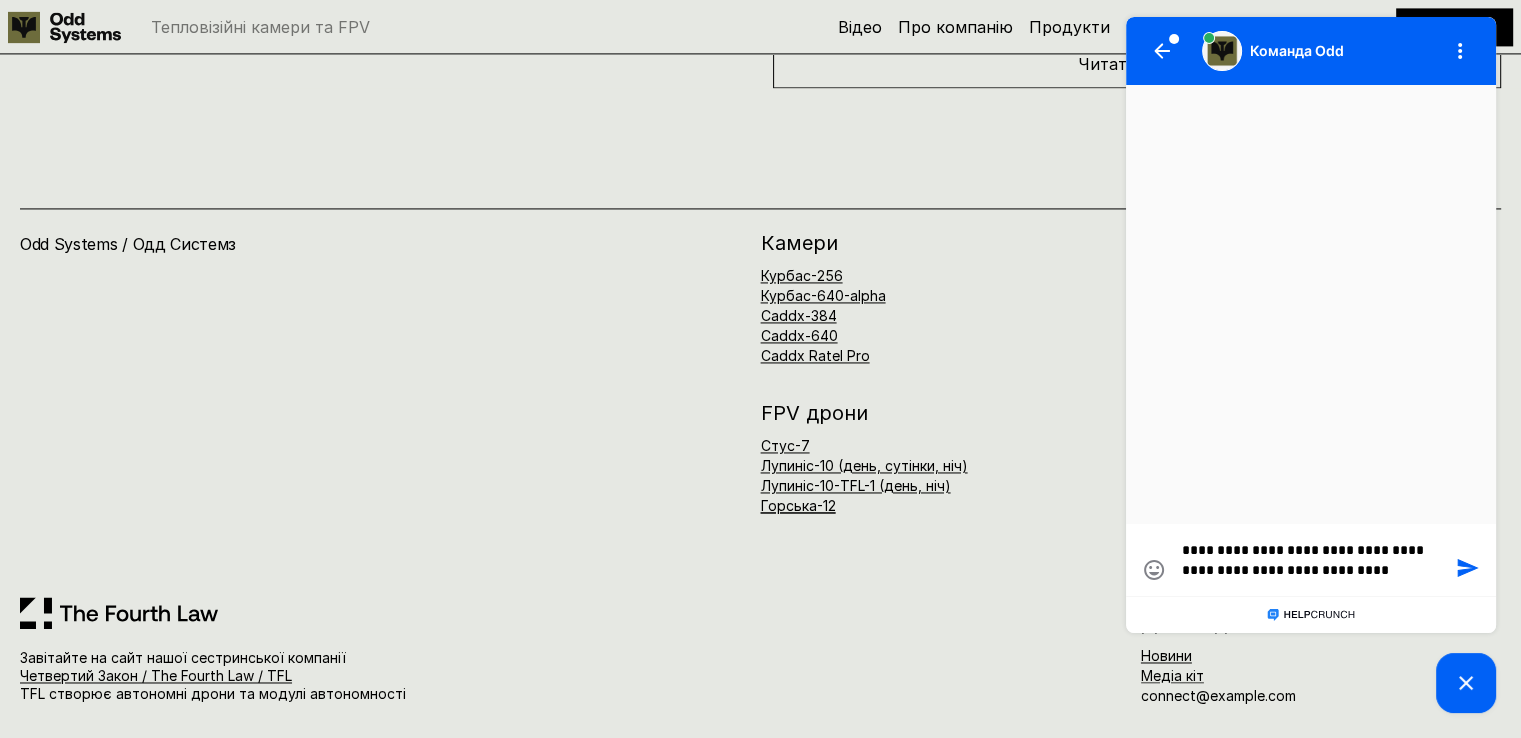 type on "**********" 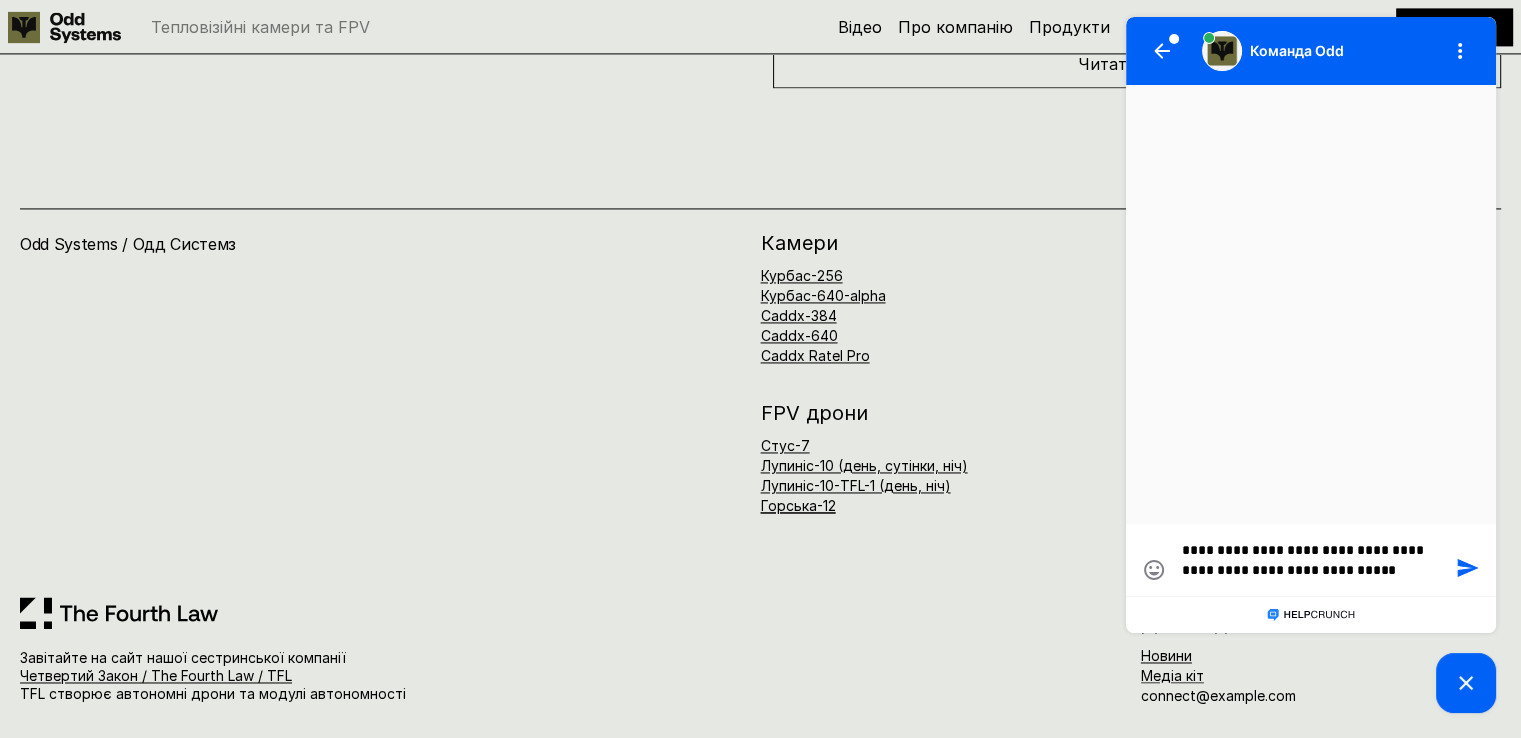 type on "**********" 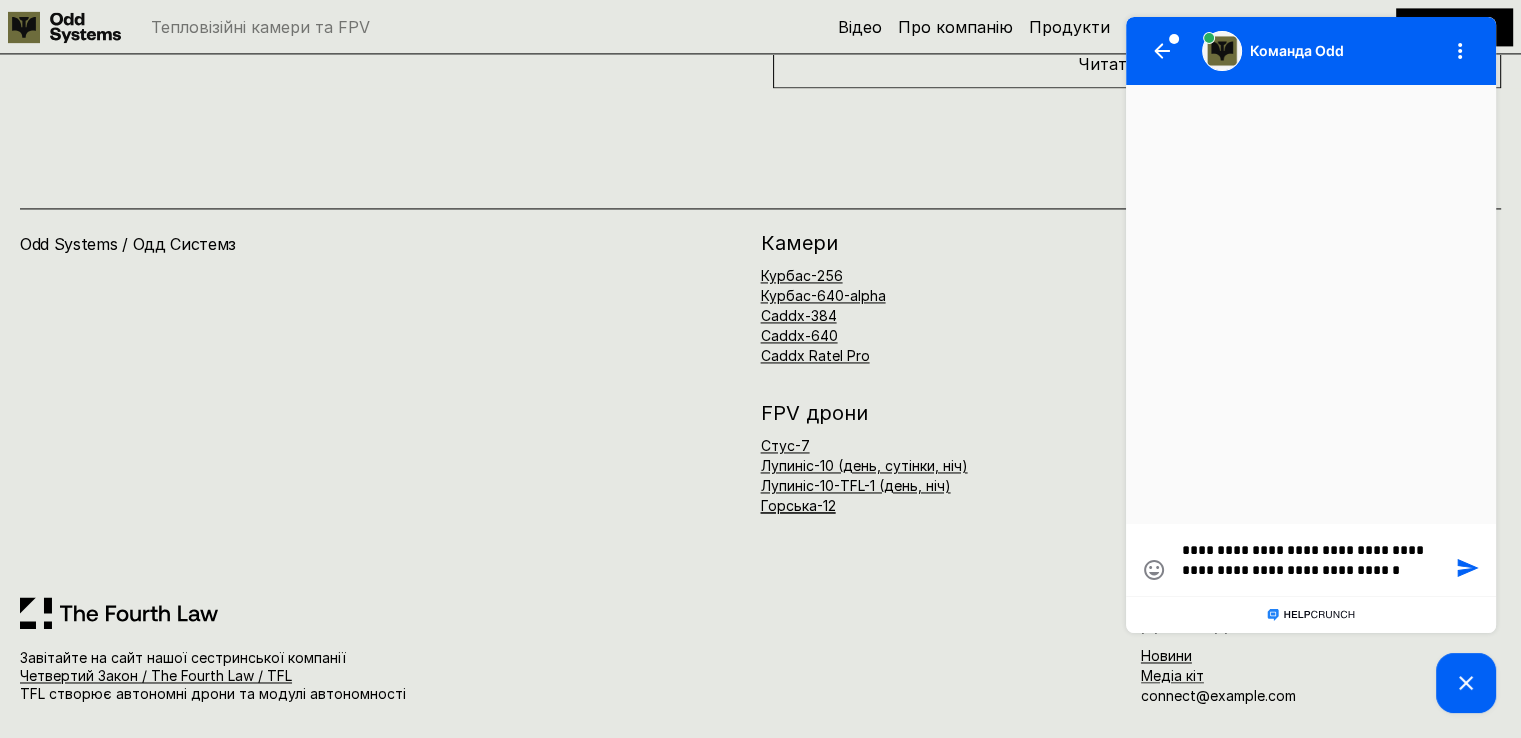 type on "**********" 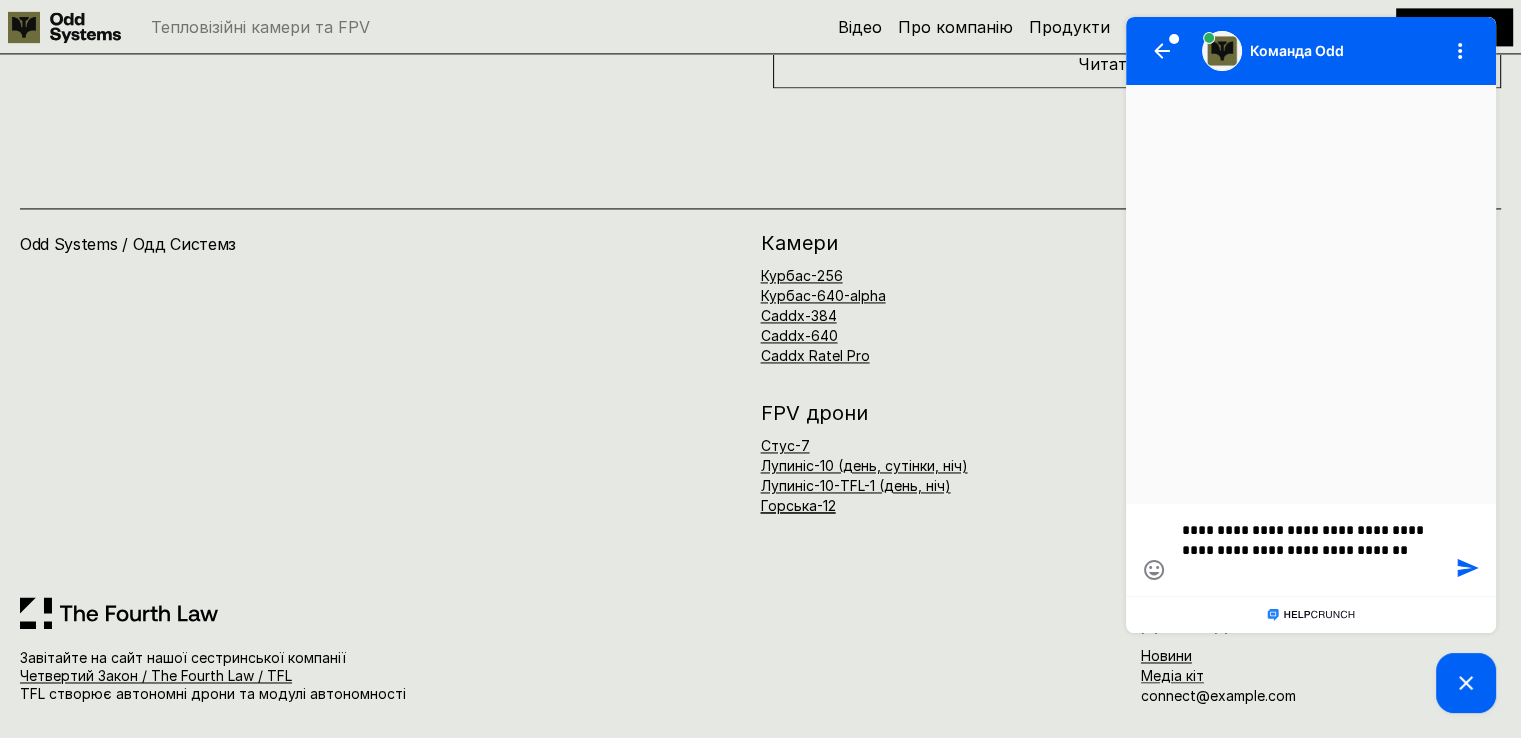 type on "**********" 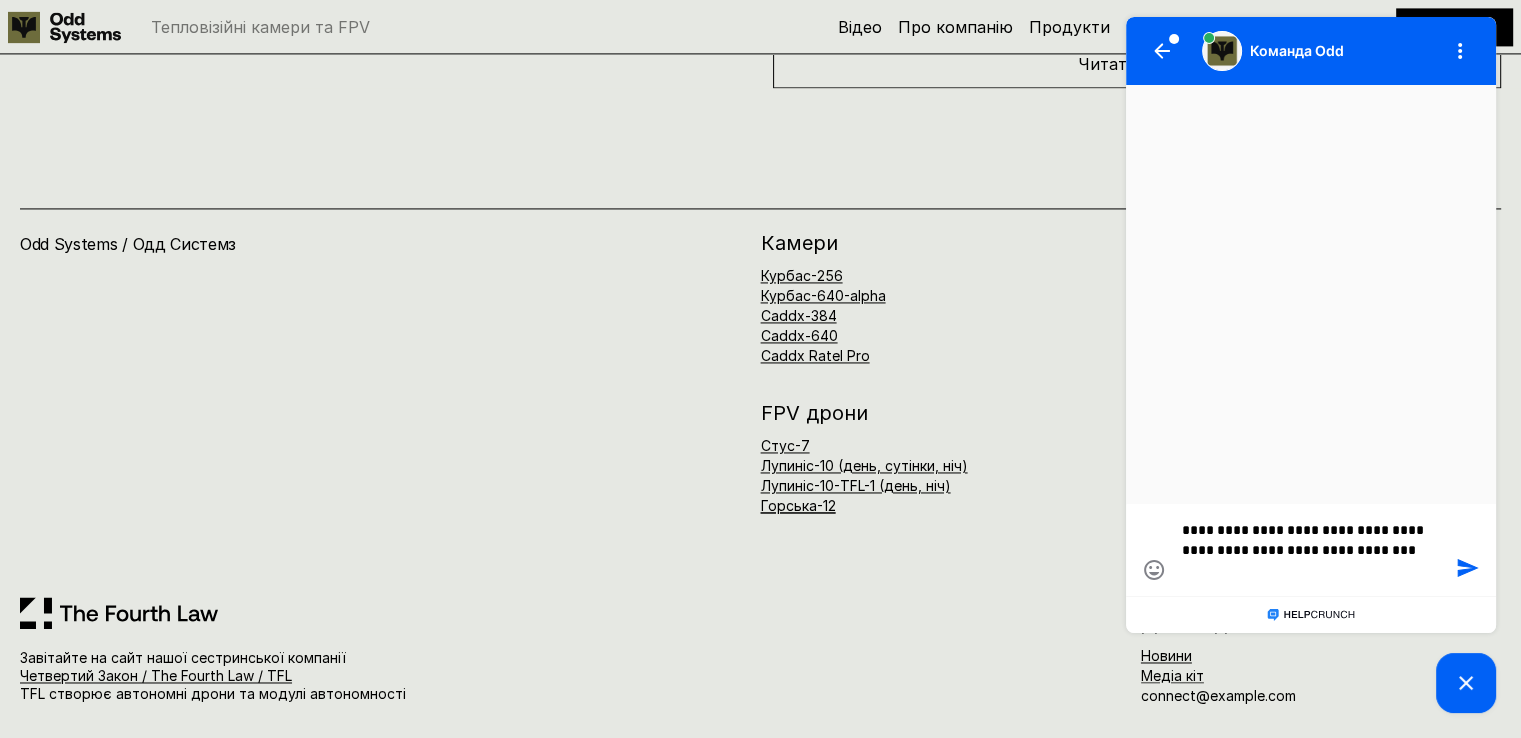 type on "**********" 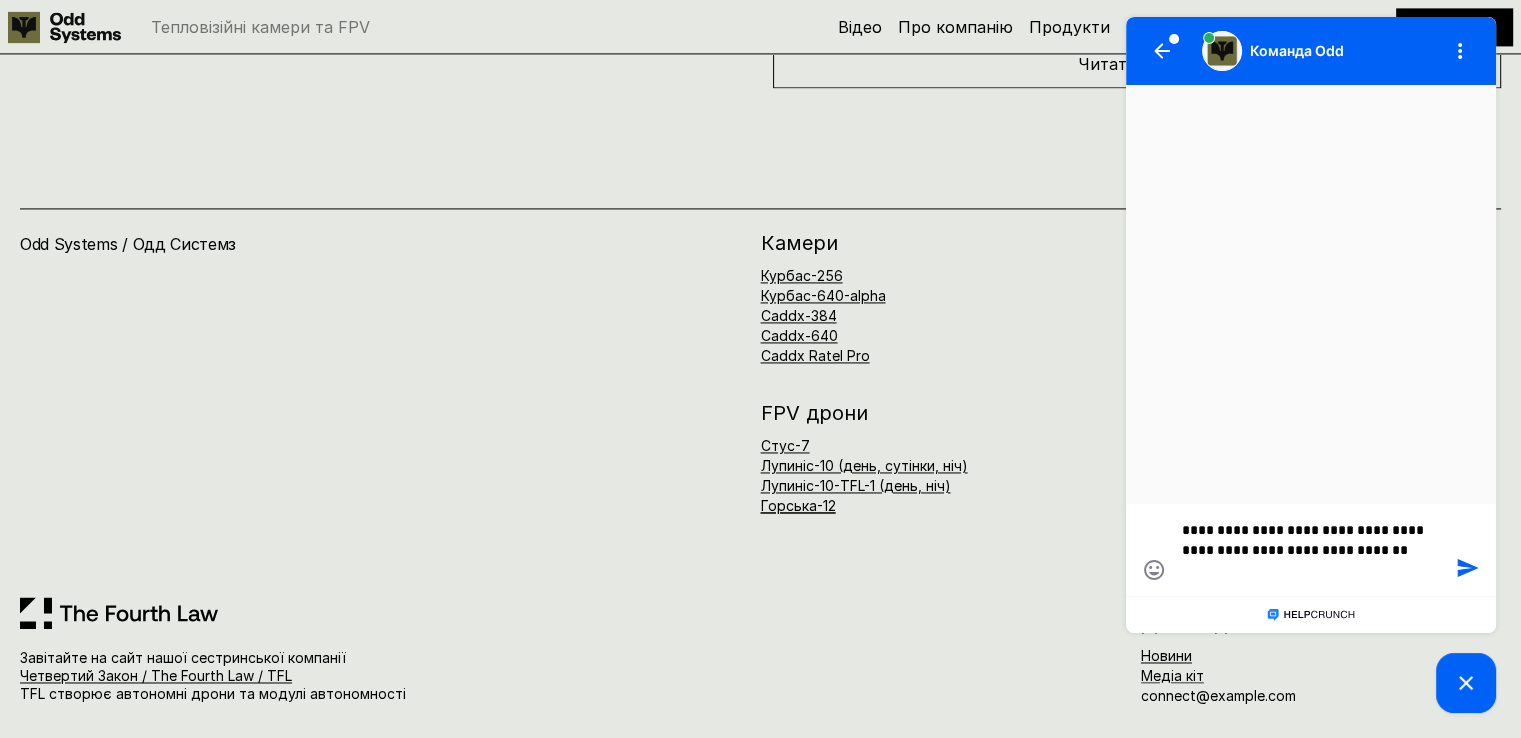type on "**********" 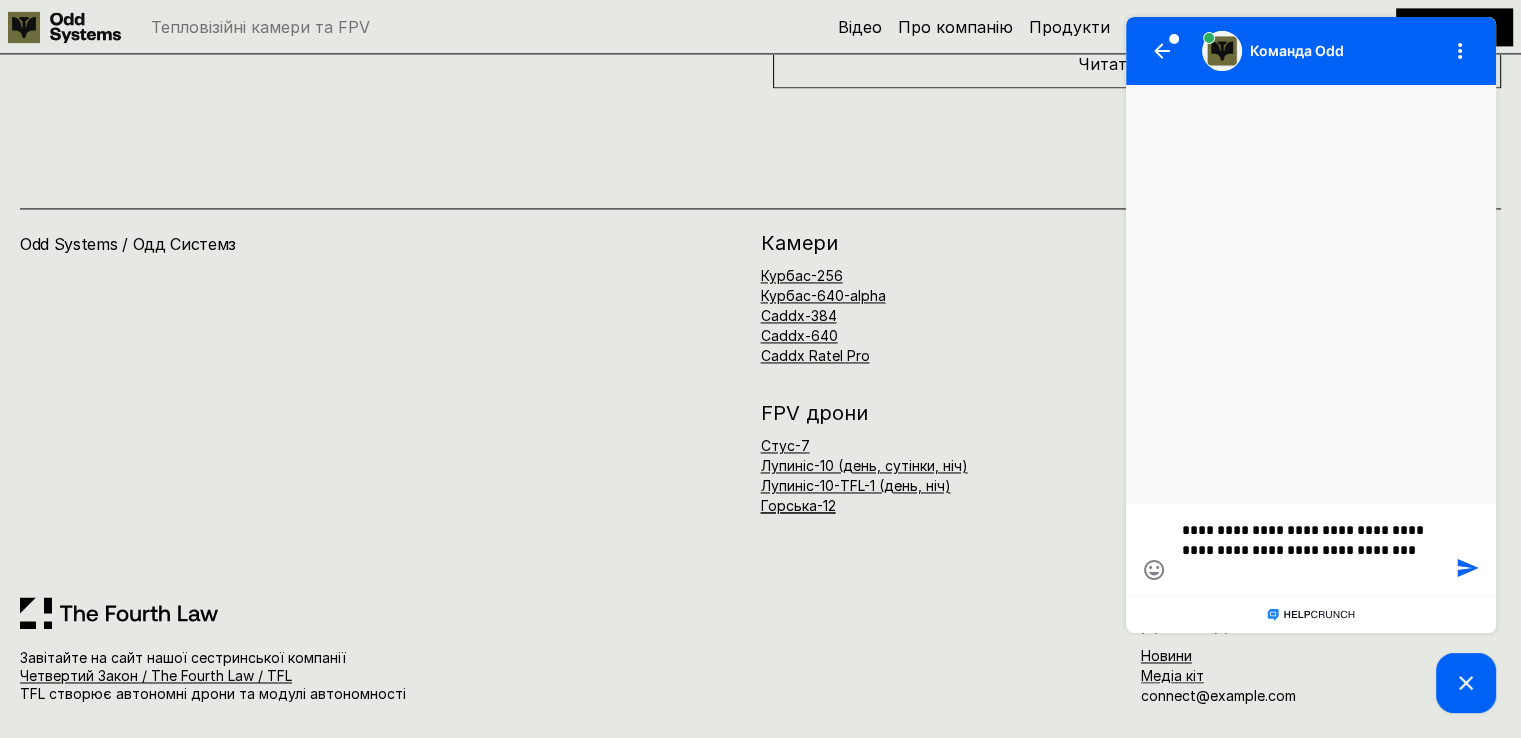 type on "**********" 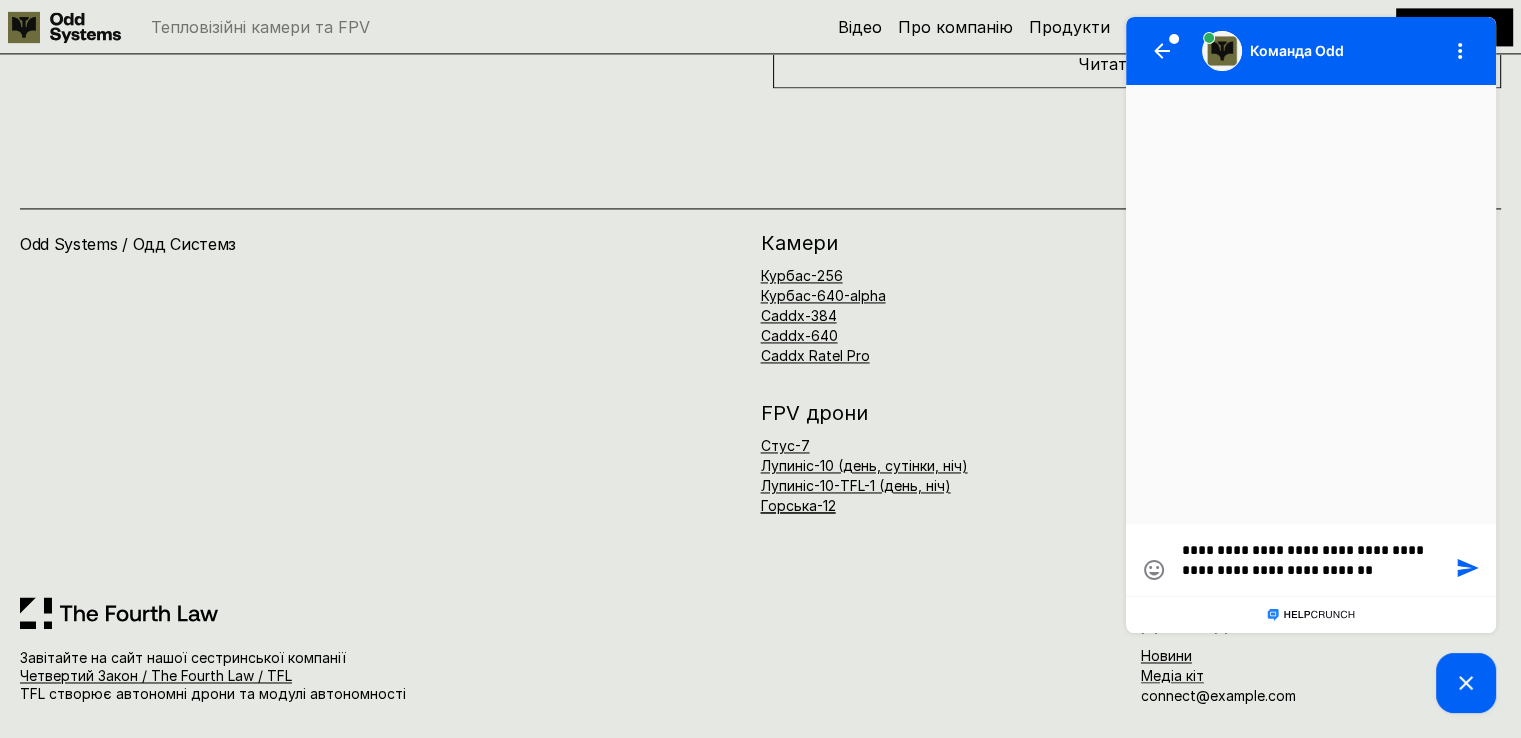 type on "**********" 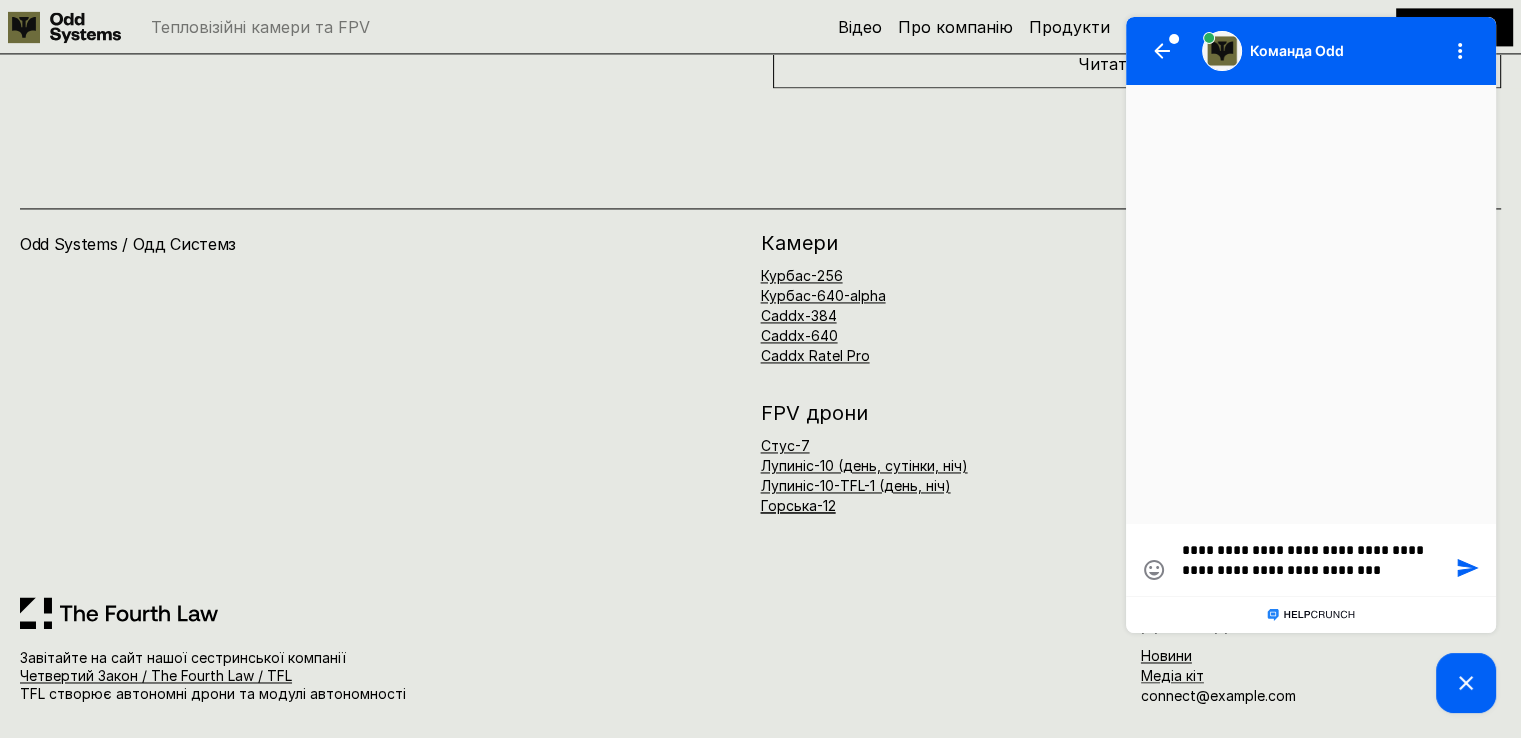 type on "**********" 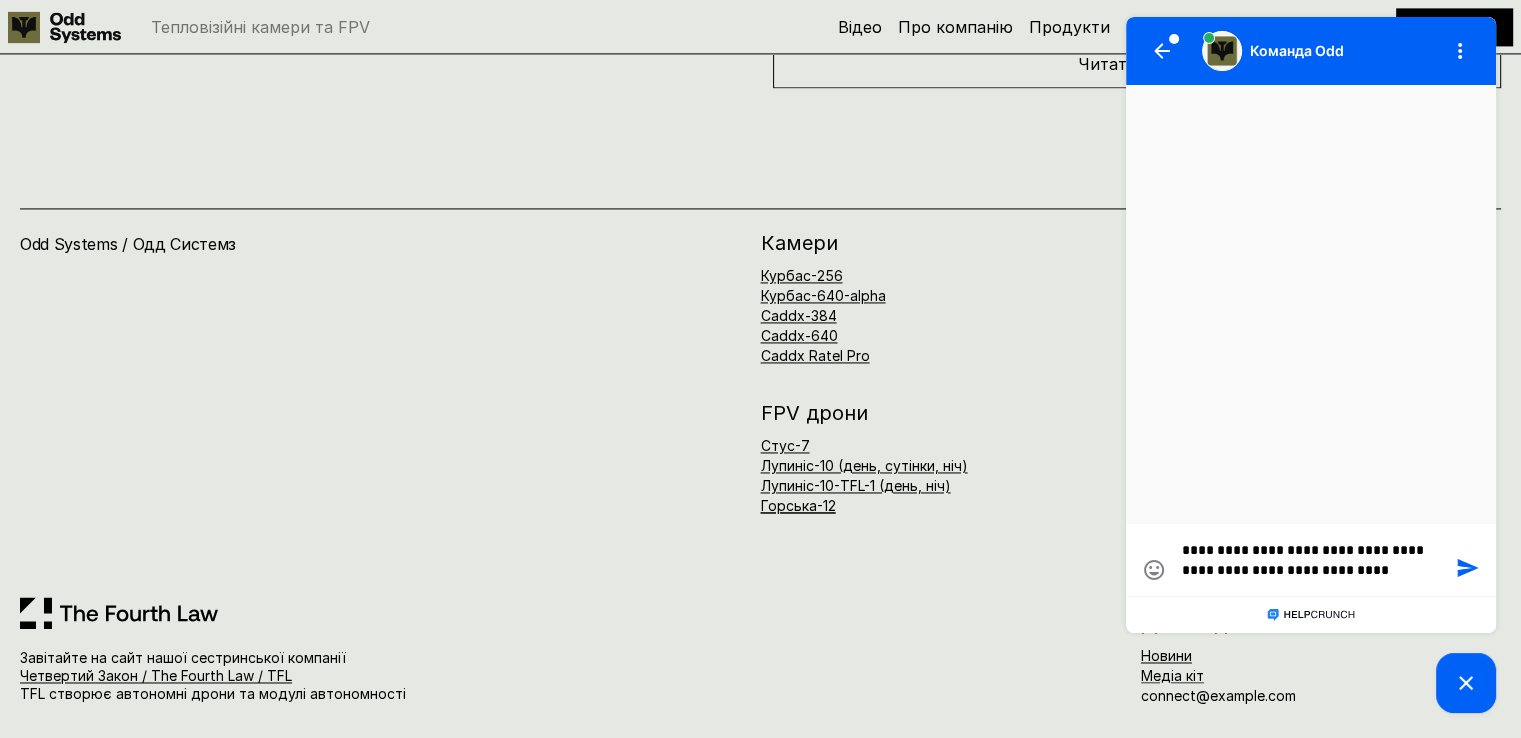 type on "**********" 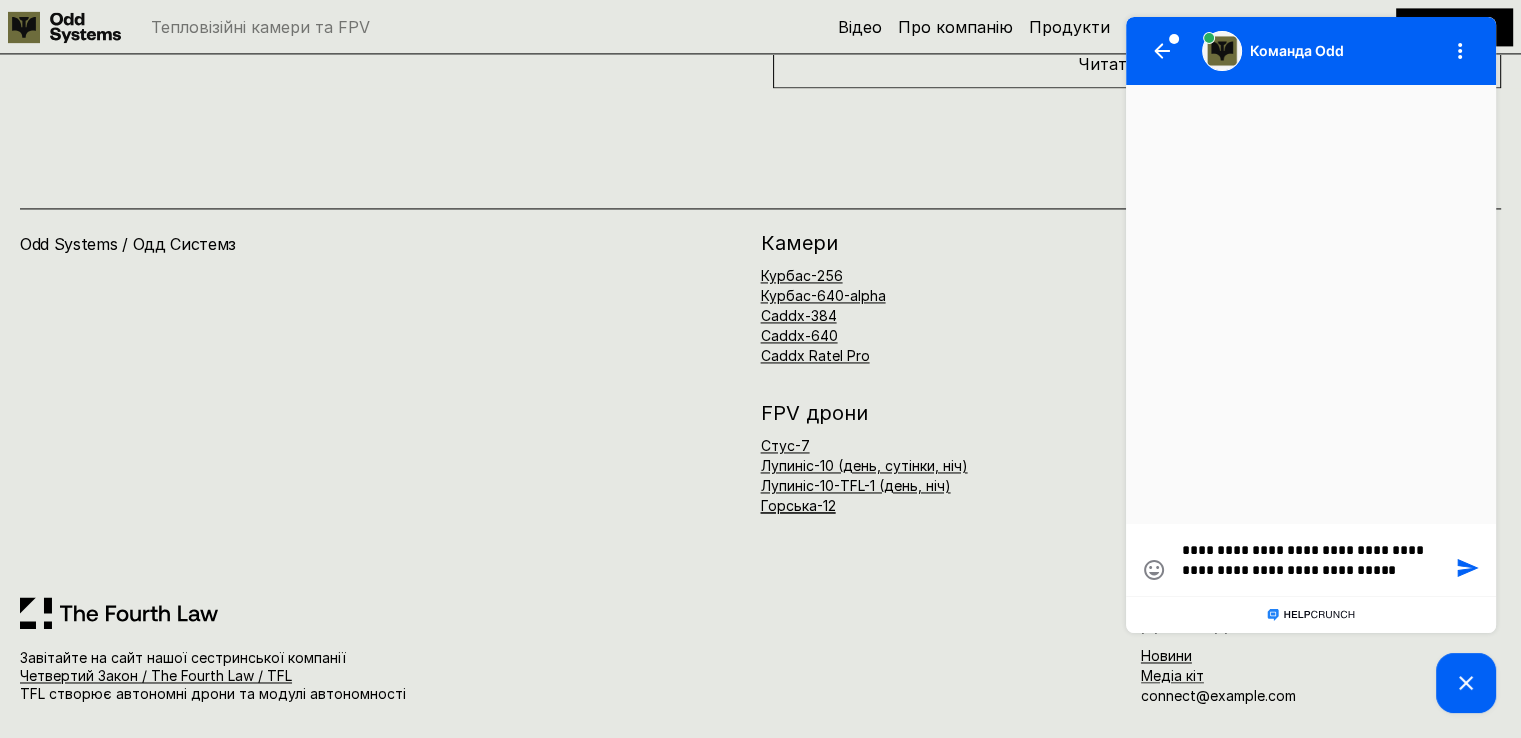 type on "**********" 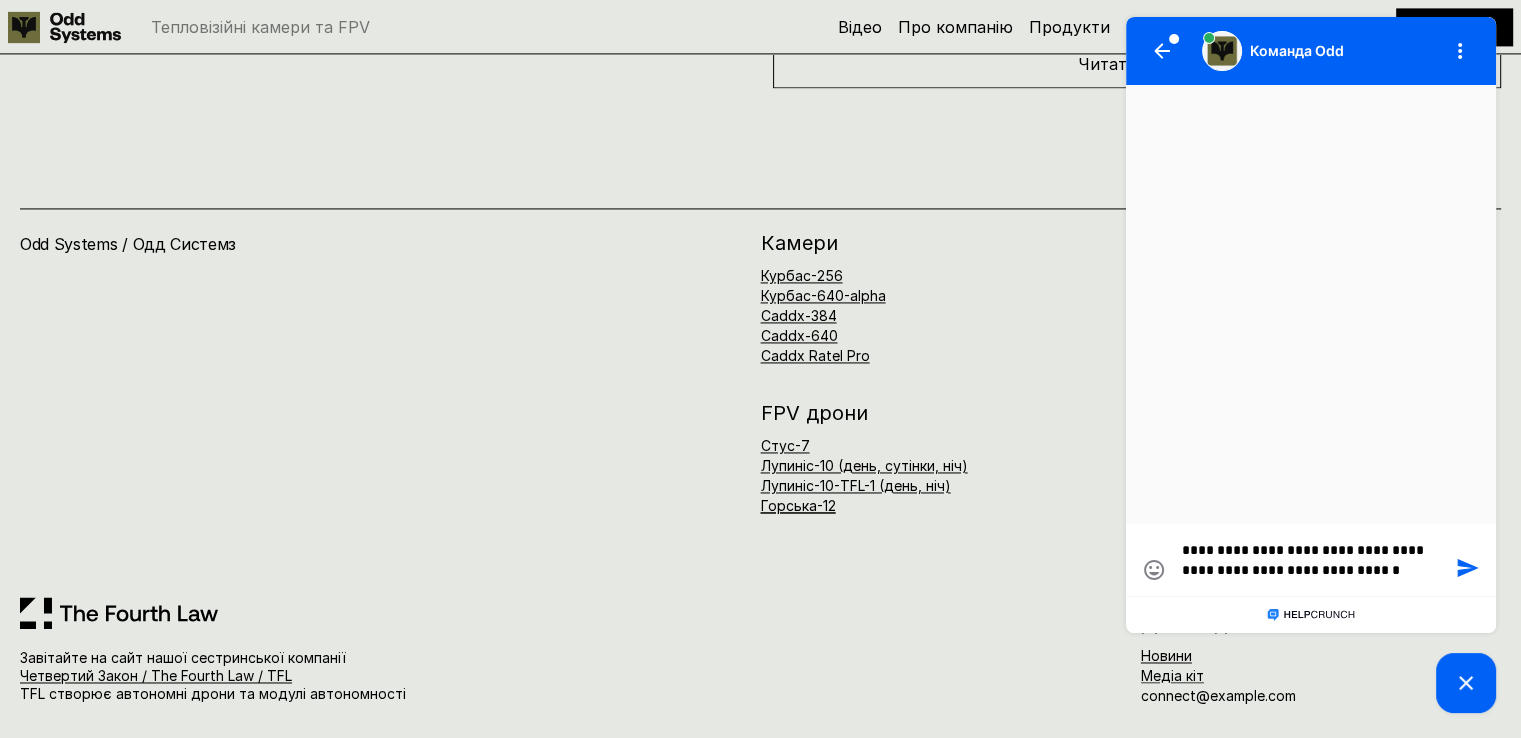 type on "**********" 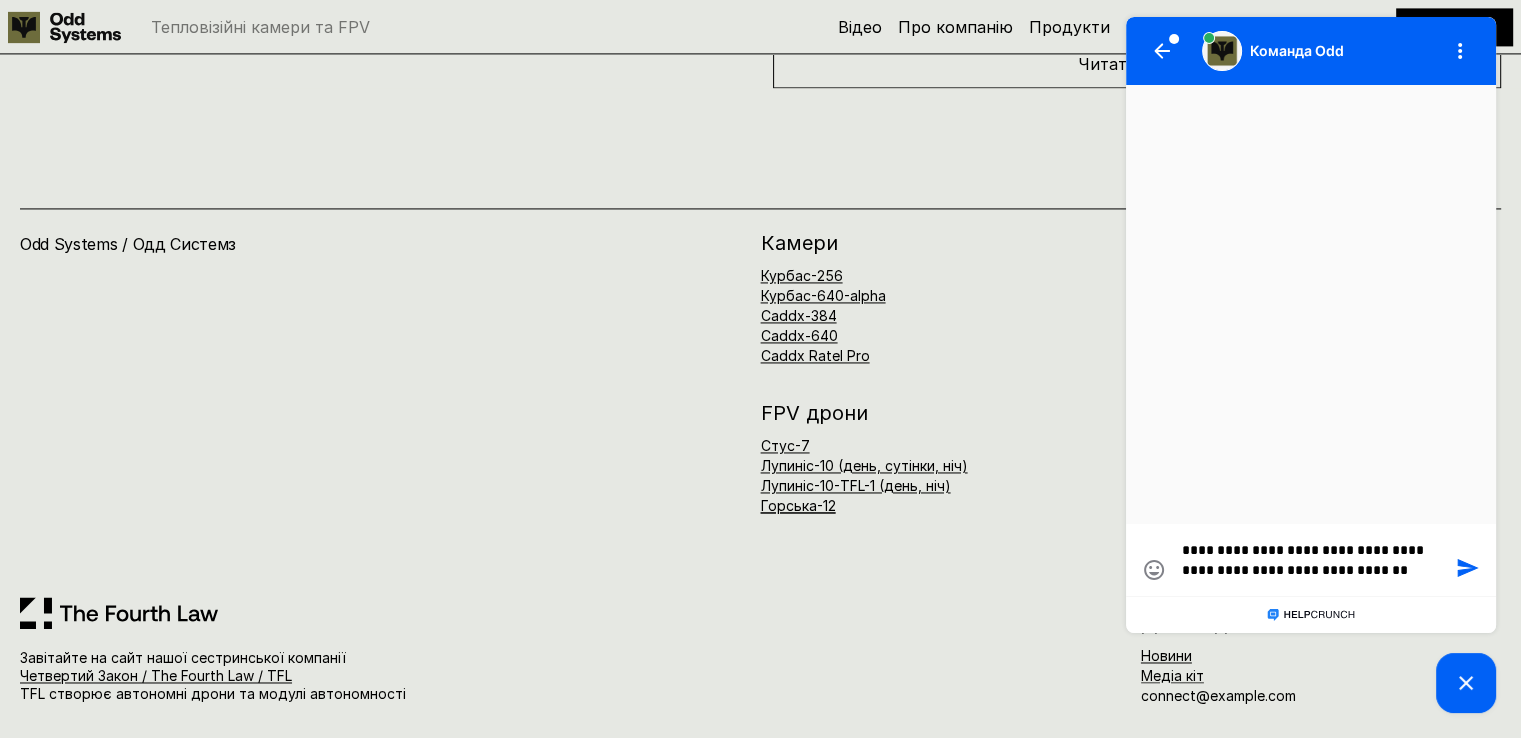 type on "**********" 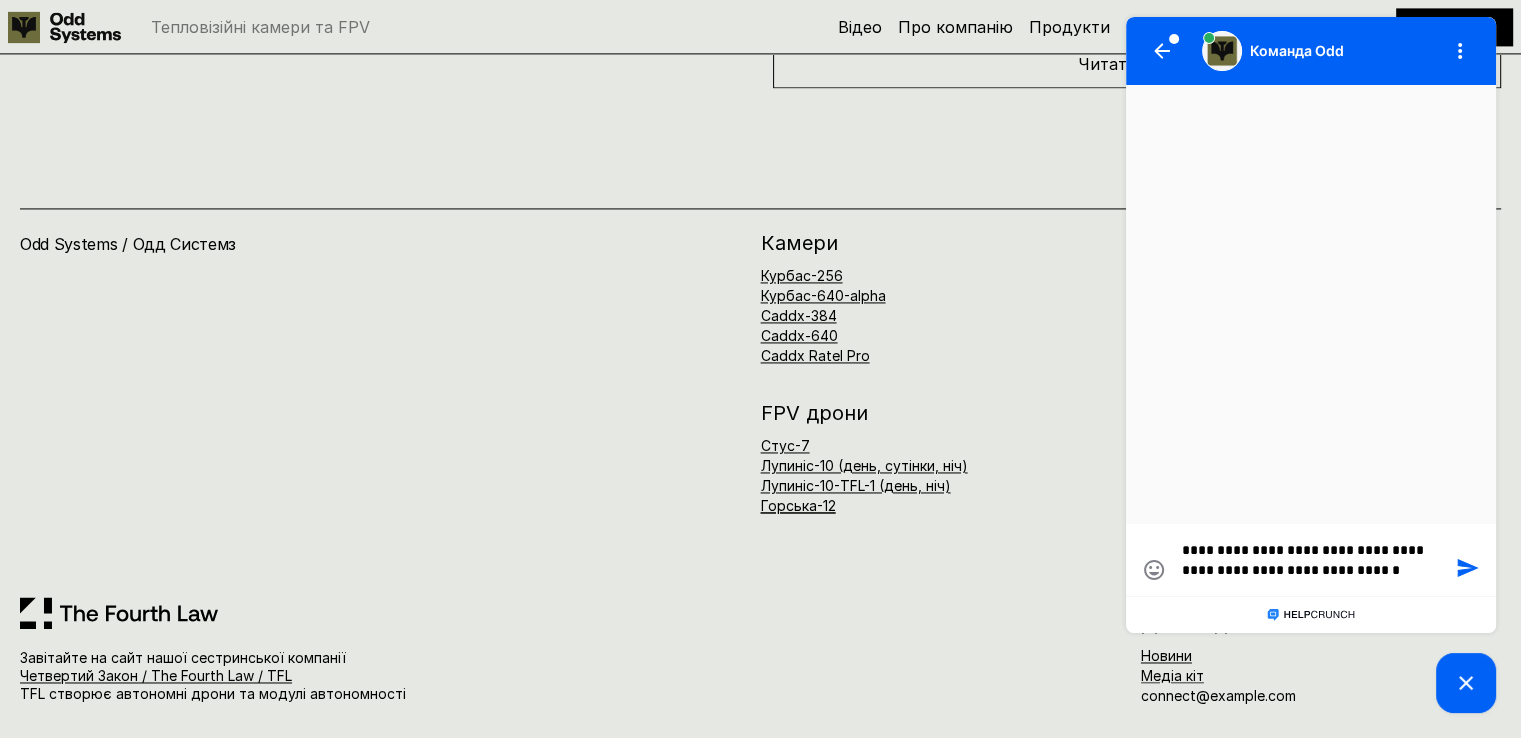 type on "**********" 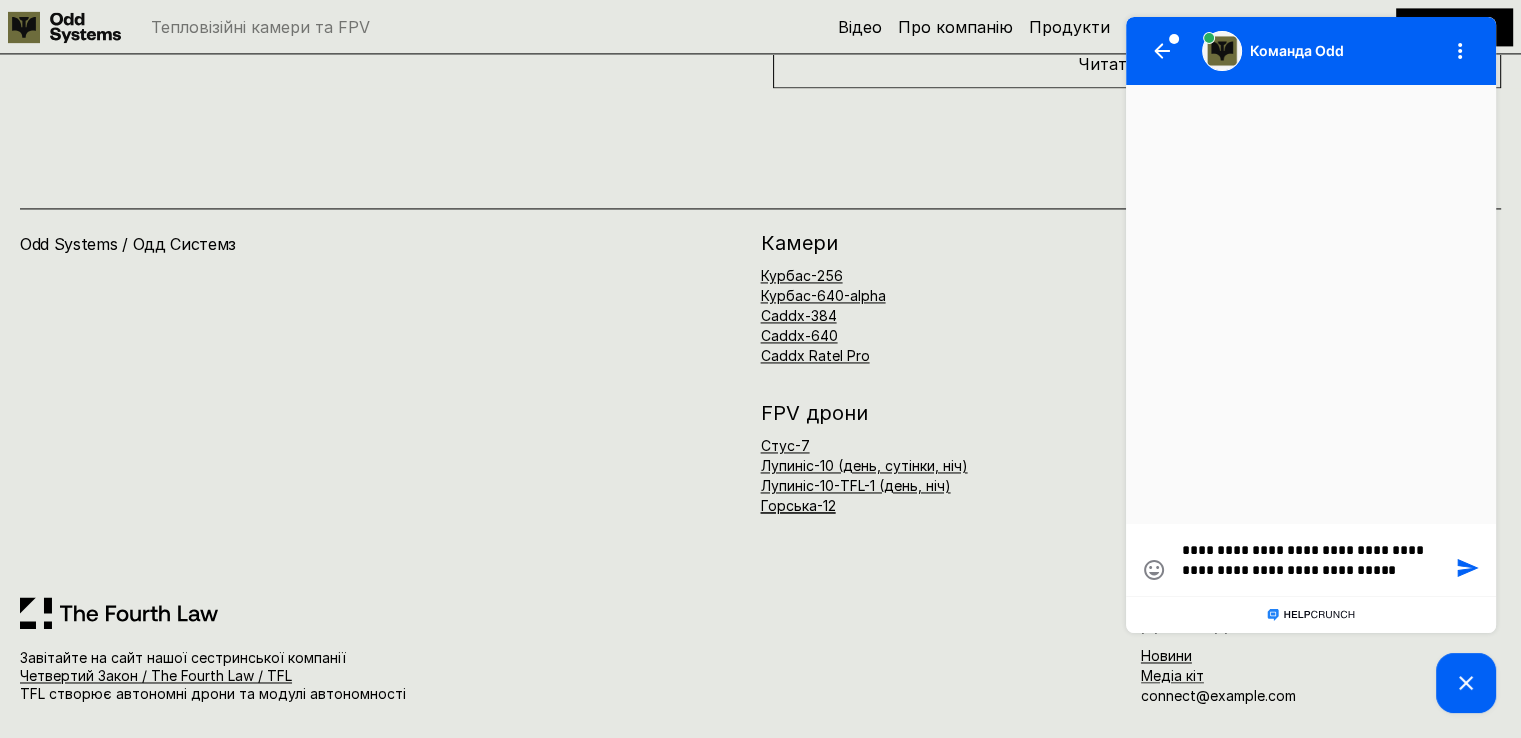 type on "**********" 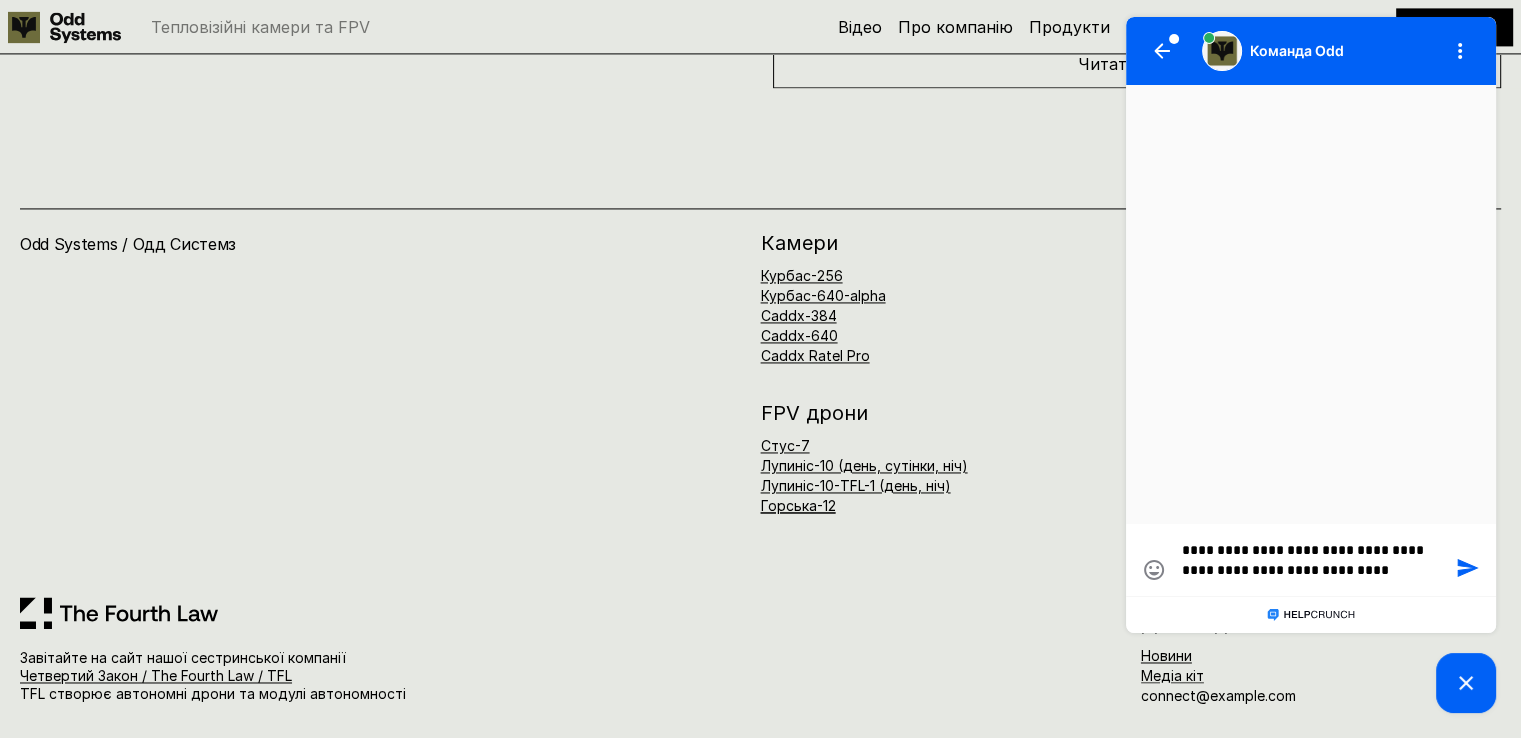 type on "**********" 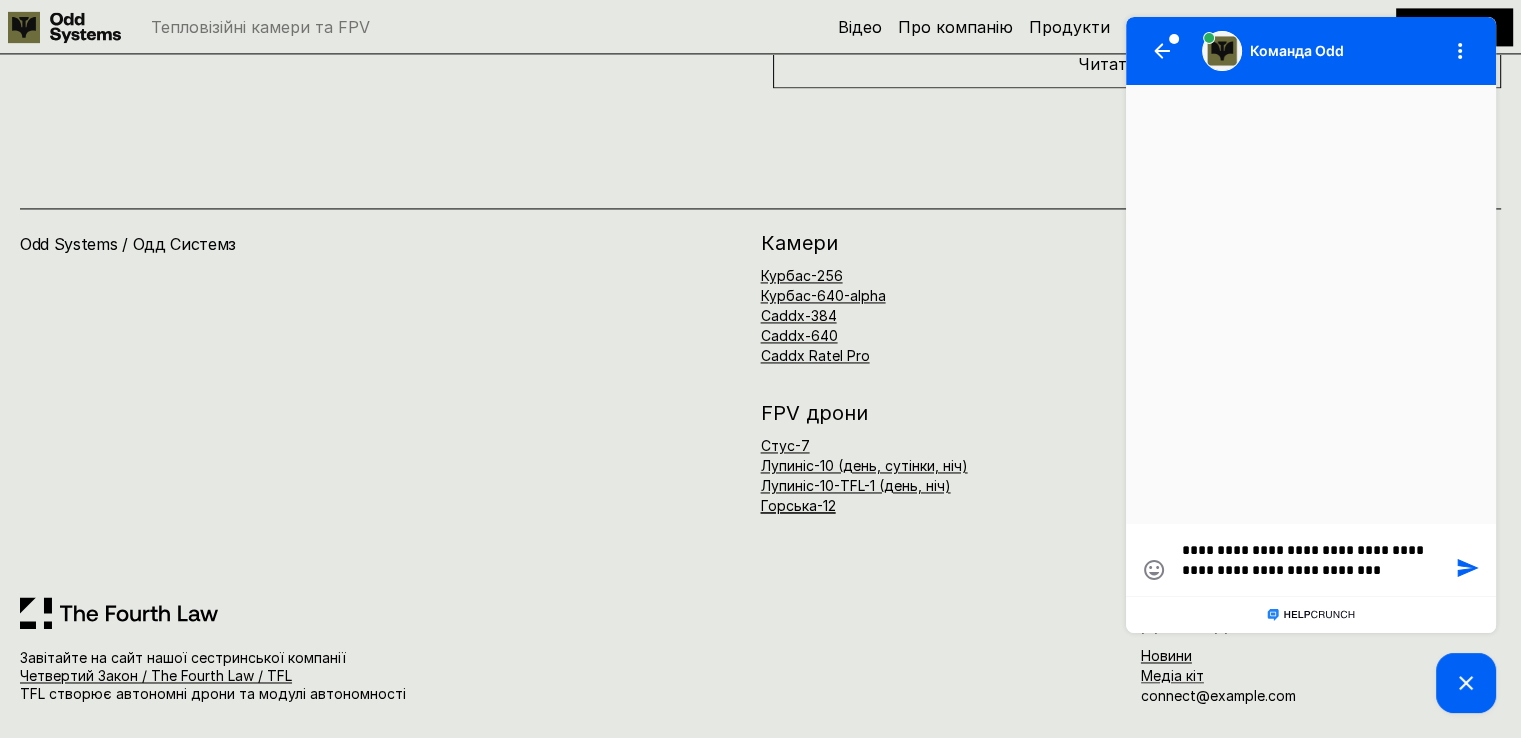 type on "**********" 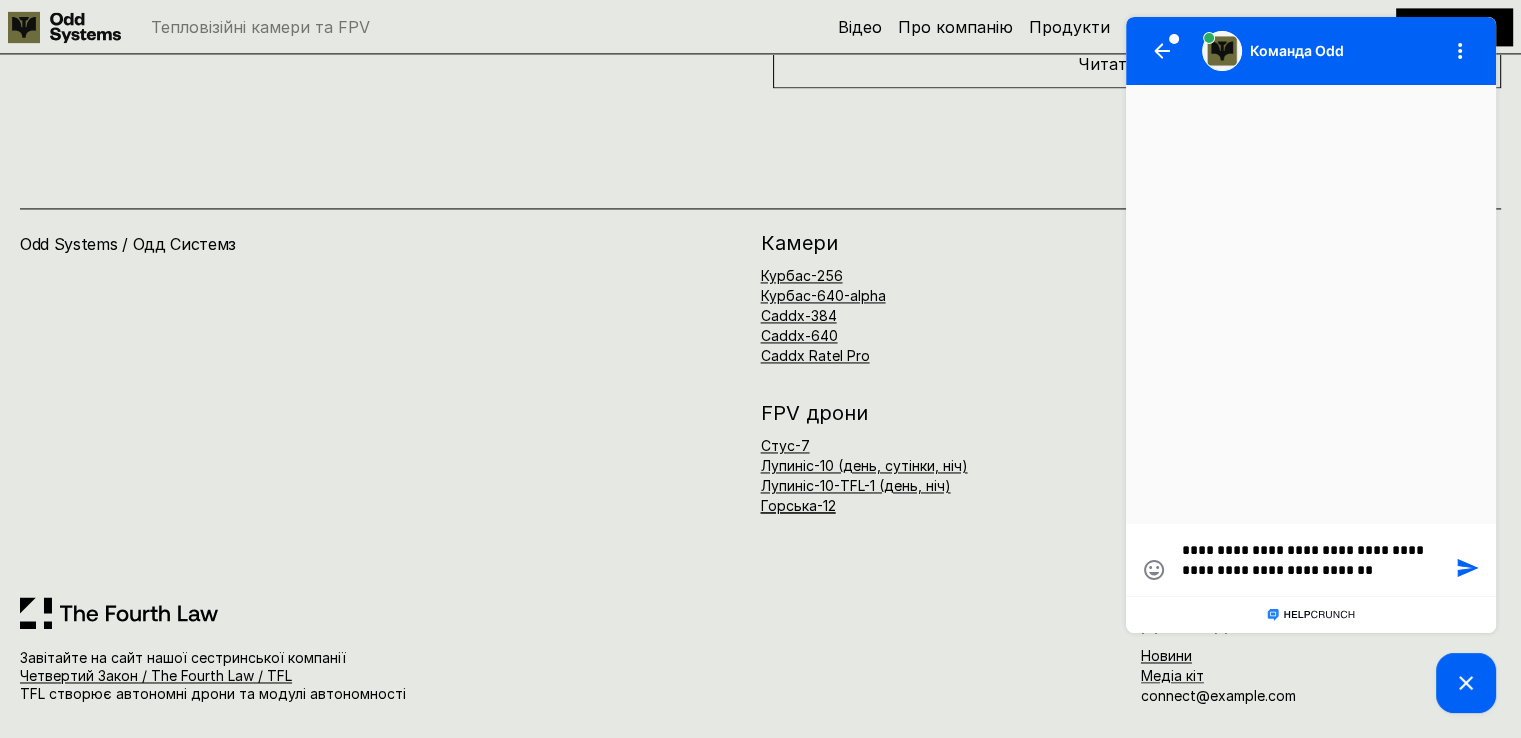 type on "**********" 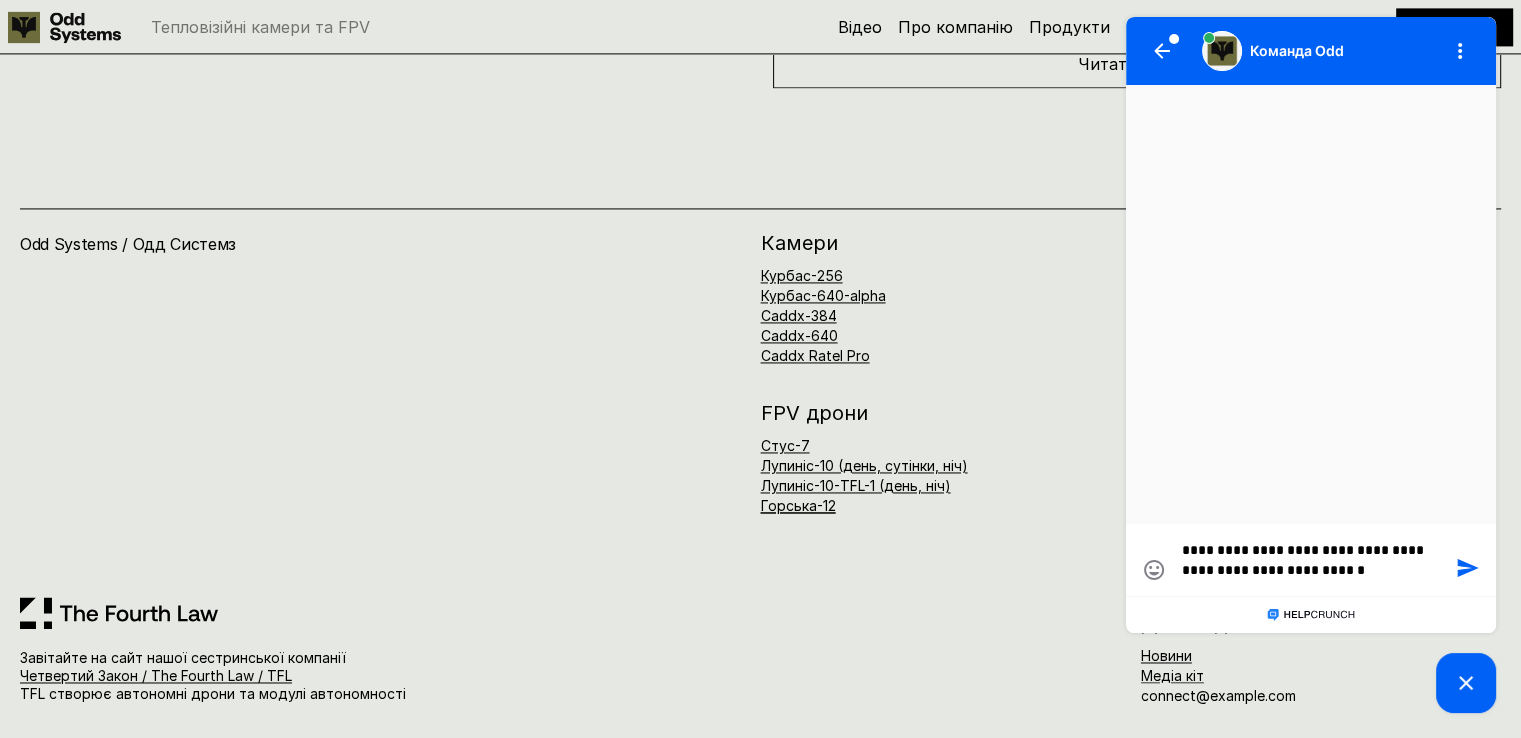 type on "**********" 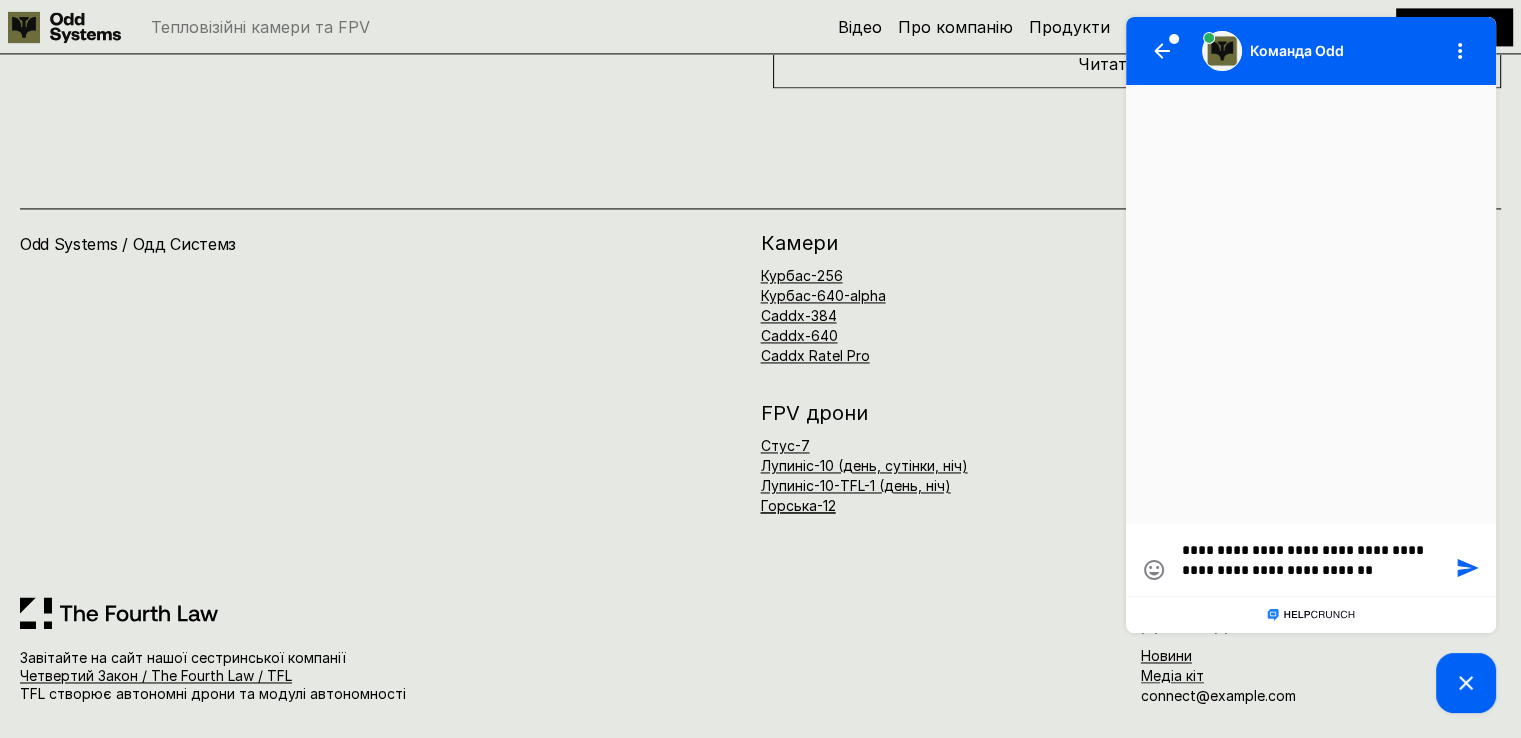 type on "**********" 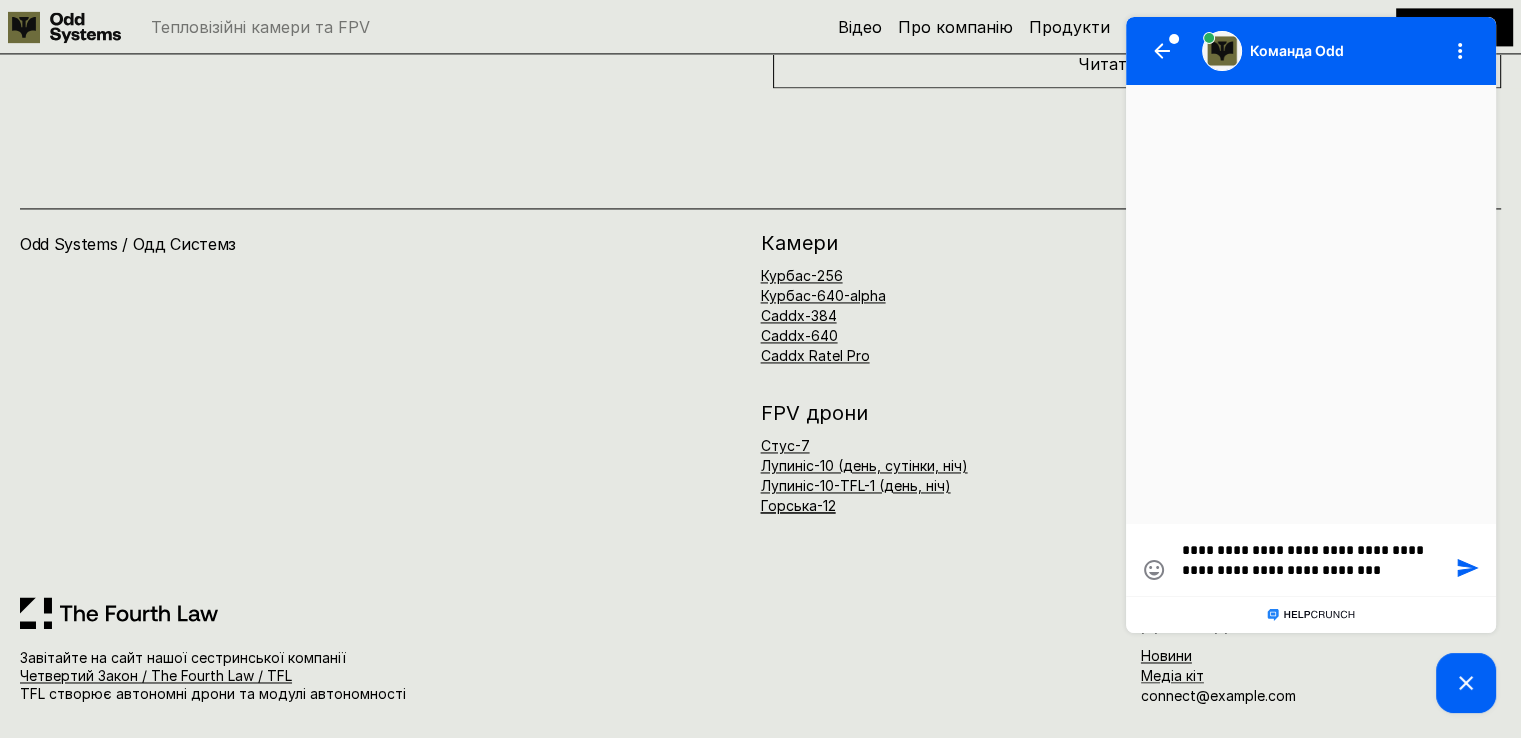 type on "**********" 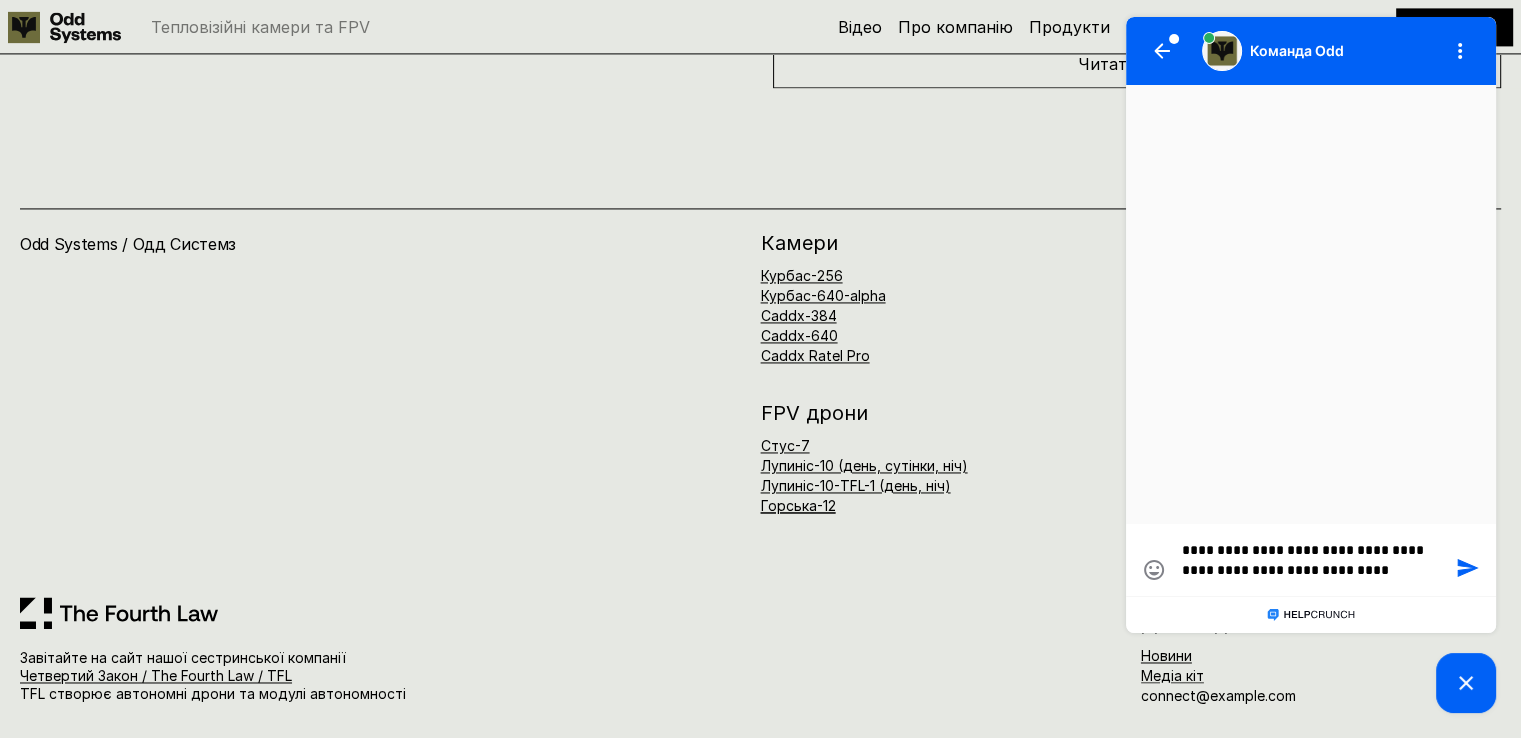 type on "**********" 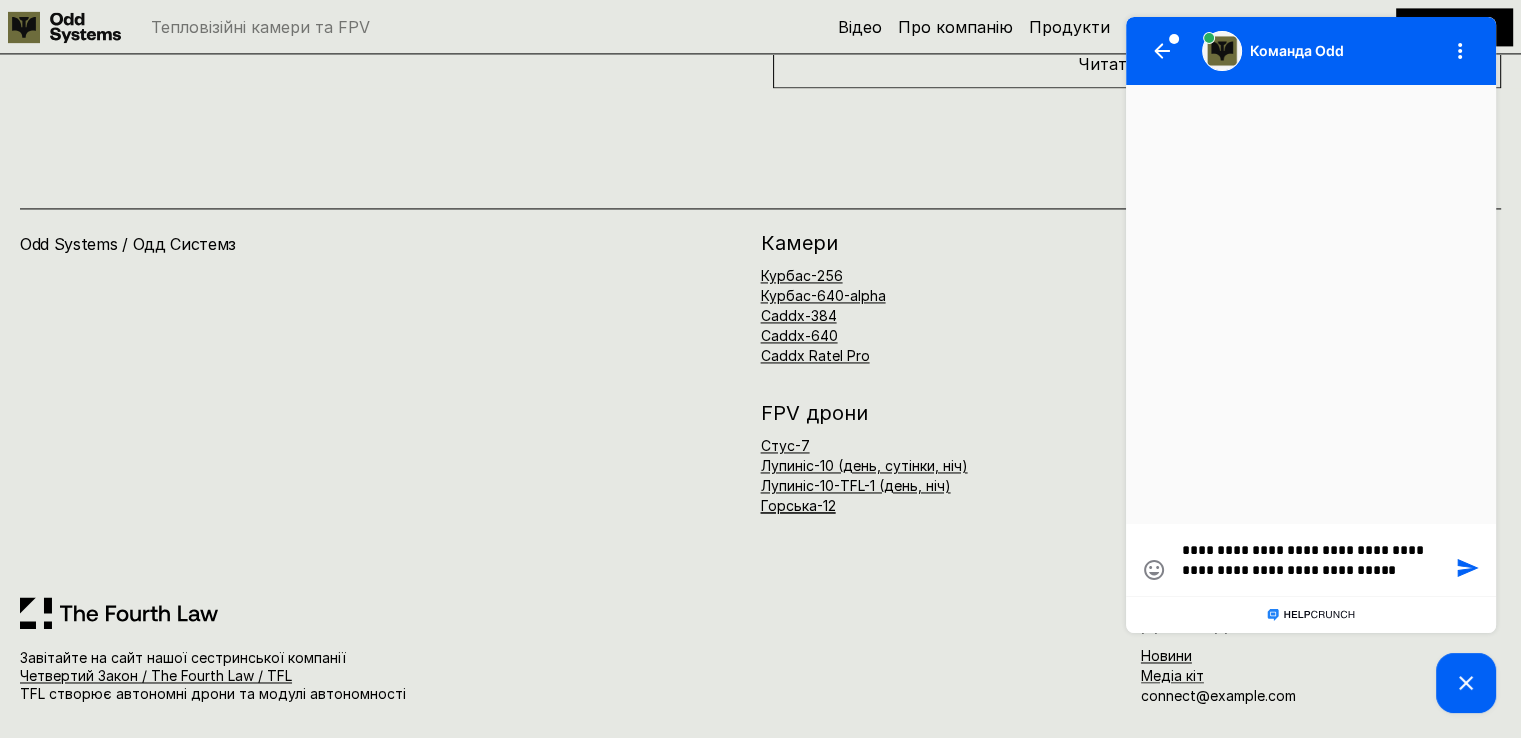 type on "**********" 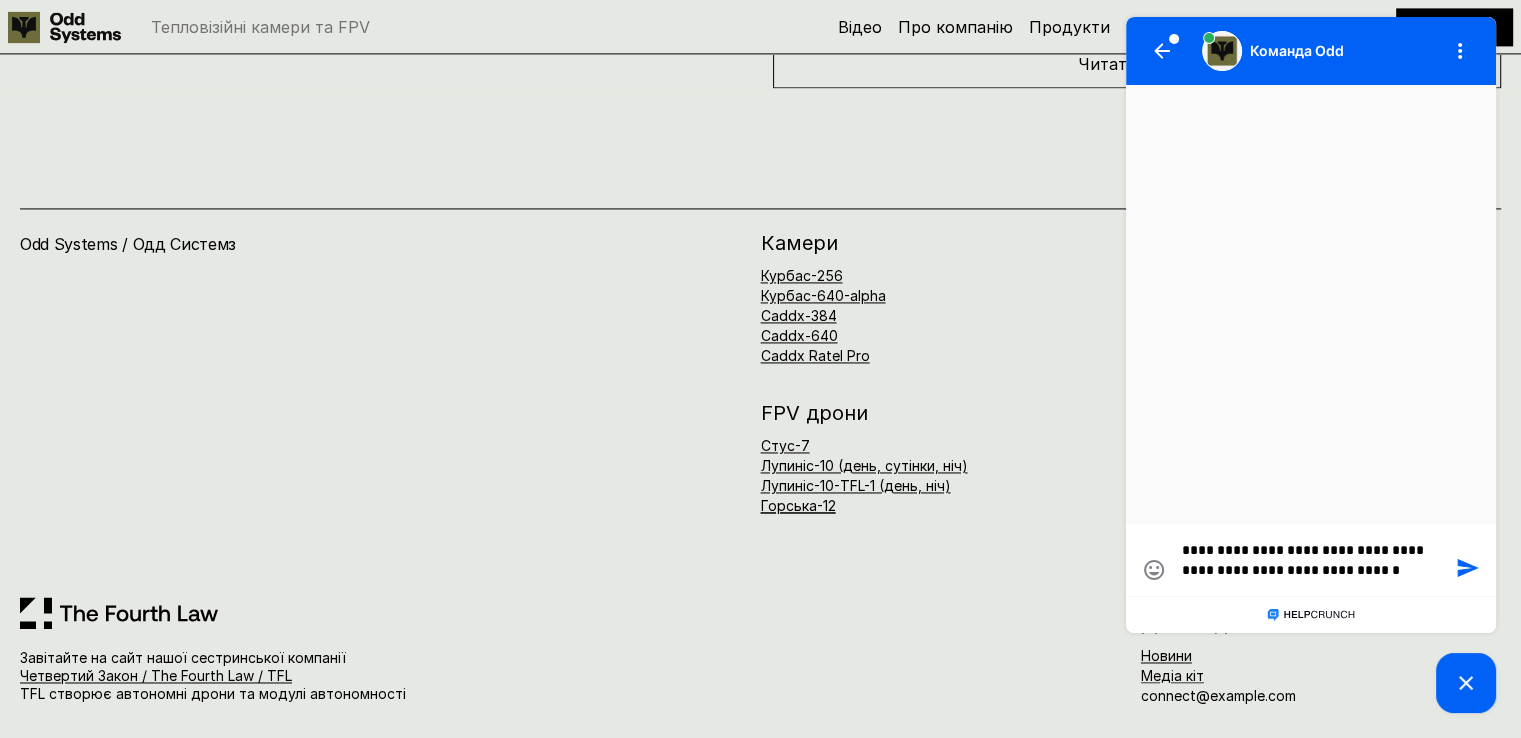 type on "**********" 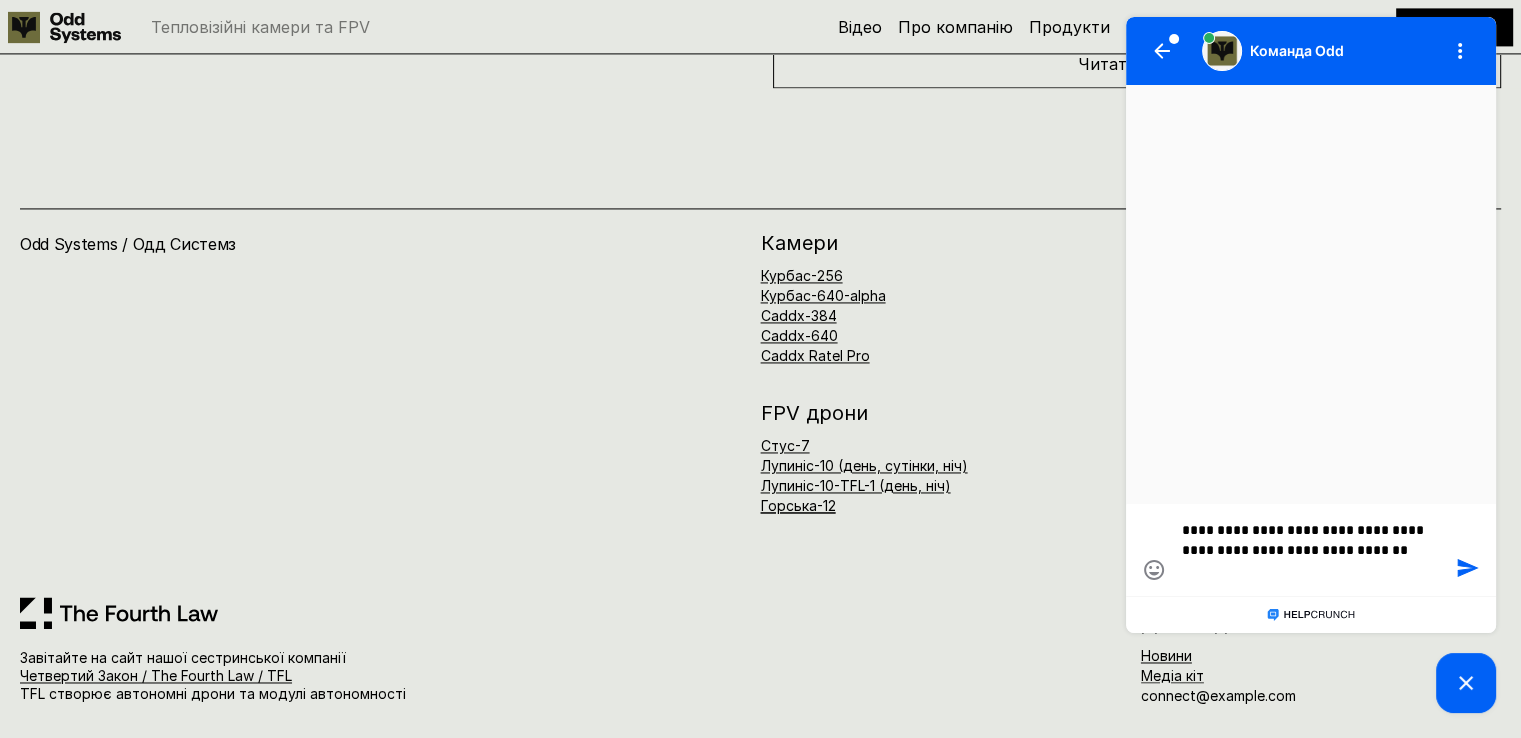 type on "**********" 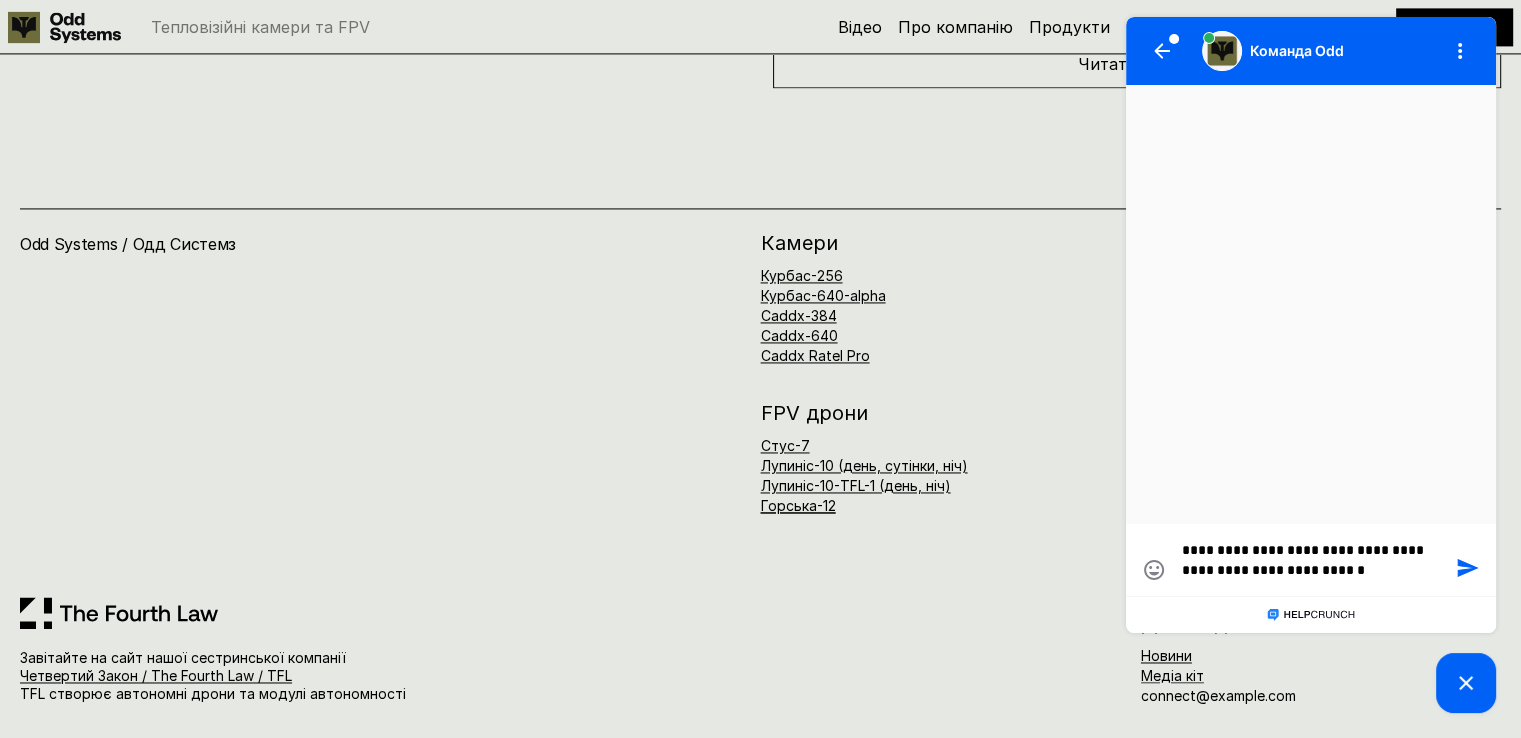 type on "**********" 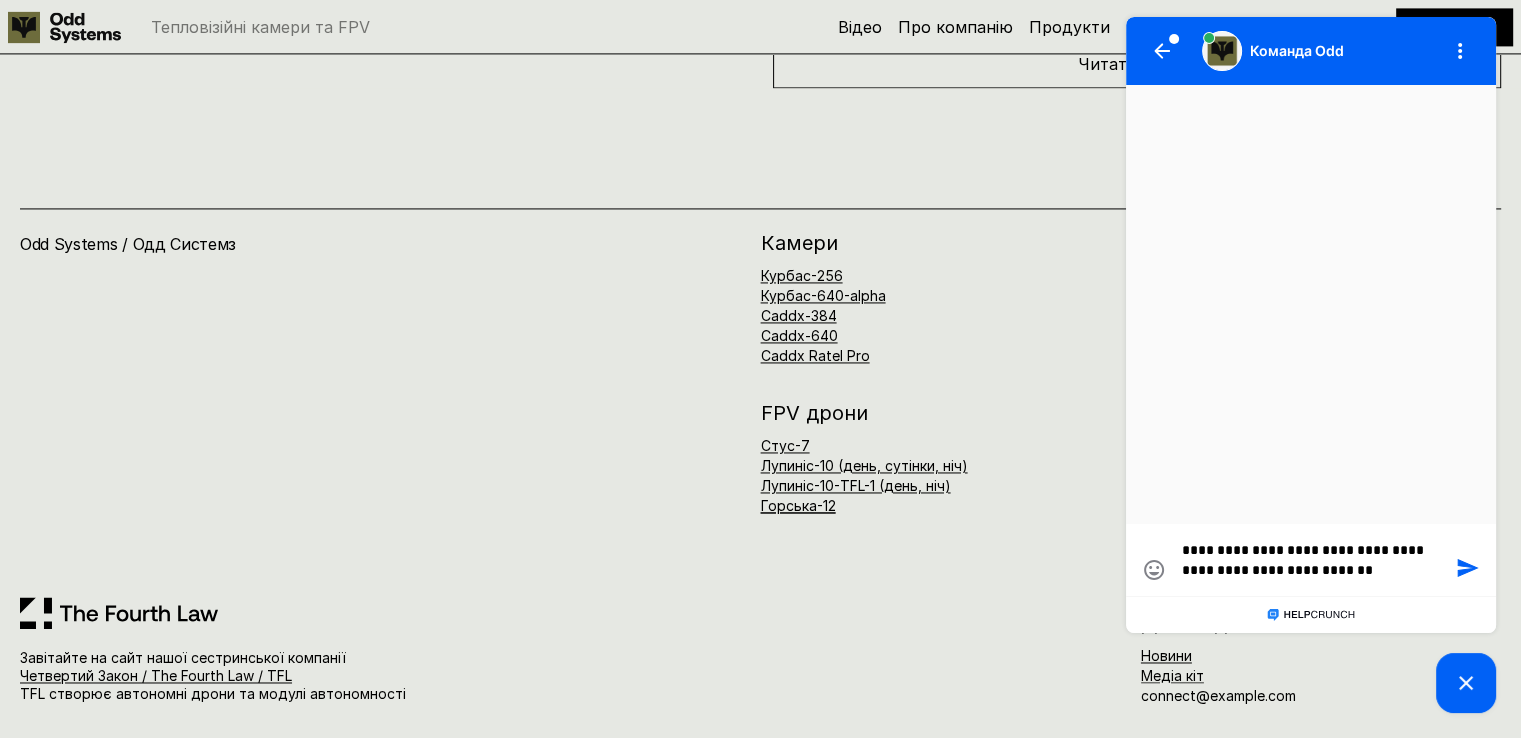 type on "**********" 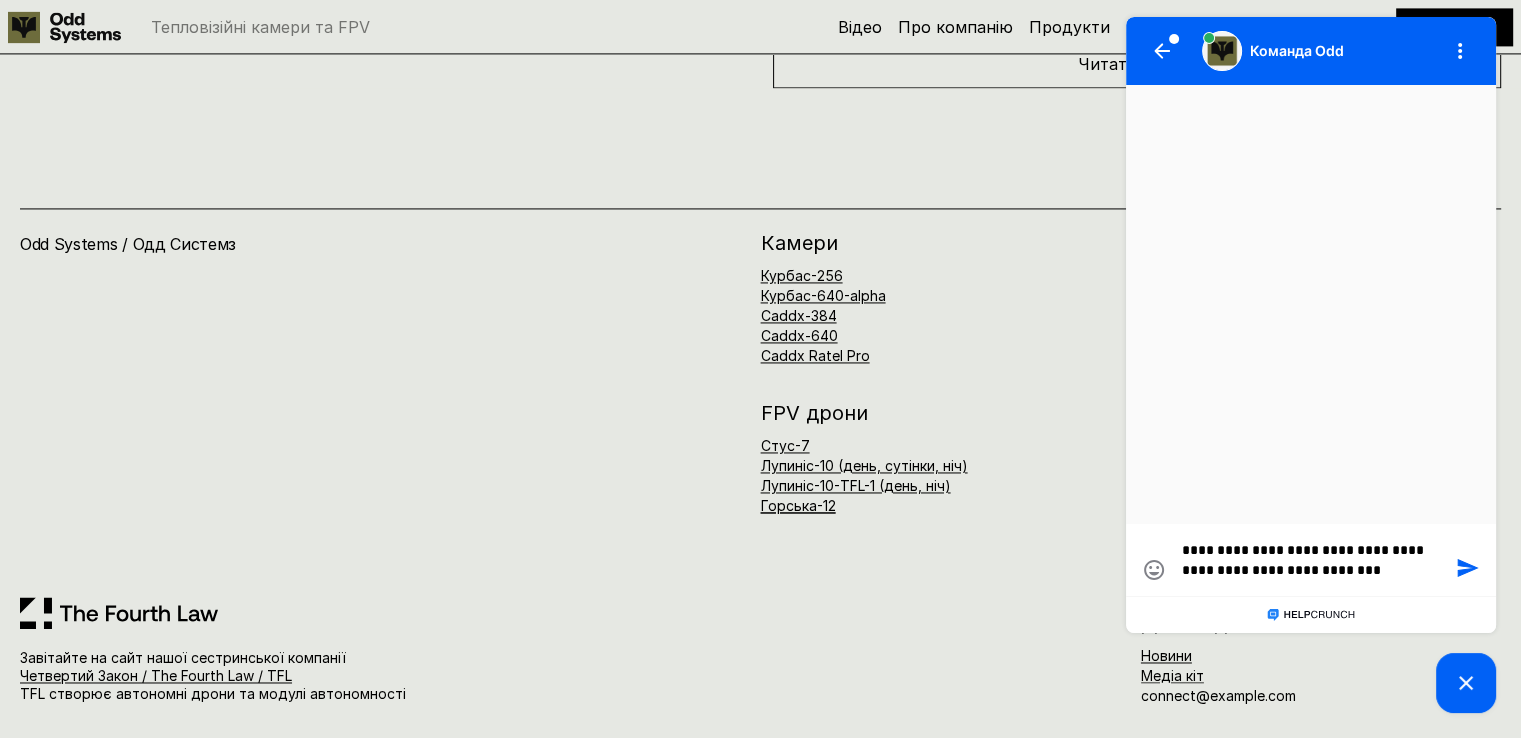 type on "**********" 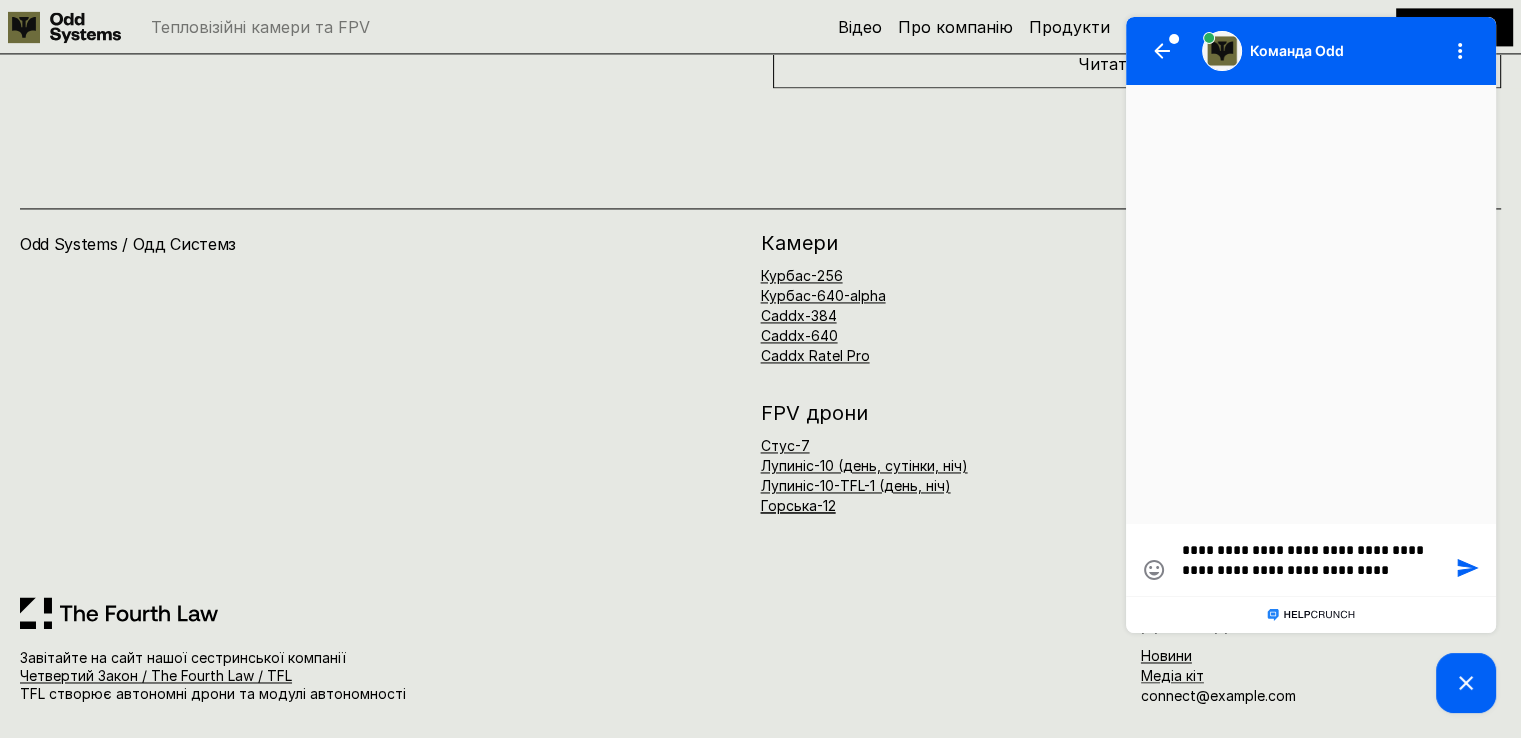 type 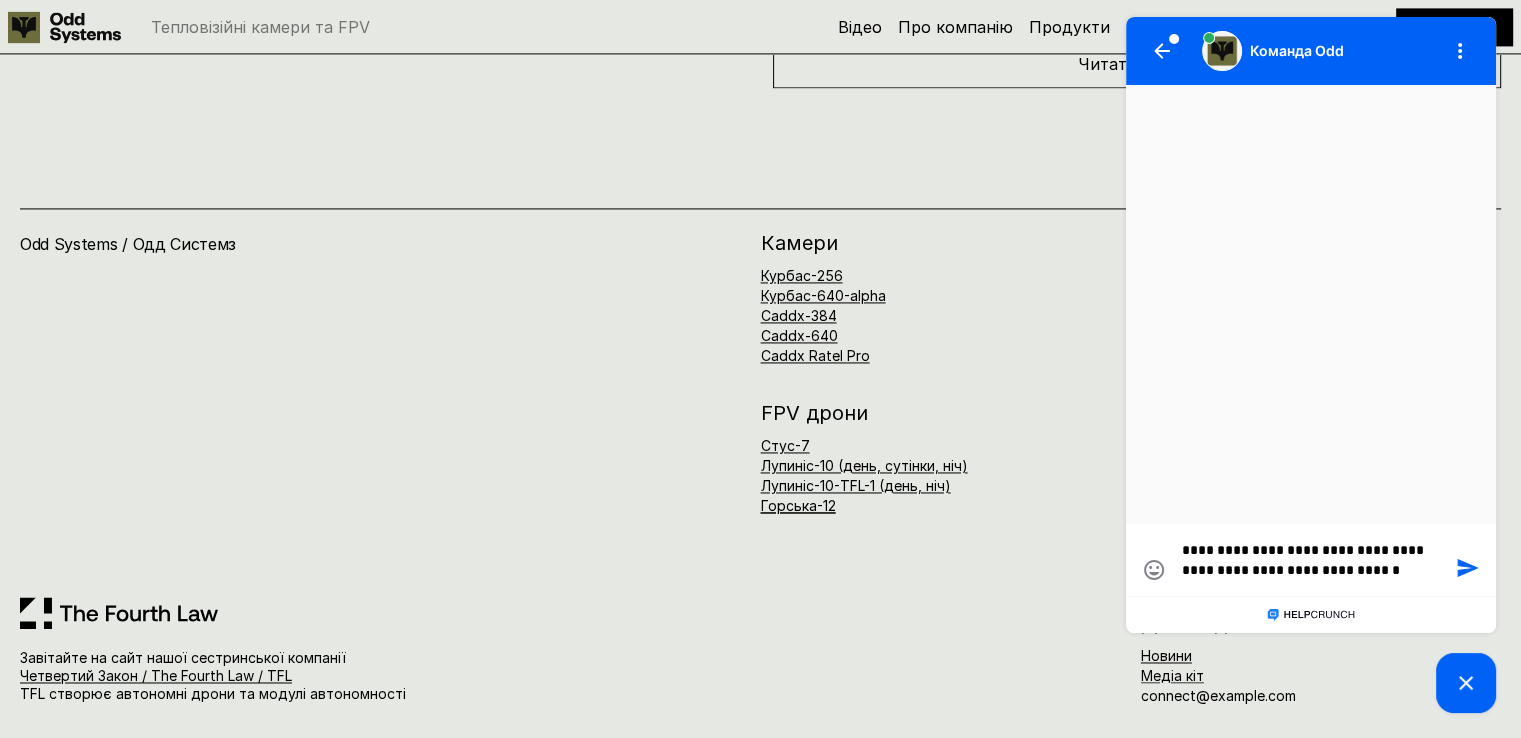 paste on "******" 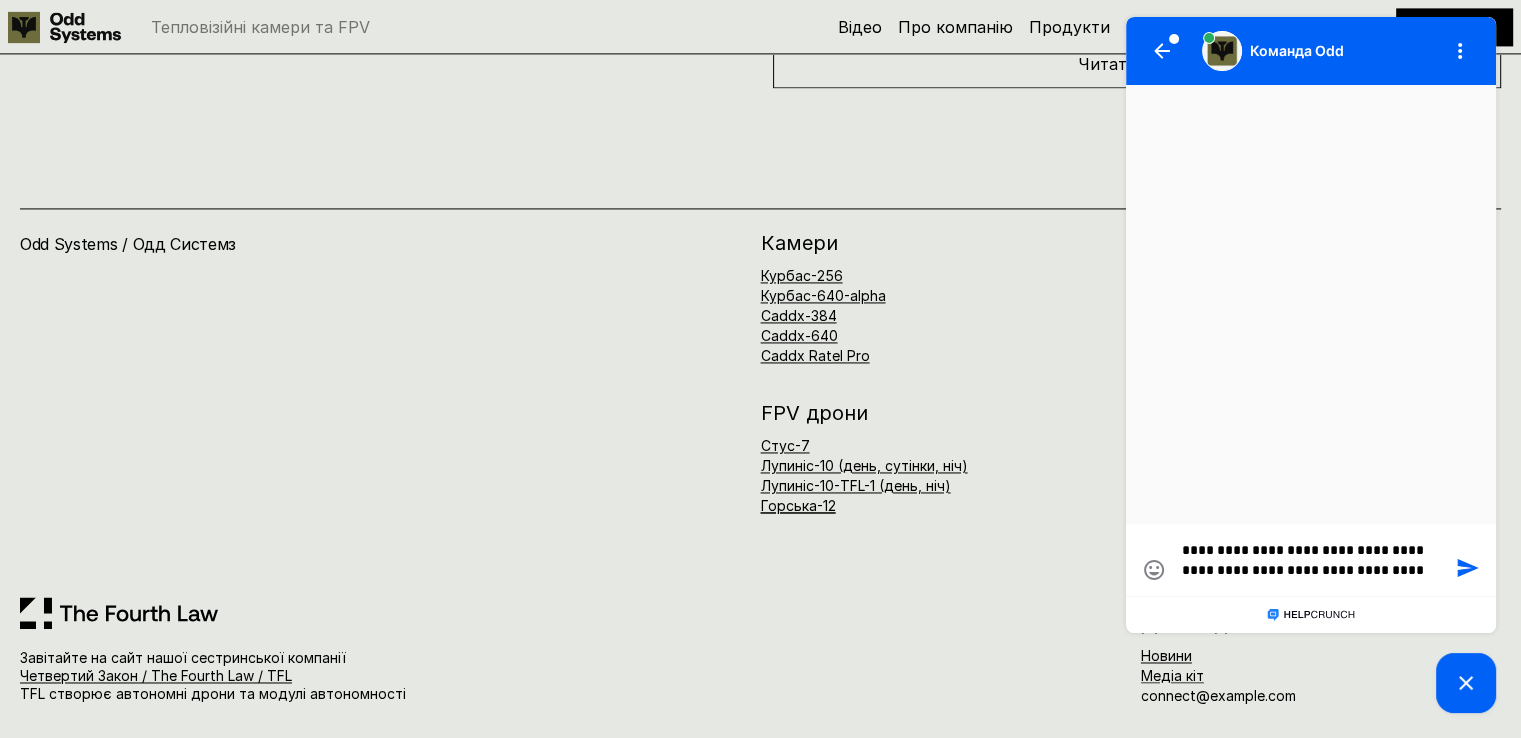 scroll, scrollTop: 0, scrollLeft: 0, axis: both 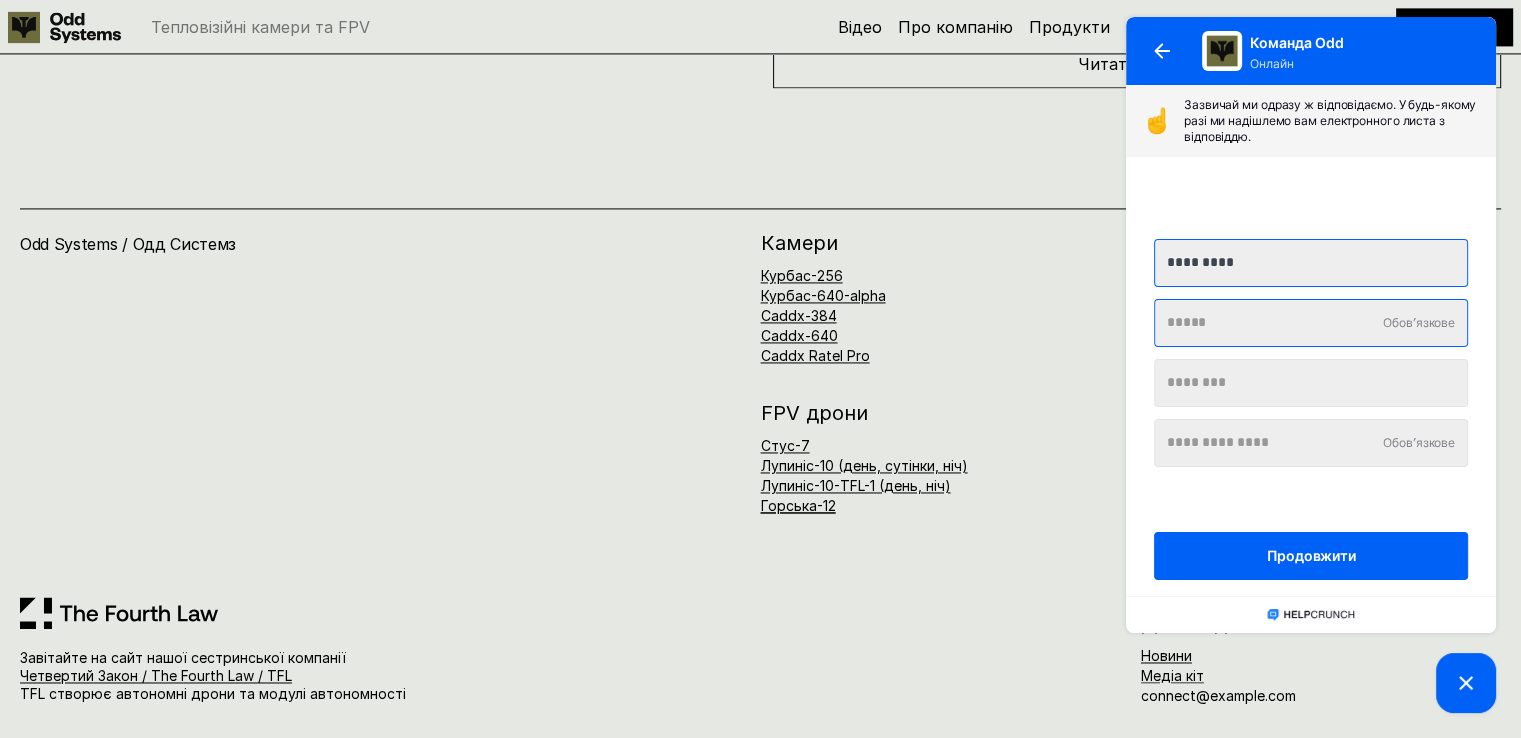 click at bounding box center (1311, 323) 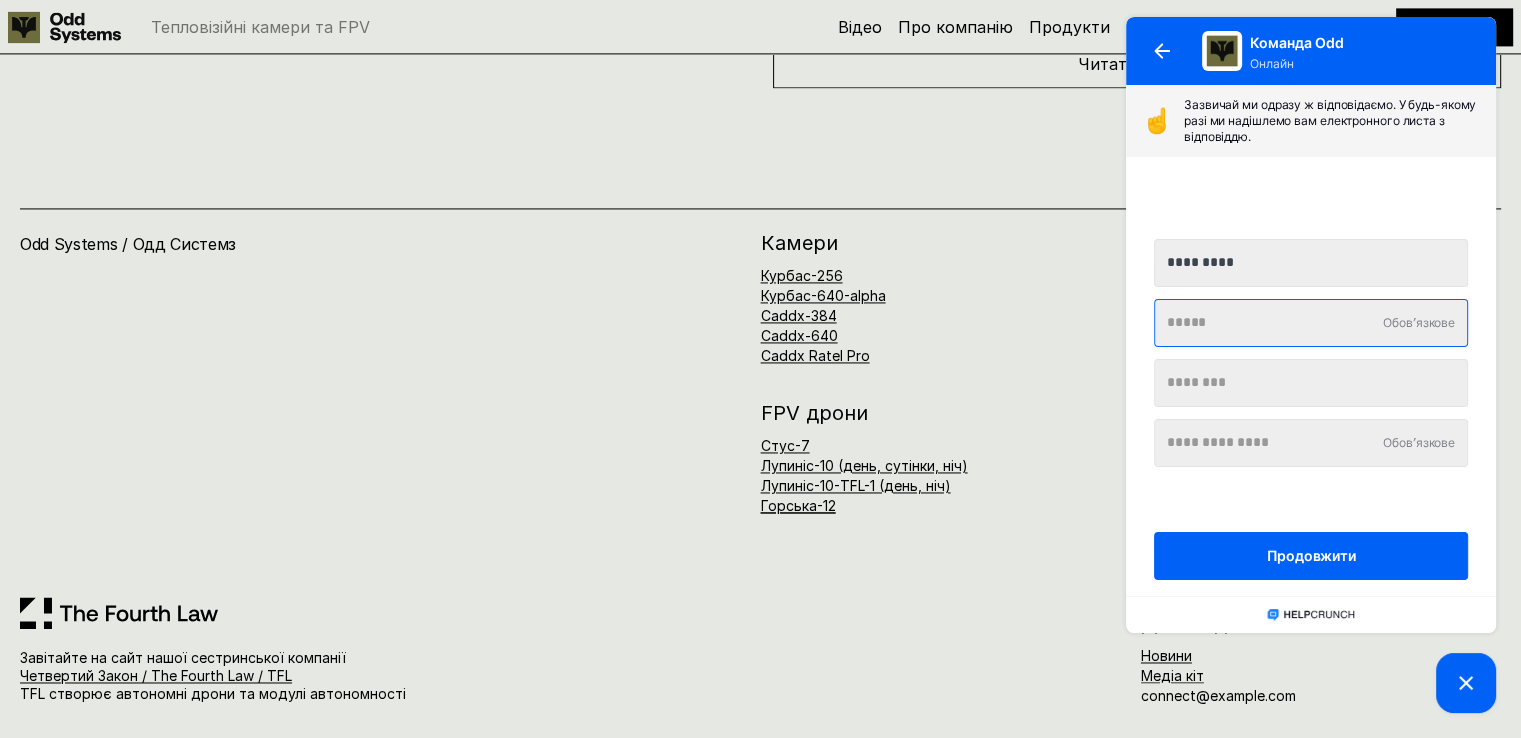 click at bounding box center [1311, 323] 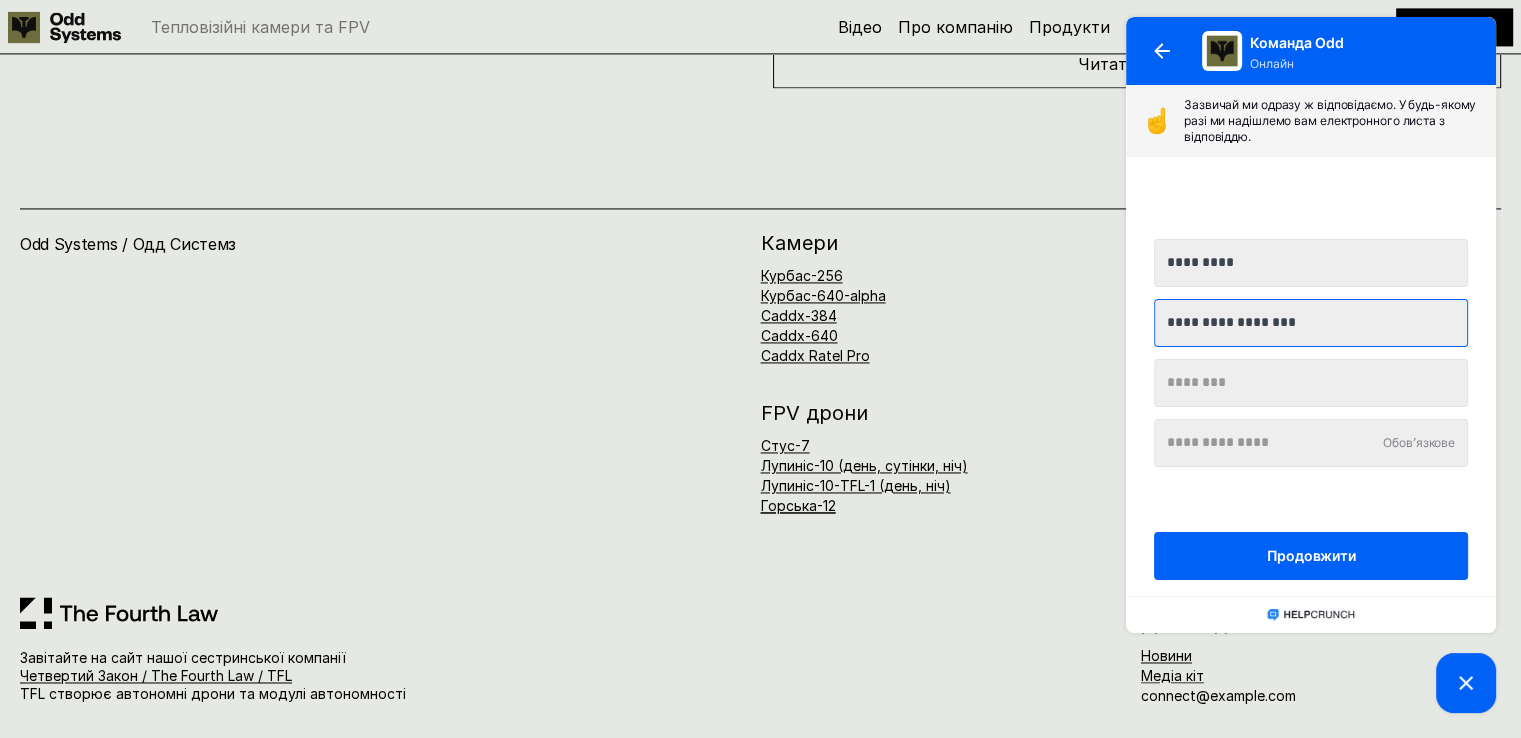 drag, startPoint x: 1332, startPoint y: 330, endPoint x: 1052, endPoint y: 318, distance: 280.25702 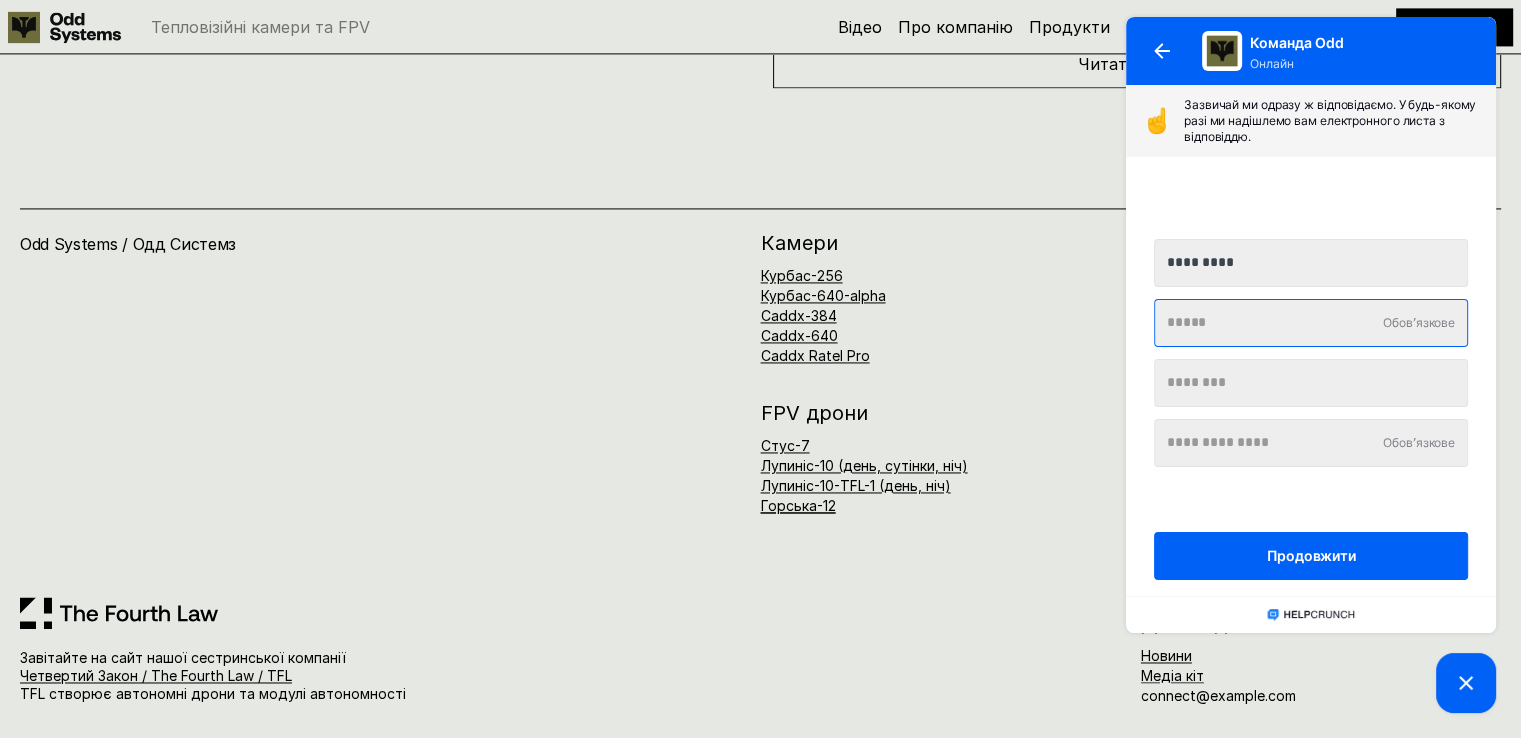 click at bounding box center [1311, 323] 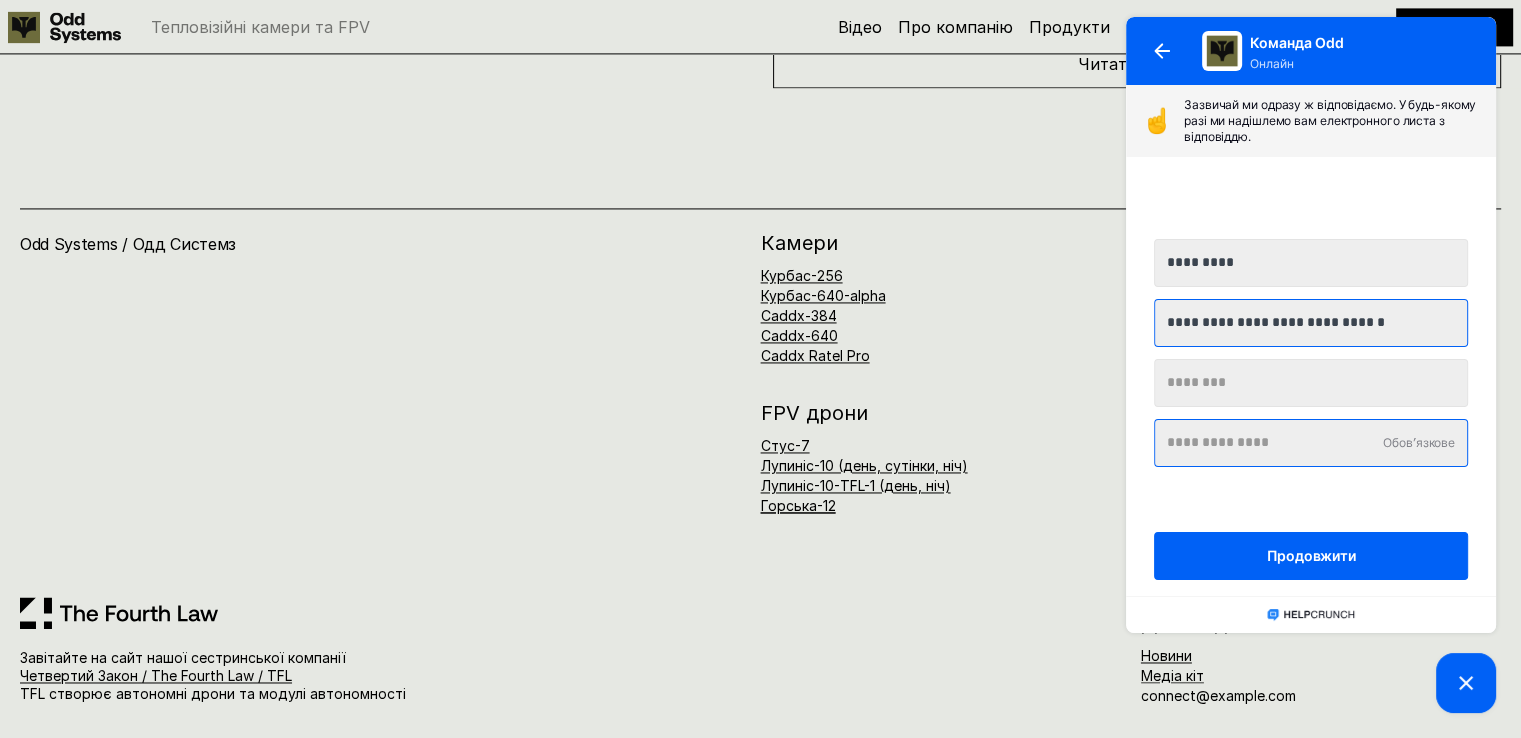click at bounding box center (1311, 443) 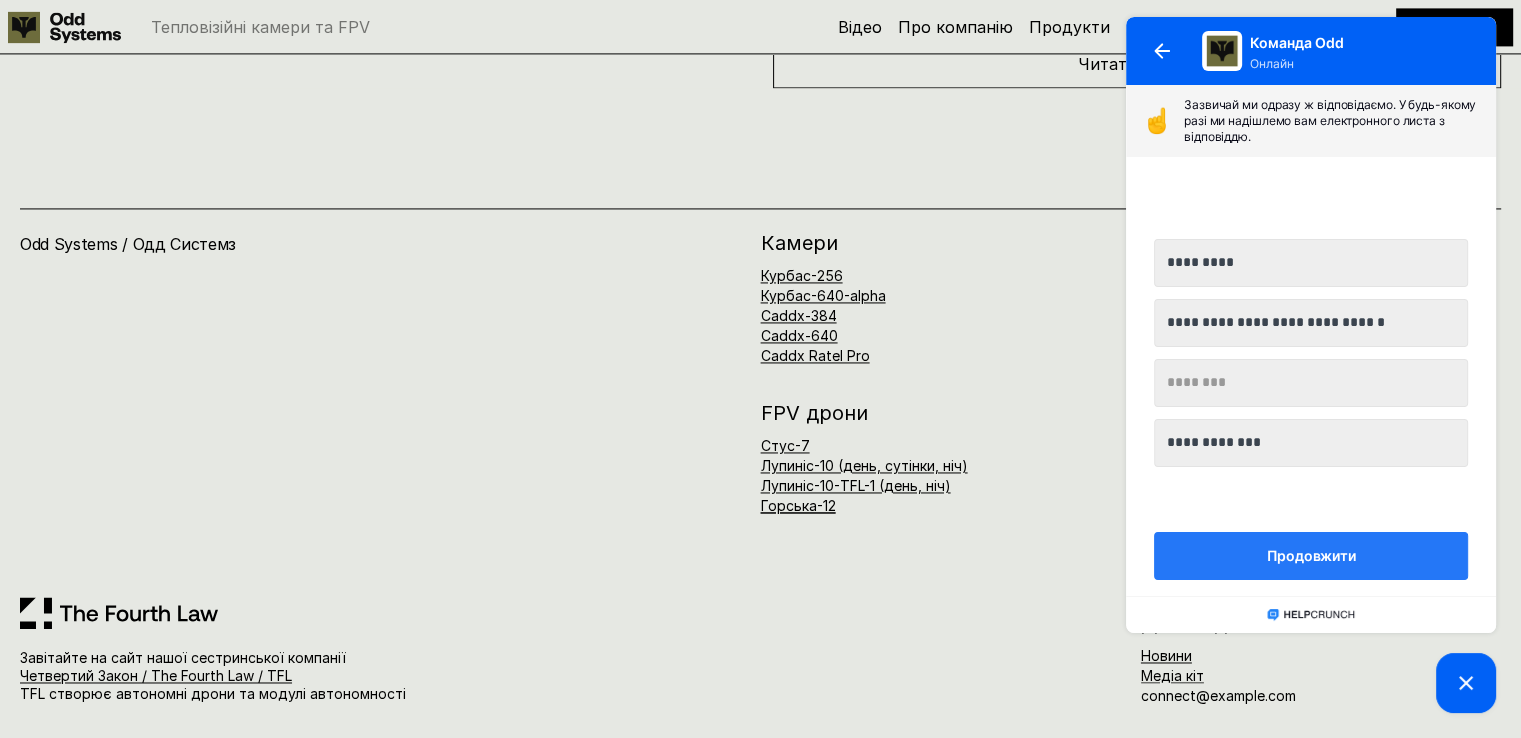 click on "Продовжити" at bounding box center (1311, 556) 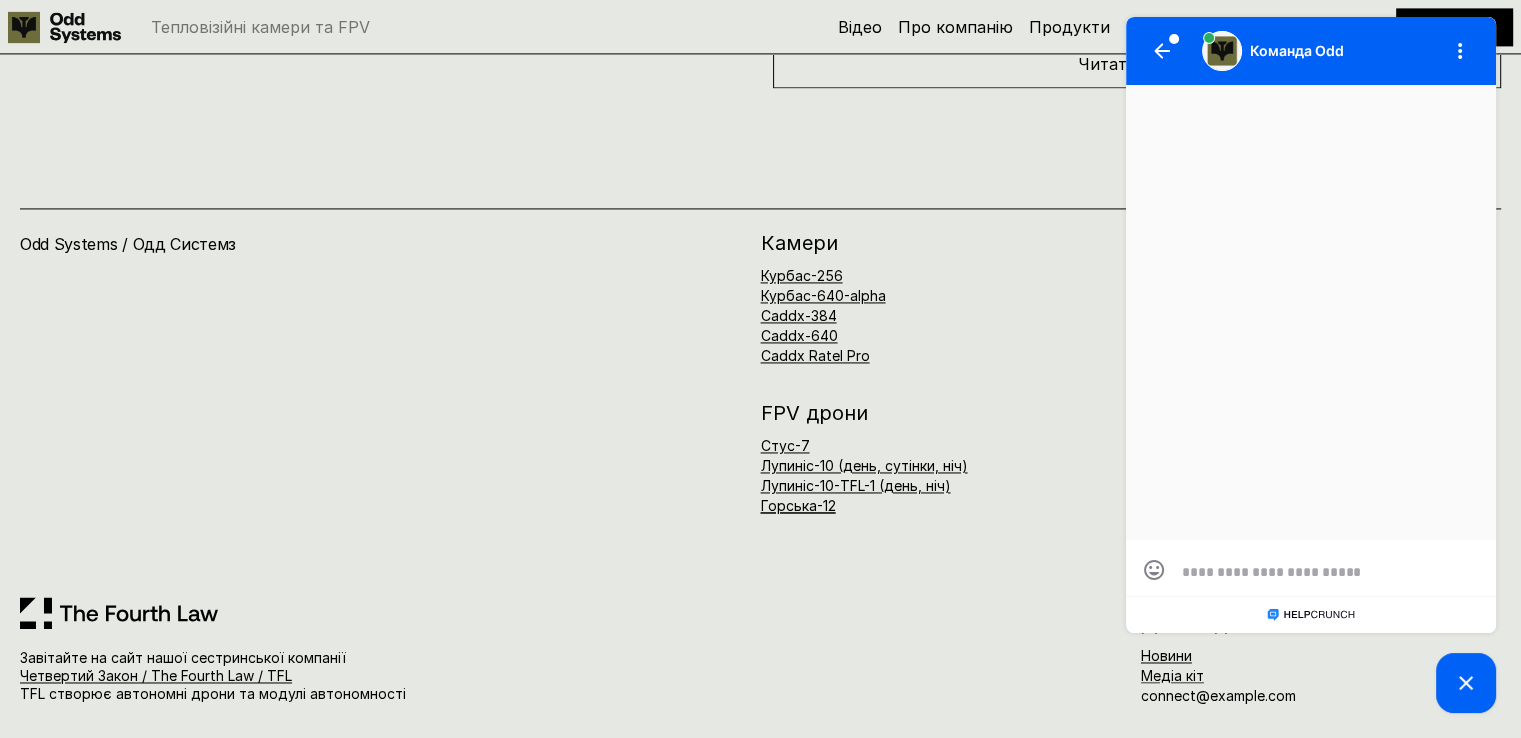 scroll, scrollTop: 0, scrollLeft: 0, axis: both 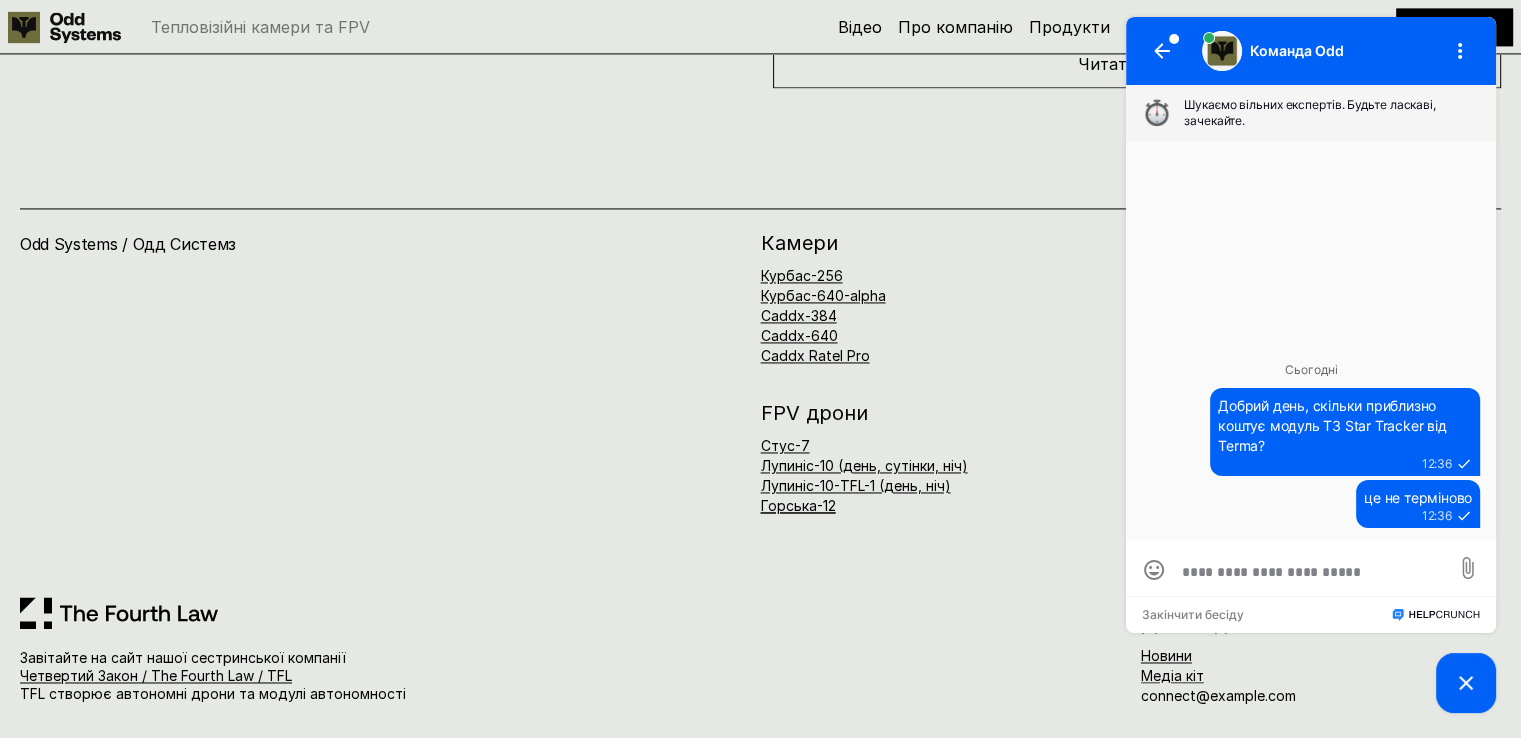 click on "Odd Systems / Одд Системз Завітайте на сайт нашої сестринської компанії  Четвертий Закон / The Fourth Law / TFL TFL створює автономні дрони та модулі автономності Камери Курбас-256 Курбас-640-alpha Caddx-384 Caddx-640 Caddx Ratel Pro Контакт Замовити Доєднатися до команди Стати інвестором чи благодійником FPV дрони Стус-7 Лупиніс-10 (день, сутінки, ніч) Лупиніс-10-TFL-1 (день, ніч) Горська-12 На зв’язку E-mail розсилка Linkedin Twitter (X) Facebook Instagram YouTube Крємлєграм Для медіа Новини Медіа кіт connect@example.com" at bounding box center [760, 415] 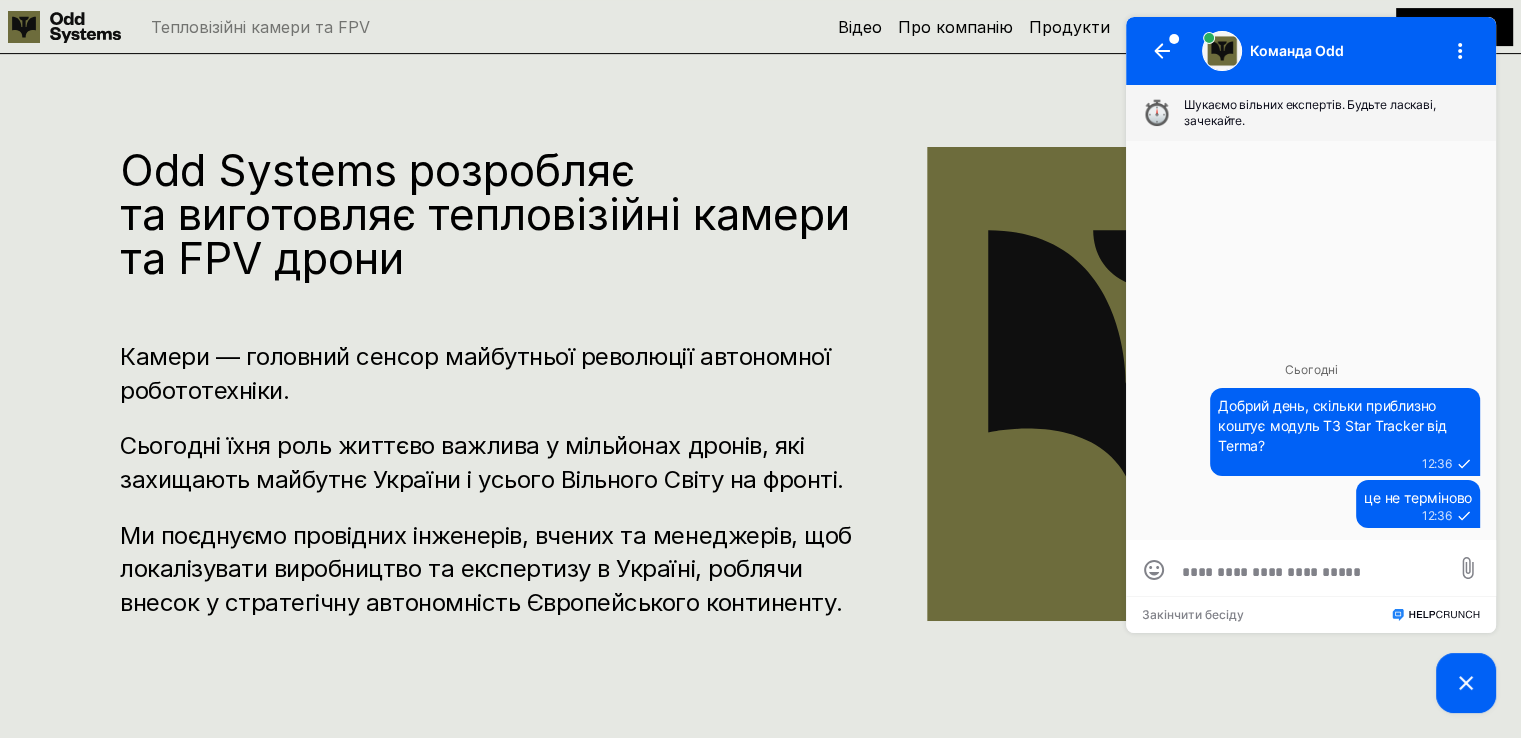 scroll, scrollTop: 800, scrollLeft: 0, axis: vertical 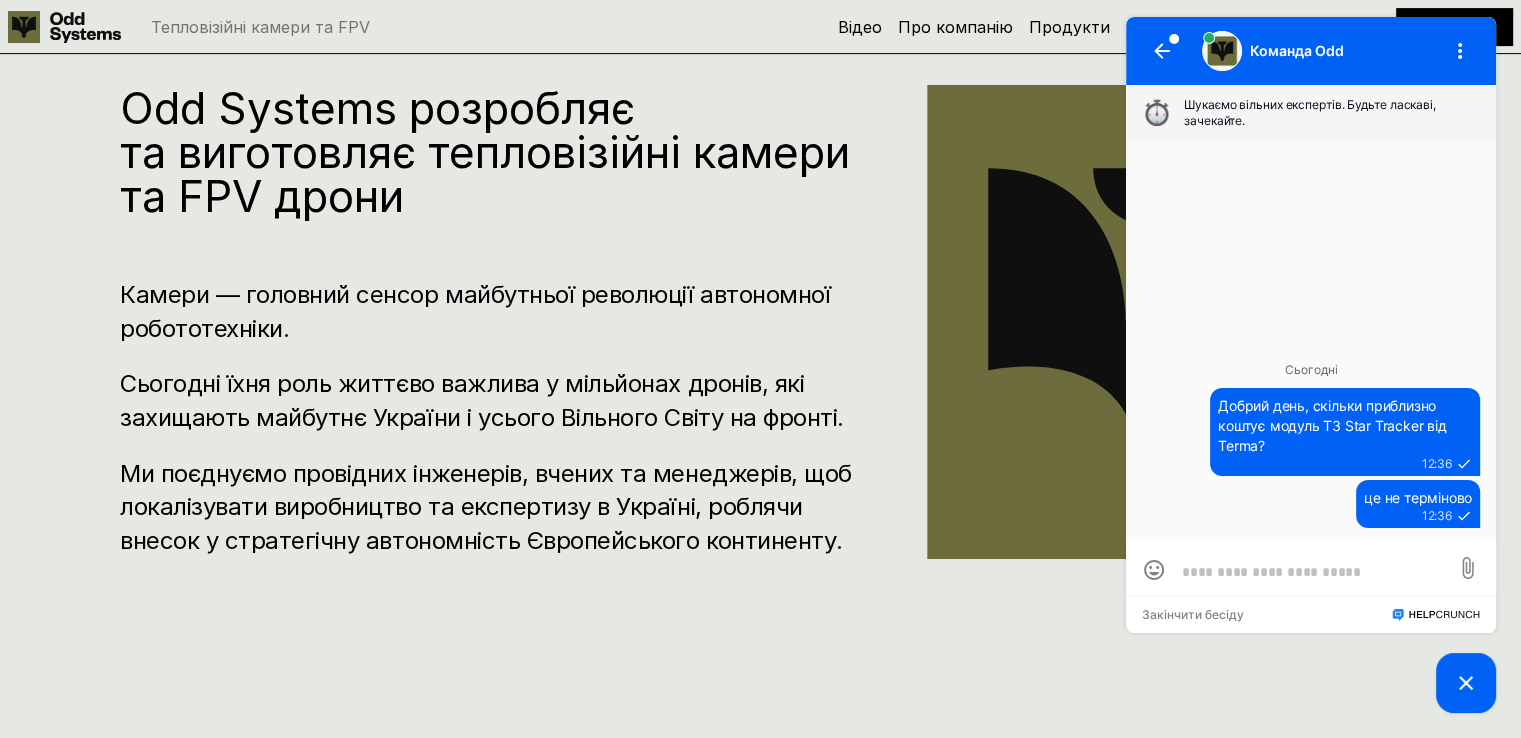 click at bounding box center (1311, 571) 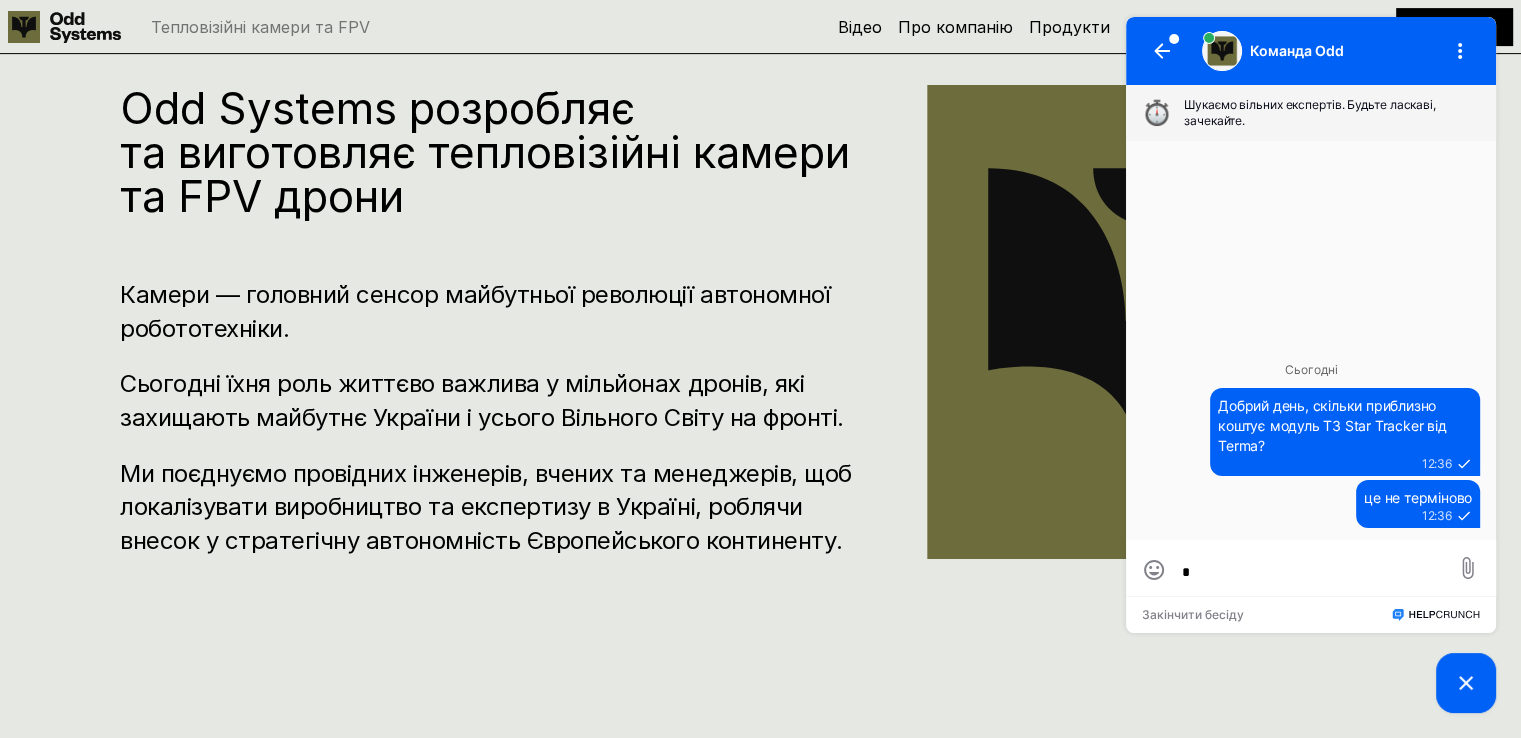 scroll, scrollTop: 0, scrollLeft: 0, axis: both 